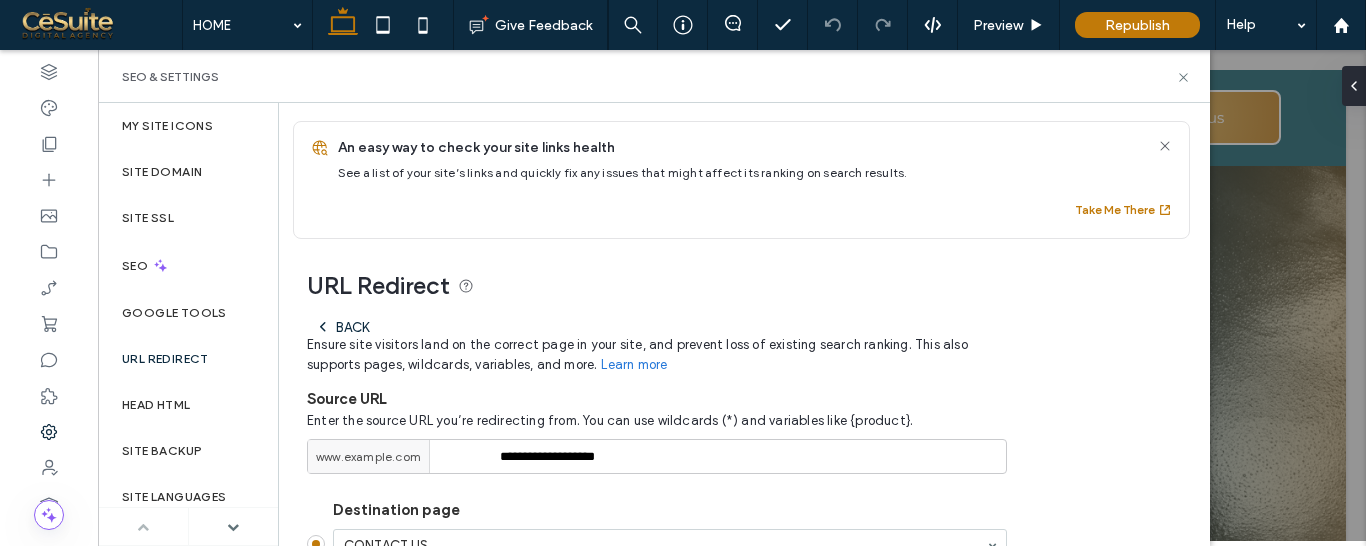 scroll, scrollTop: 0, scrollLeft: 0, axis: both 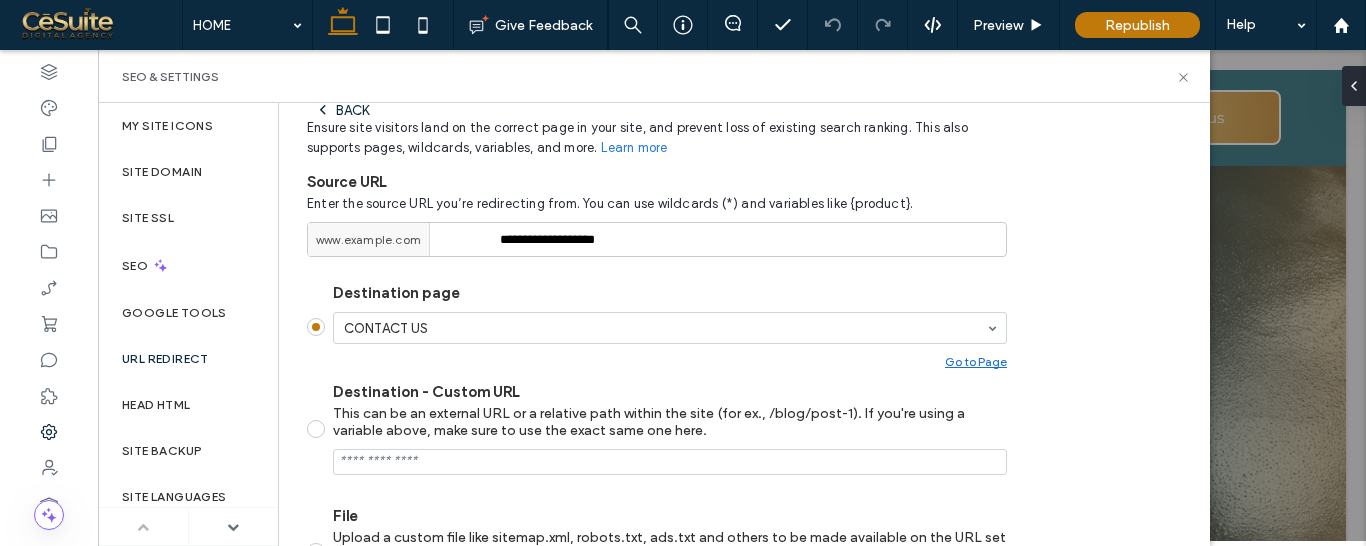 click on "SEO & Settings" at bounding box center (654, 76) 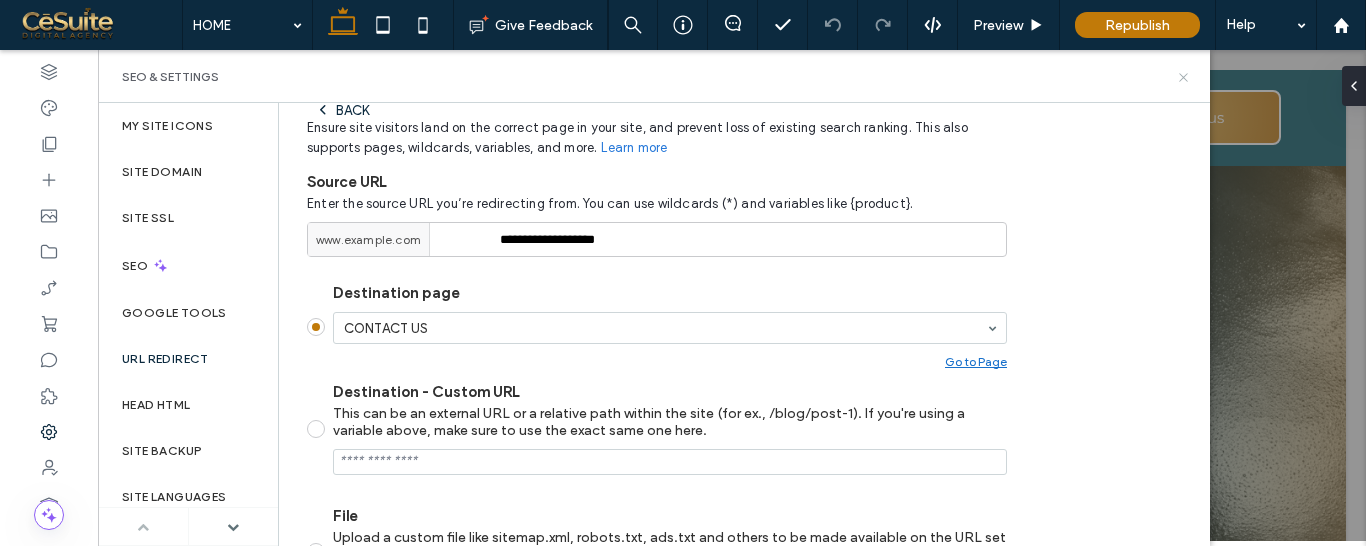 click 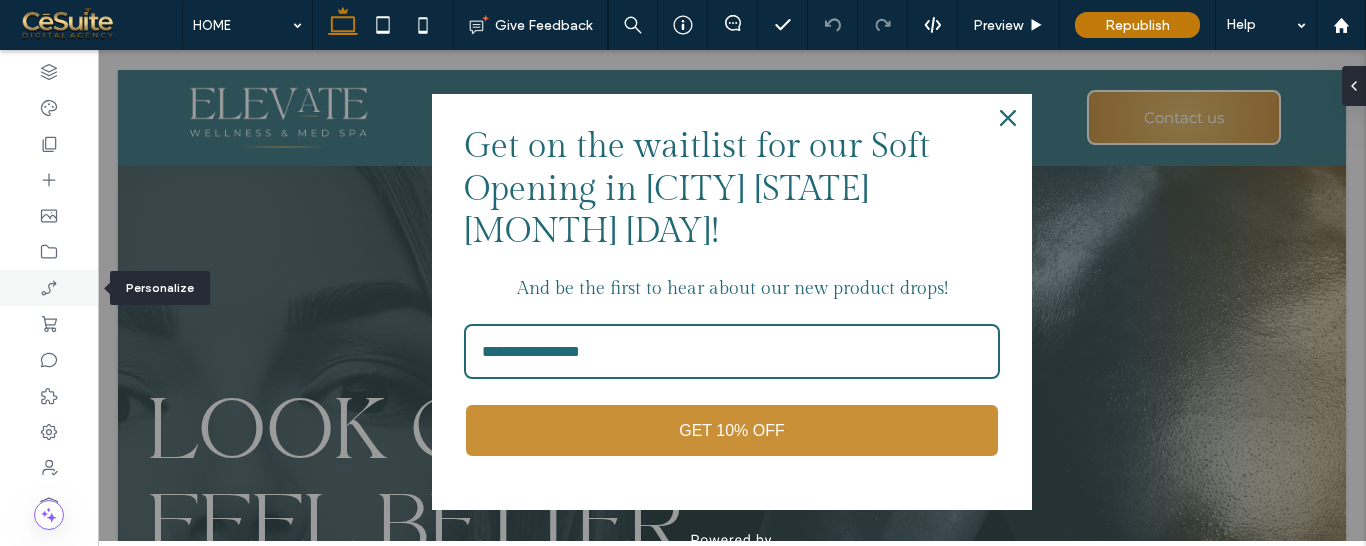 scroll, scrollTop: 0, scrollLeft: 0, axis: both 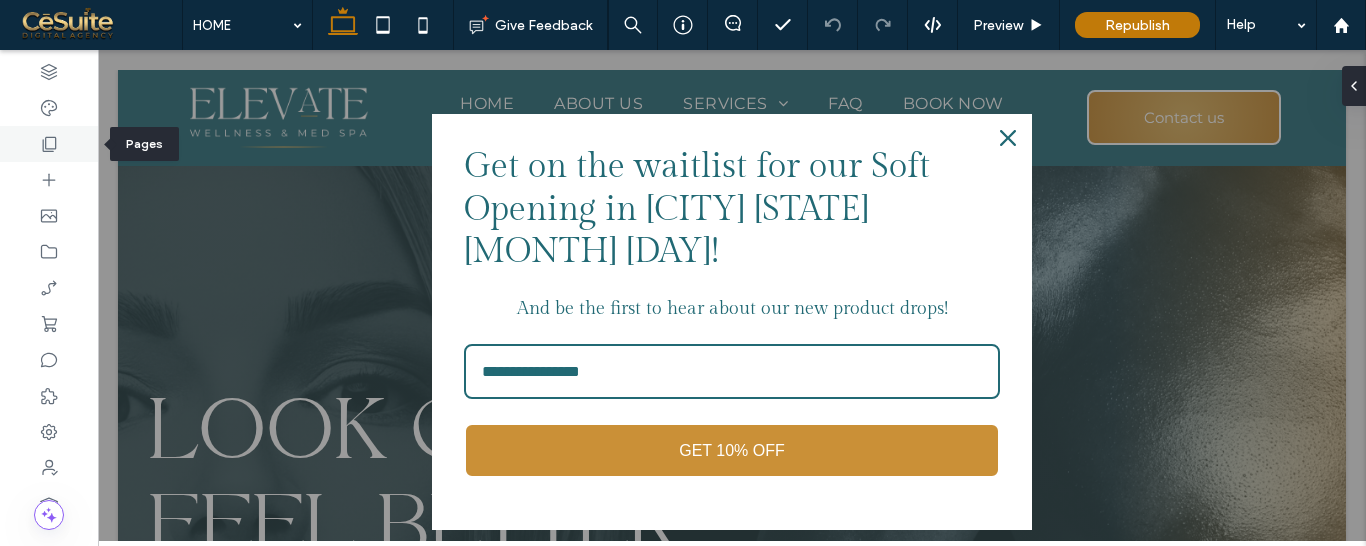 click 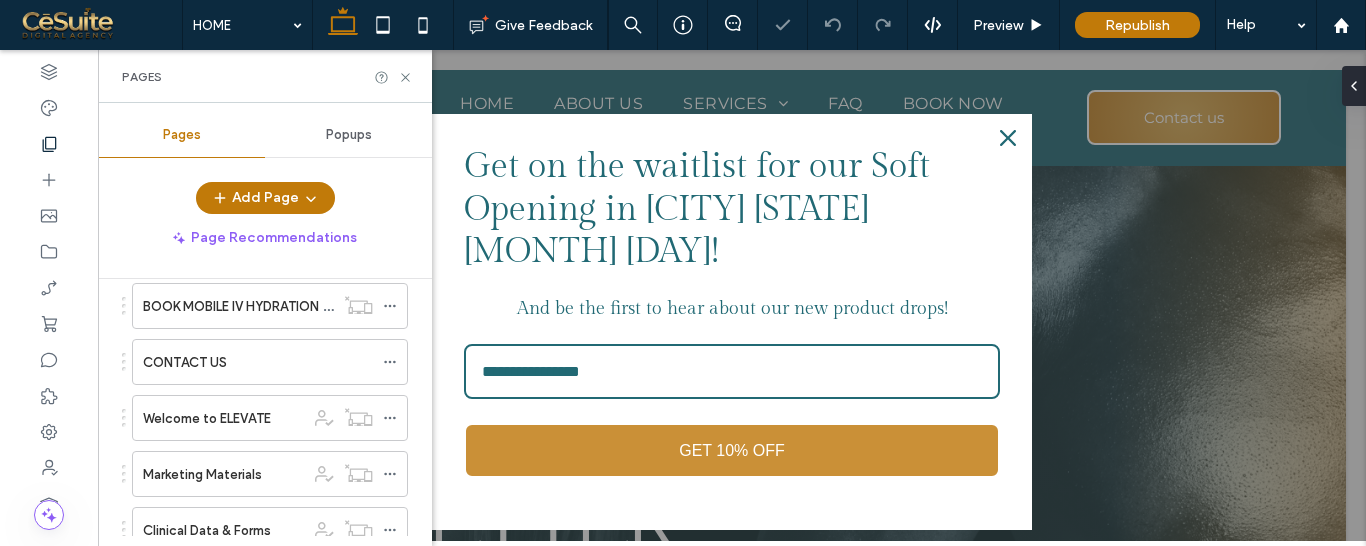 scroll, scrollTop: 456, scrollLeft: 0, axis: vertical 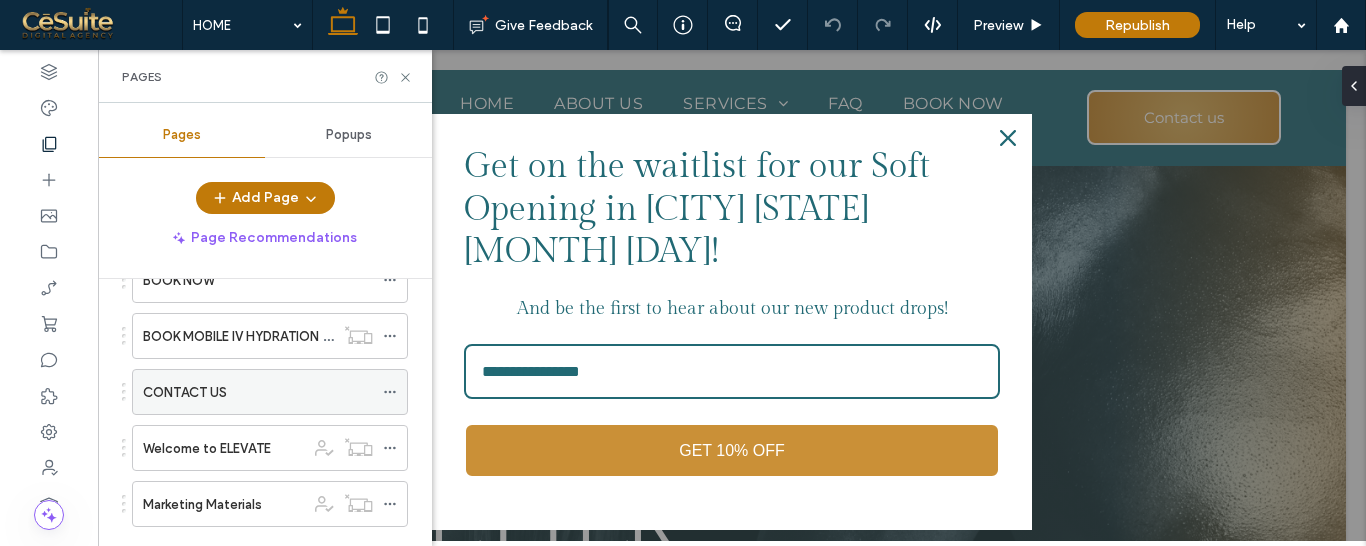 click 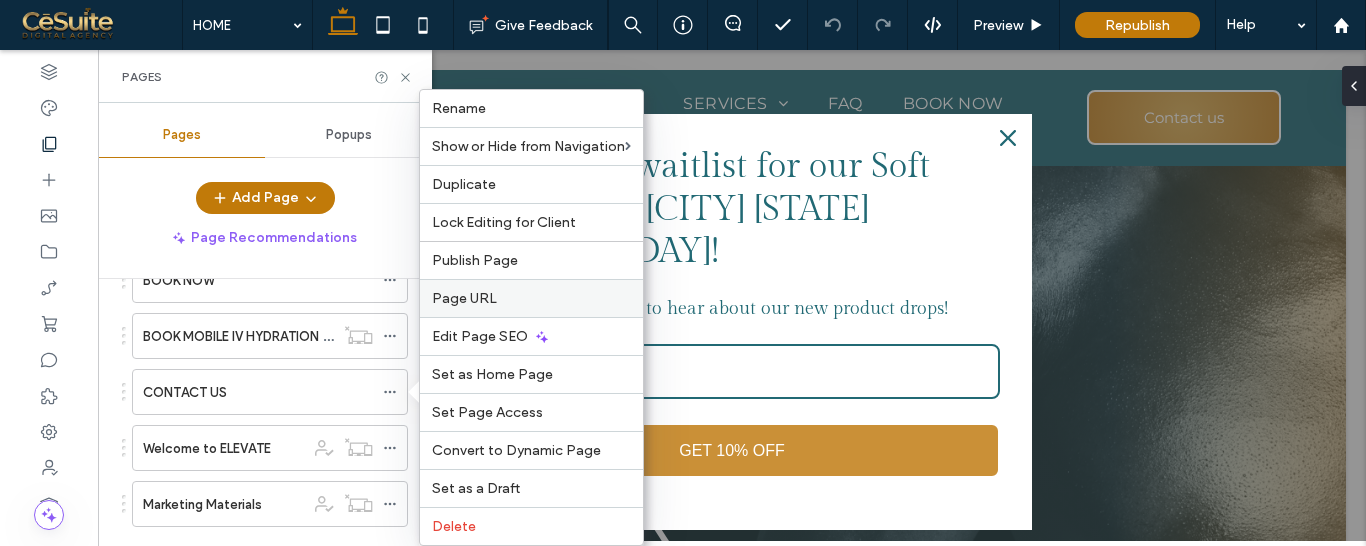 click on "Page URL" at bounding box center (531, 298) 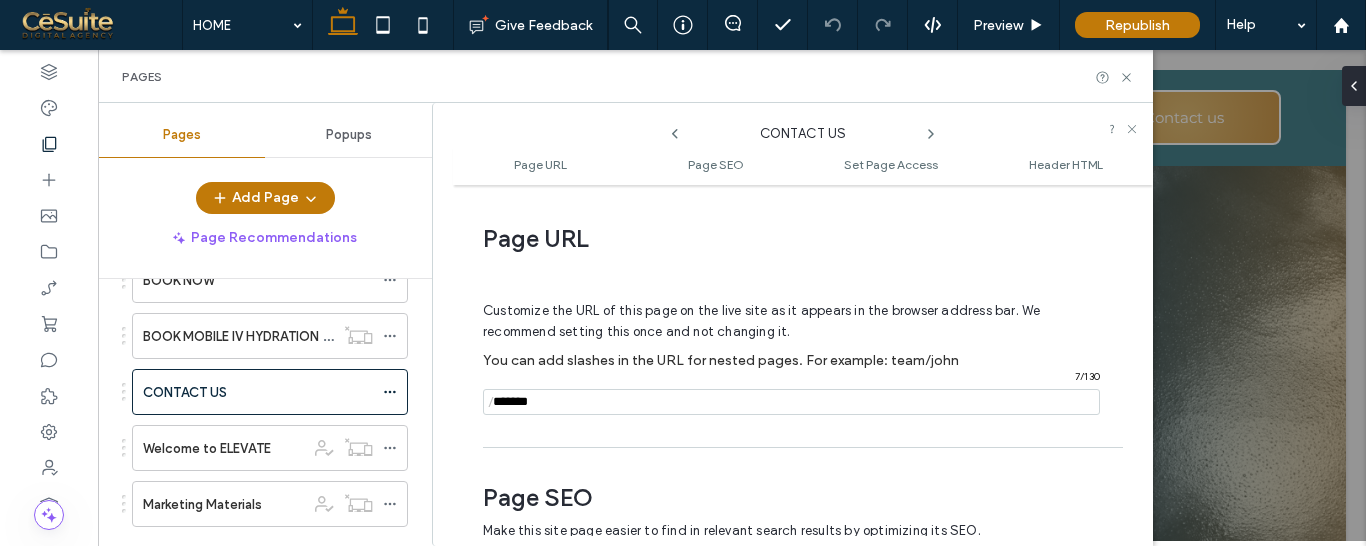 scroll, scrollTop: 10, scrollLeft: 0, axis: vertical 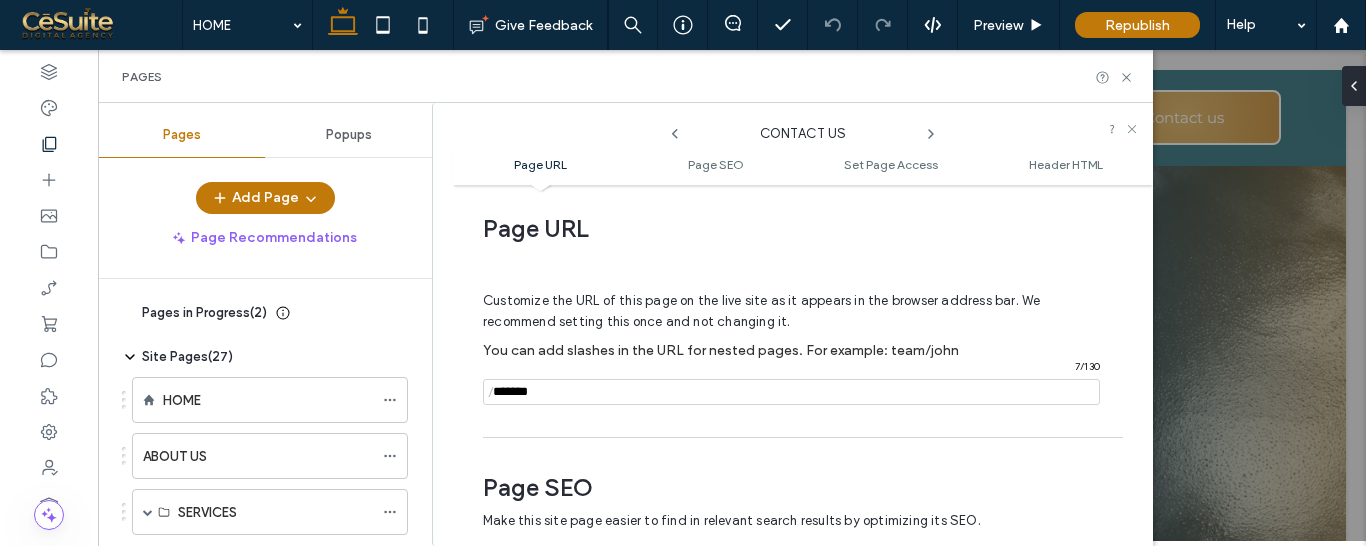 click on "Pages in Progress  ( 2 )" at bounding box center [196, 313] 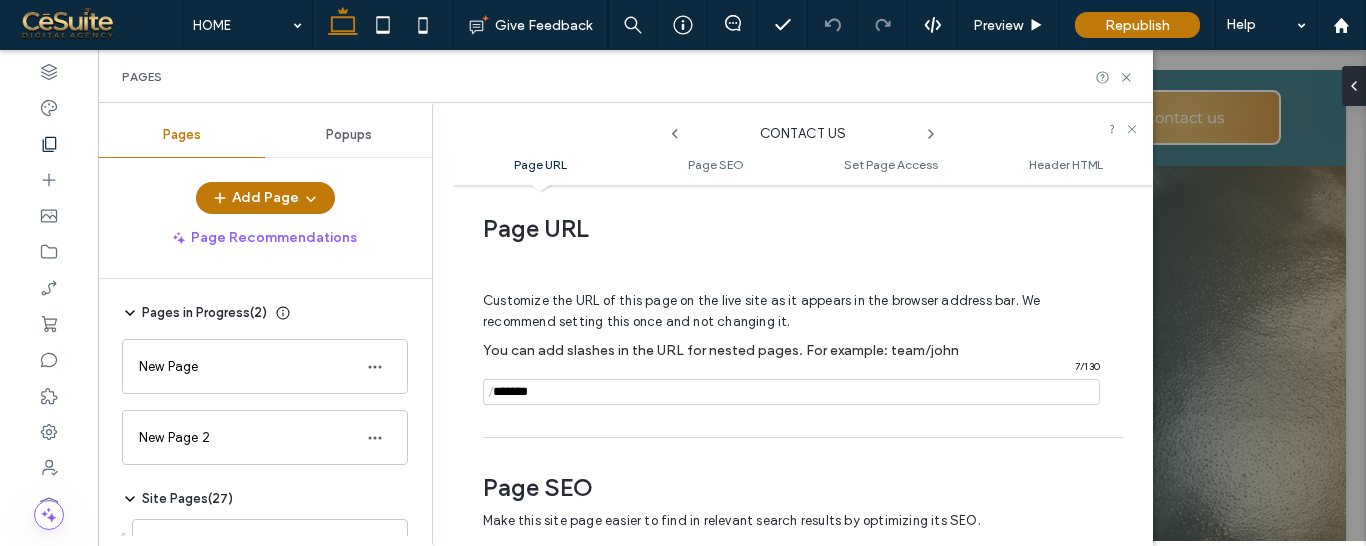 click on "Pages in Progress  ( 2 )" at bounding box center (196, 313) 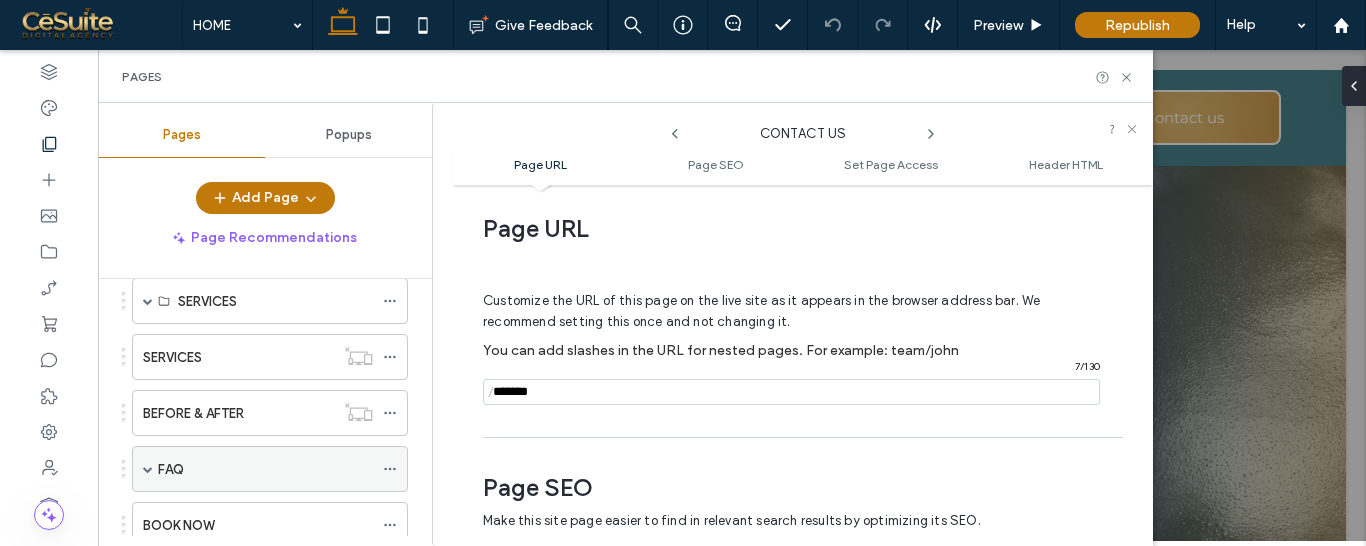 scroll, scrollTop: 228, scrollLeft: 0, axis: vertical 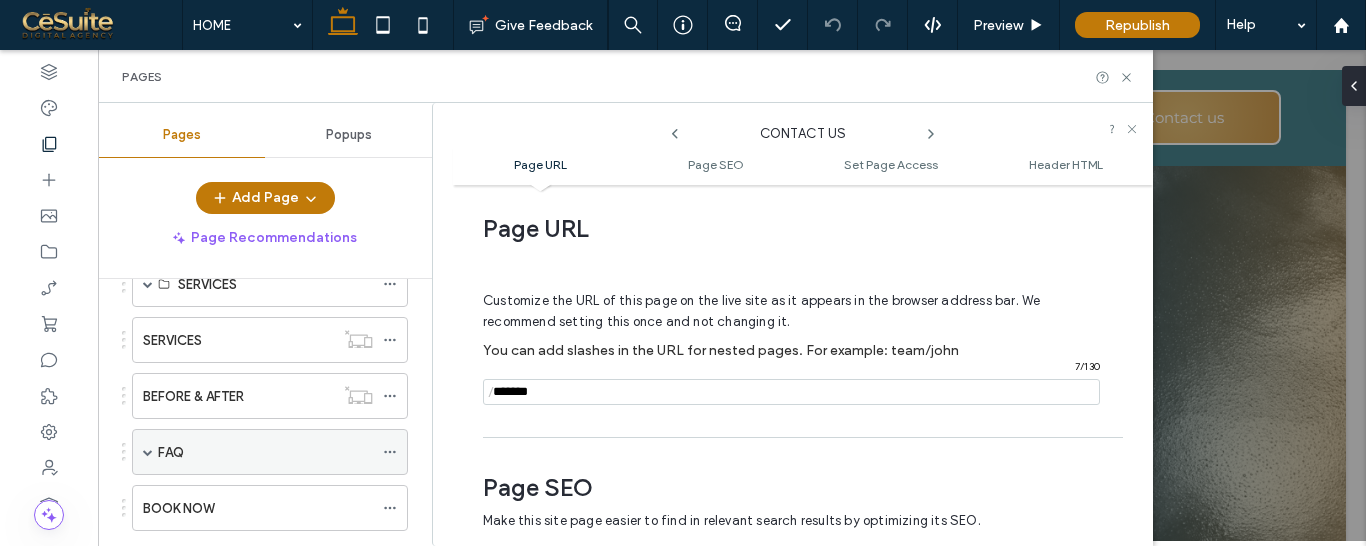 click at bounding box center [148, 452] 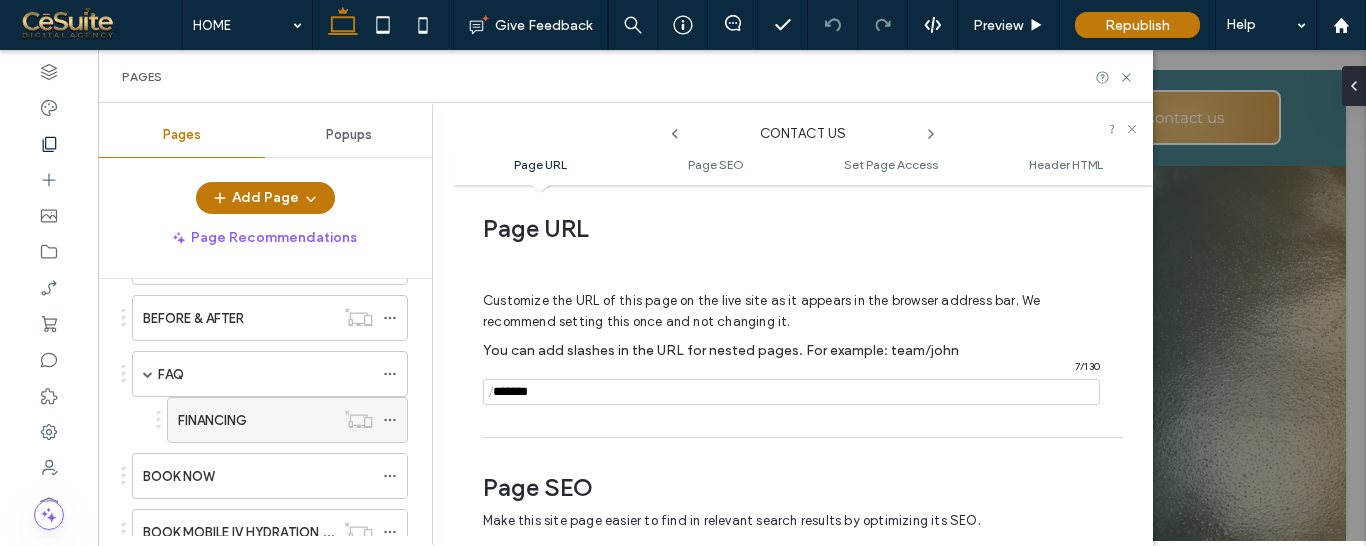 scroll, scrollTop: 342, scrollLeft: 0, axis: vertical 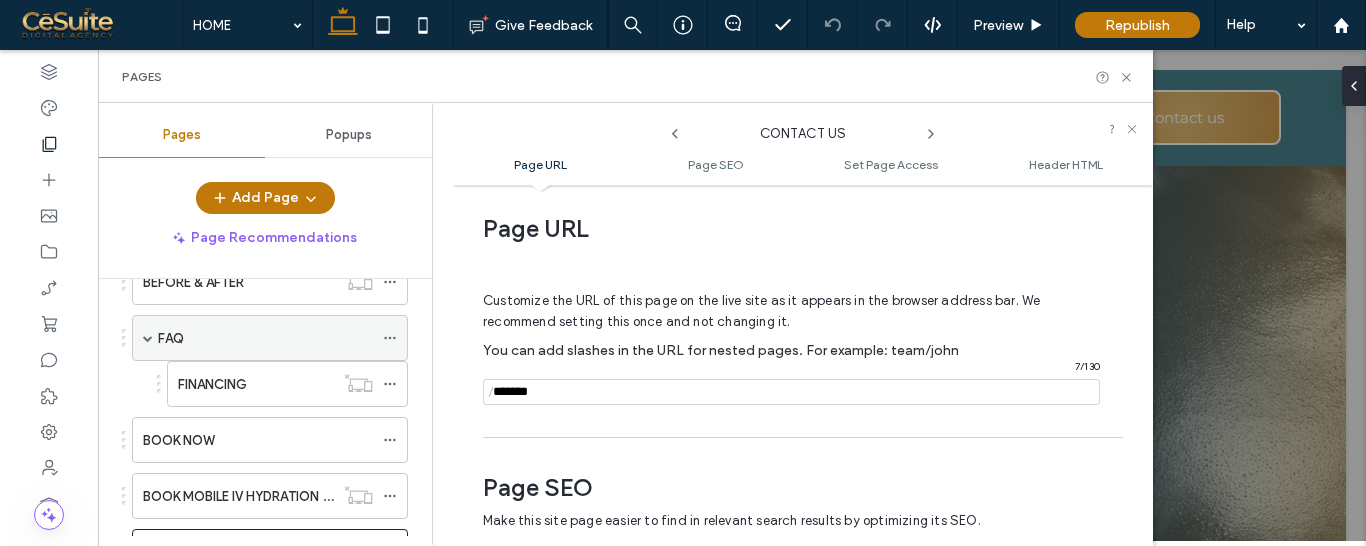 click on "FAQ" at bounding box center (270, 338) 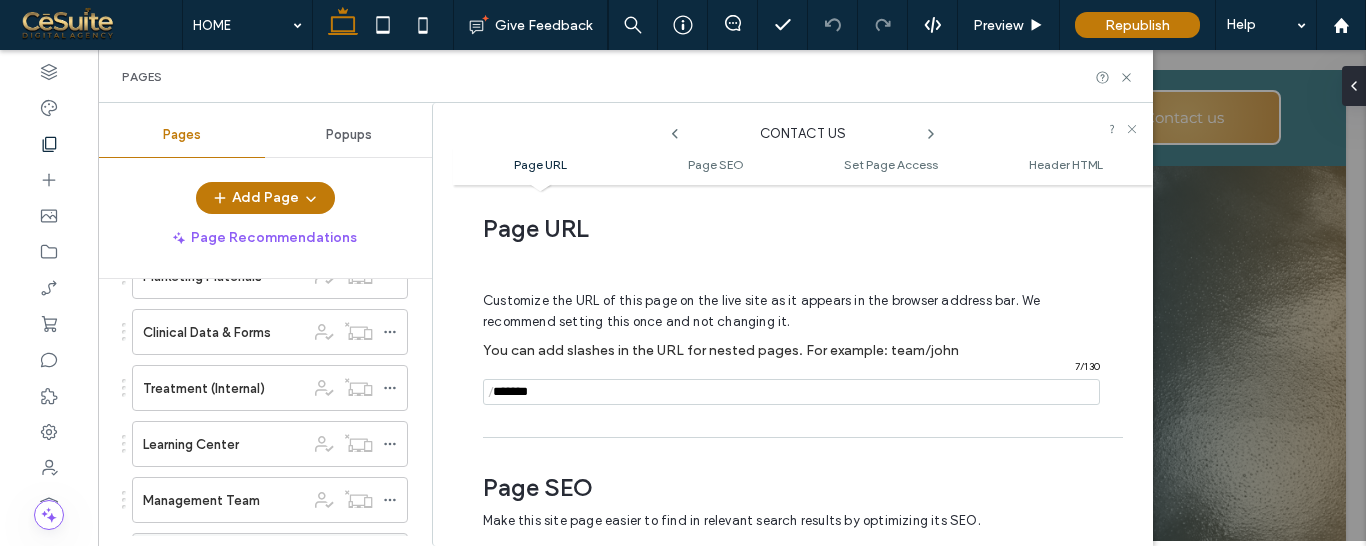 scroll, scrollTop: 570, scrollLeft: 0, axis: vertical 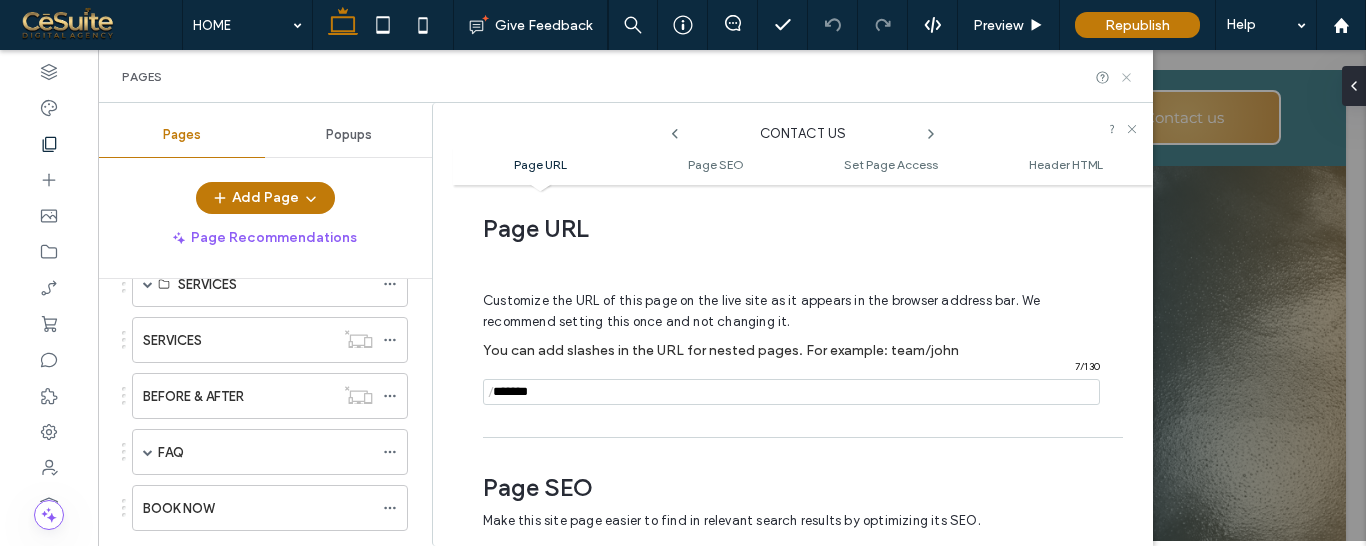 click 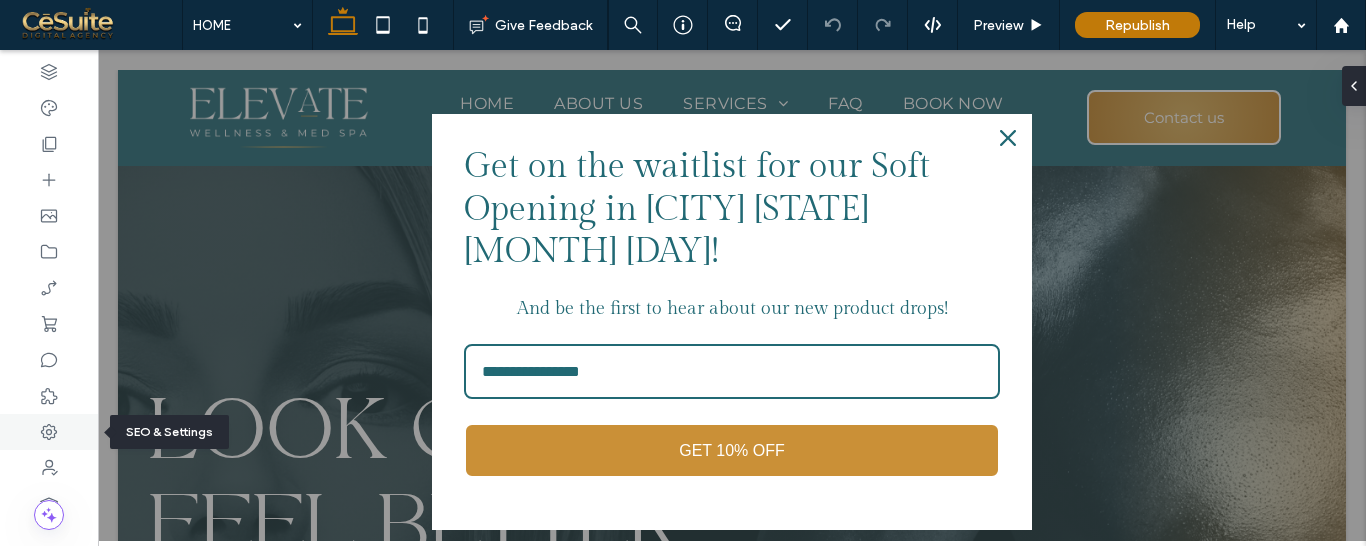click 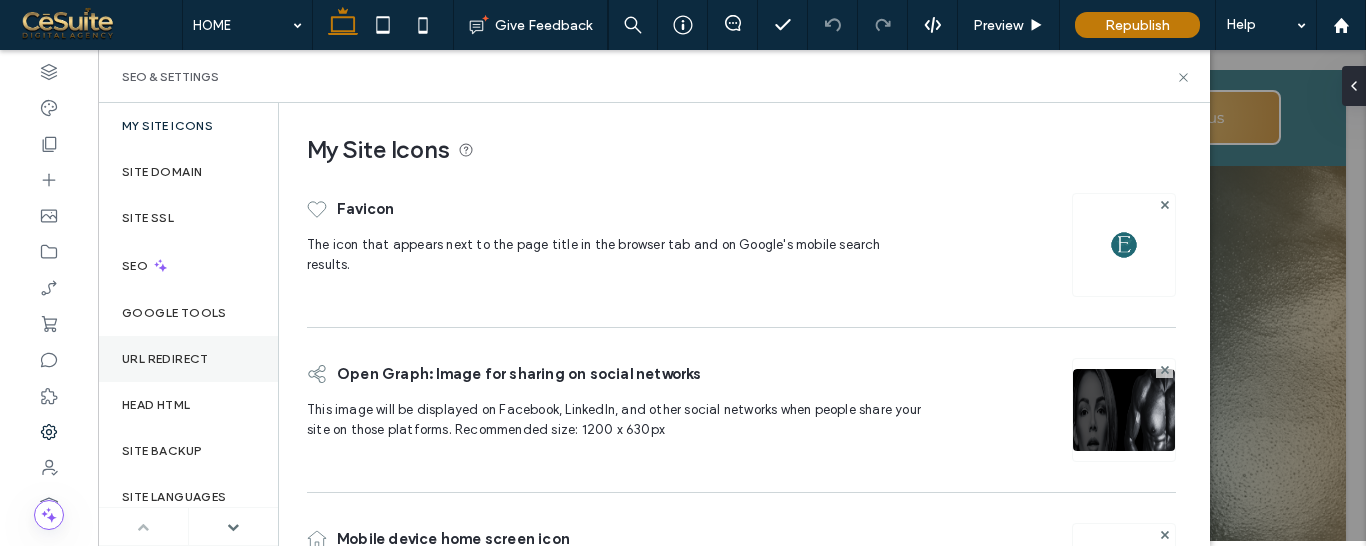 click on "URL Redirect" at bounding box center (165, 359) 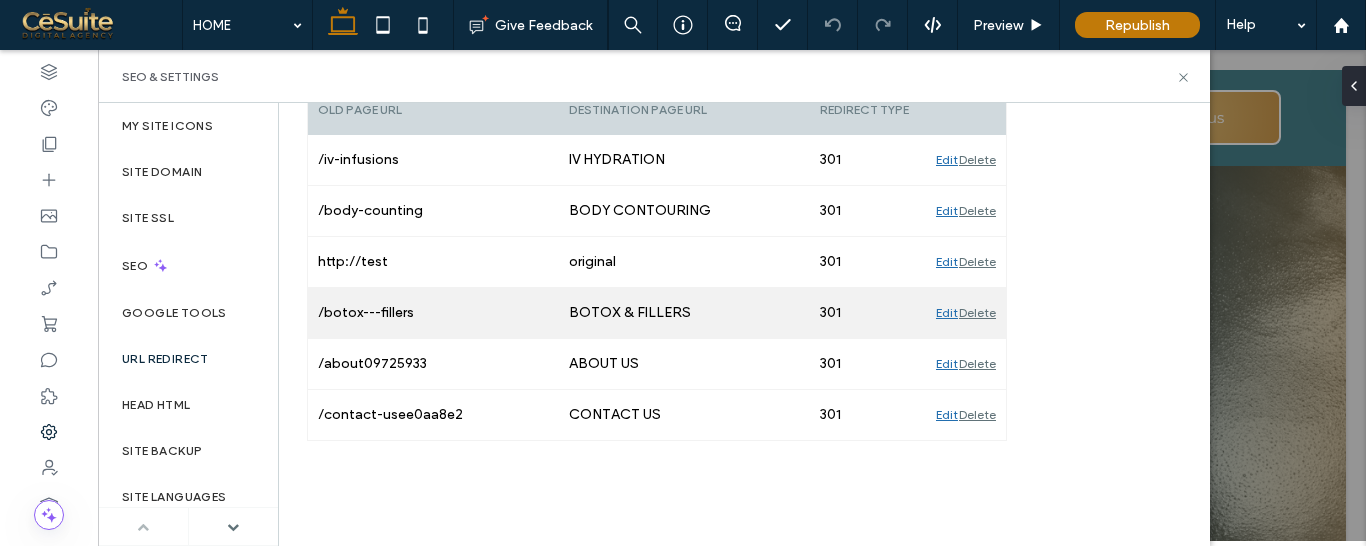 scroll, scrollTop: 114, scrollLeft: 0, axis: vertical 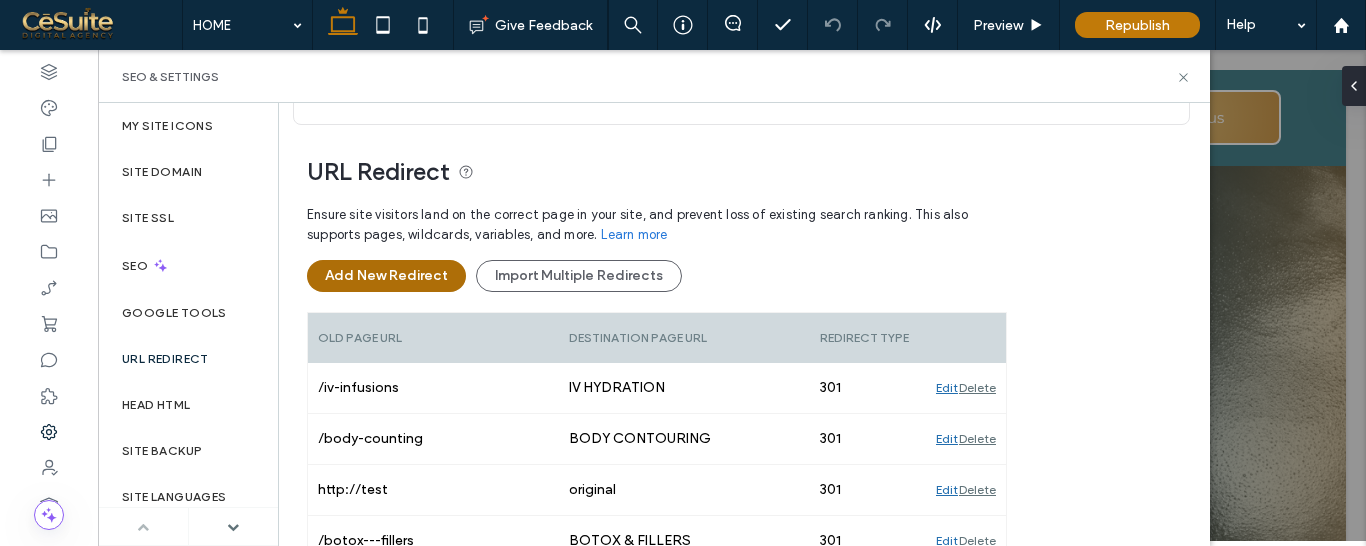 click on "Add New Redirect" at bounding box center [386, 276] 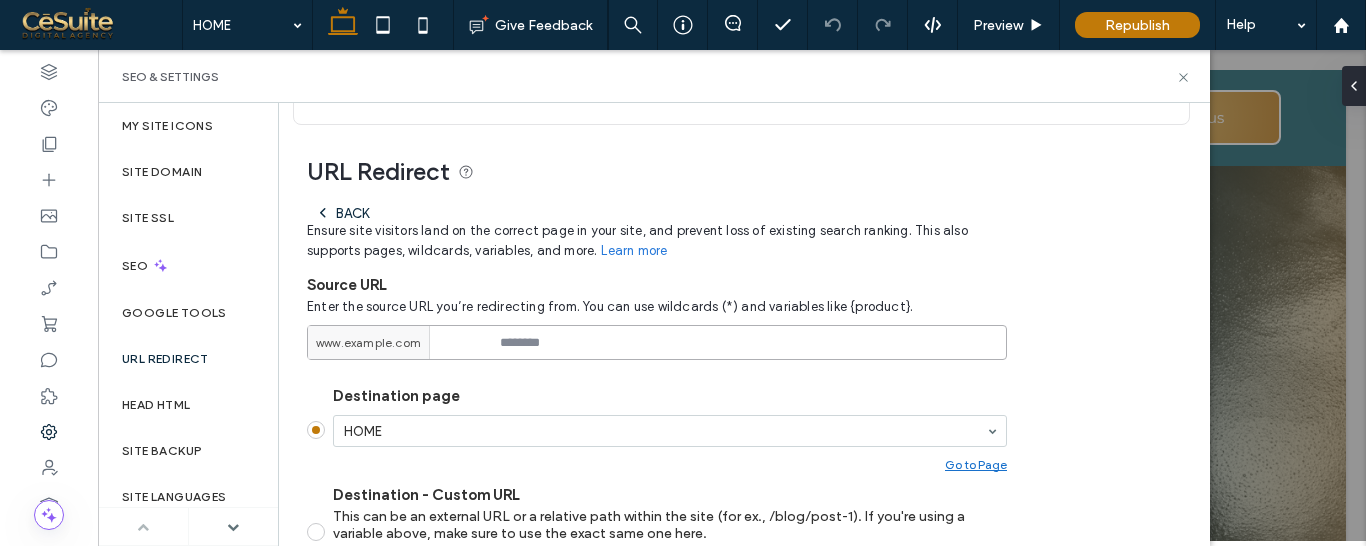 click at bounding box center [657, 342] 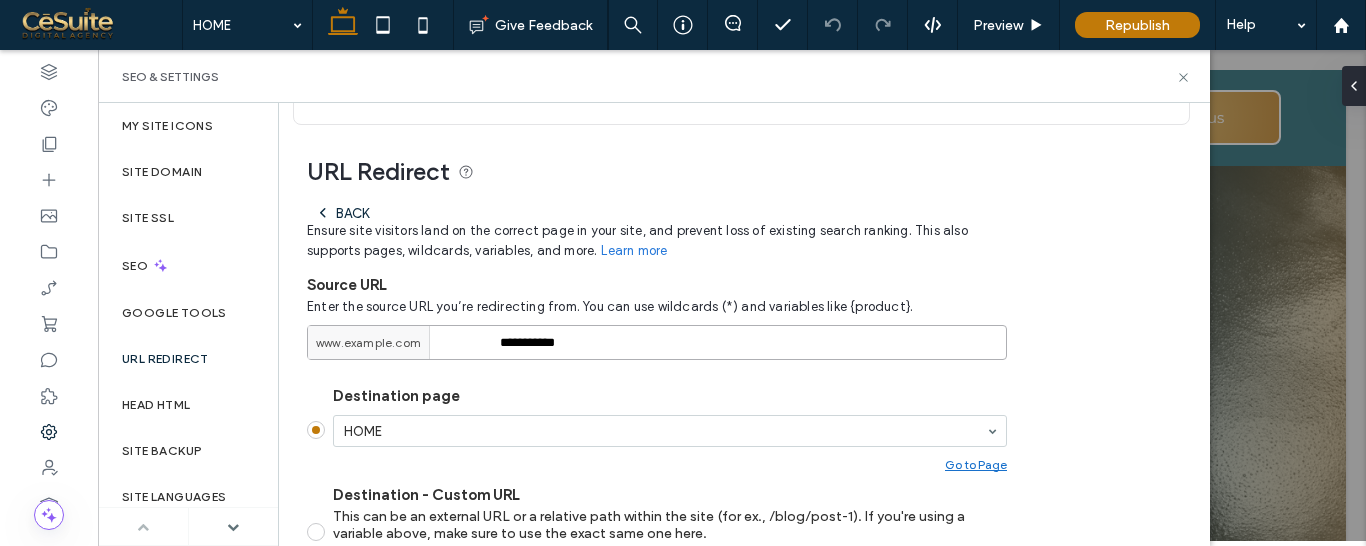 type on "**********" 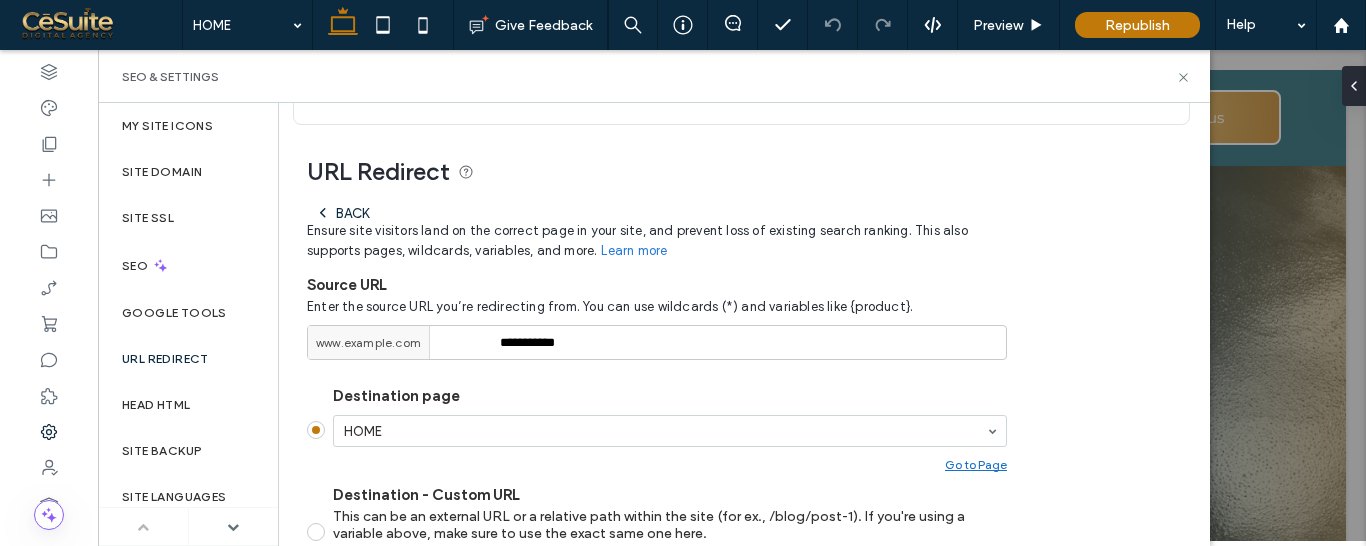 click on "Destination page HOME Go to Page" at bounding box center [670, 429] 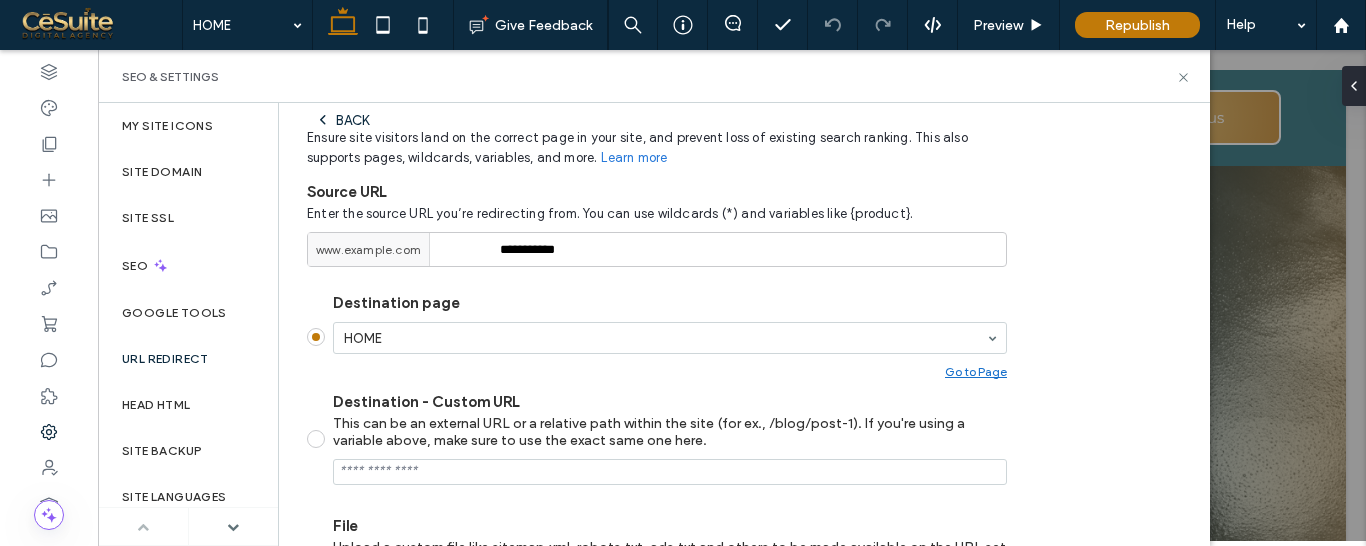 scroll, scrollTop: 228, scrollLeft: 0, axis: vertical 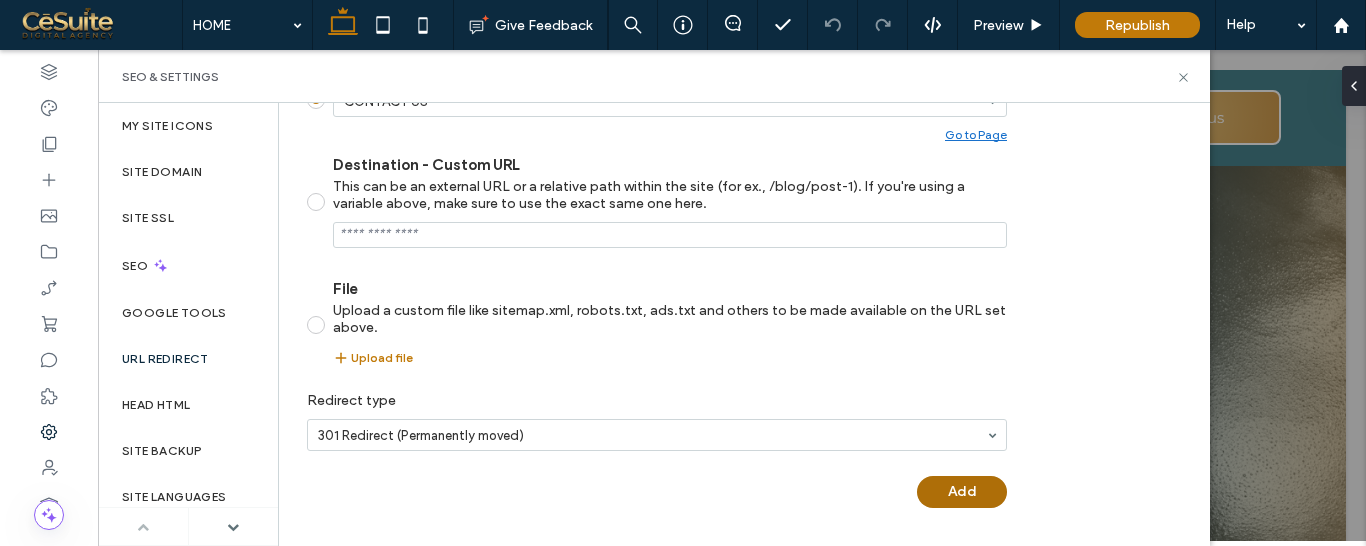 click on "Add" at bounding box center (962, 492) 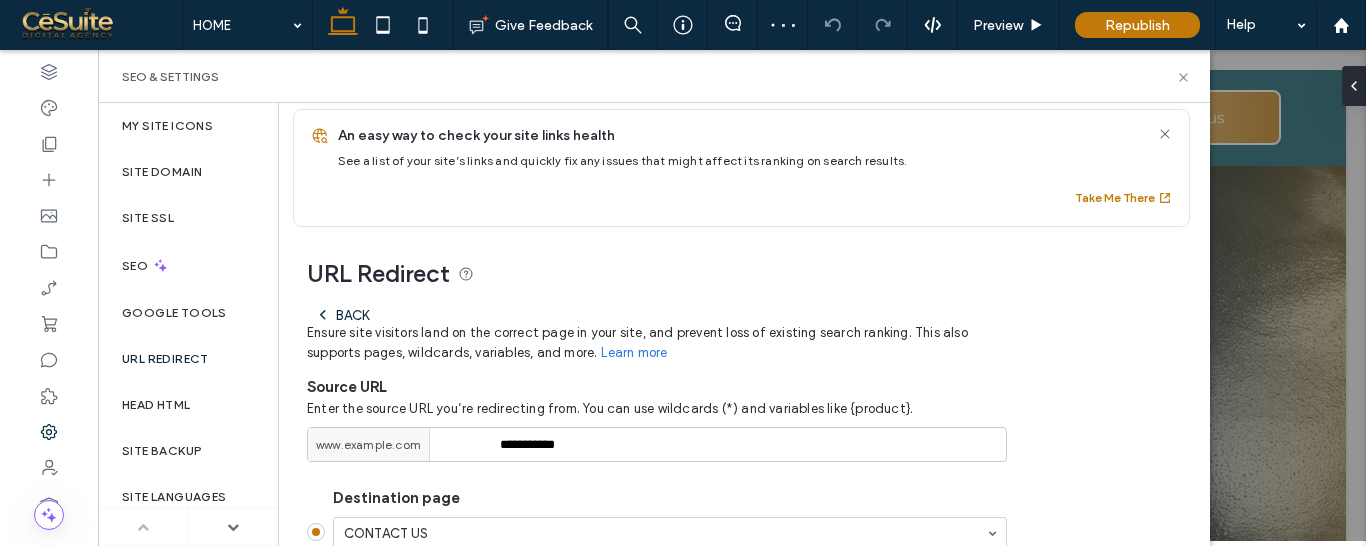 scroll, scrollTop: 0, scrollLeft: 0, axis: both 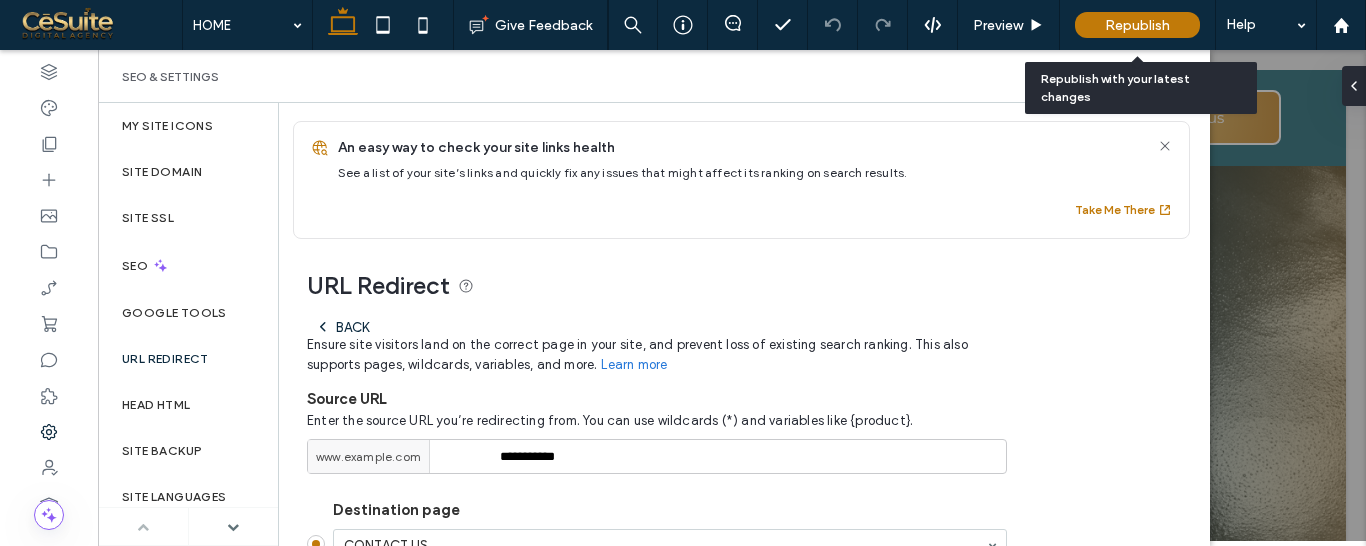 click on "Republish" at bounding box center [1137, 25] 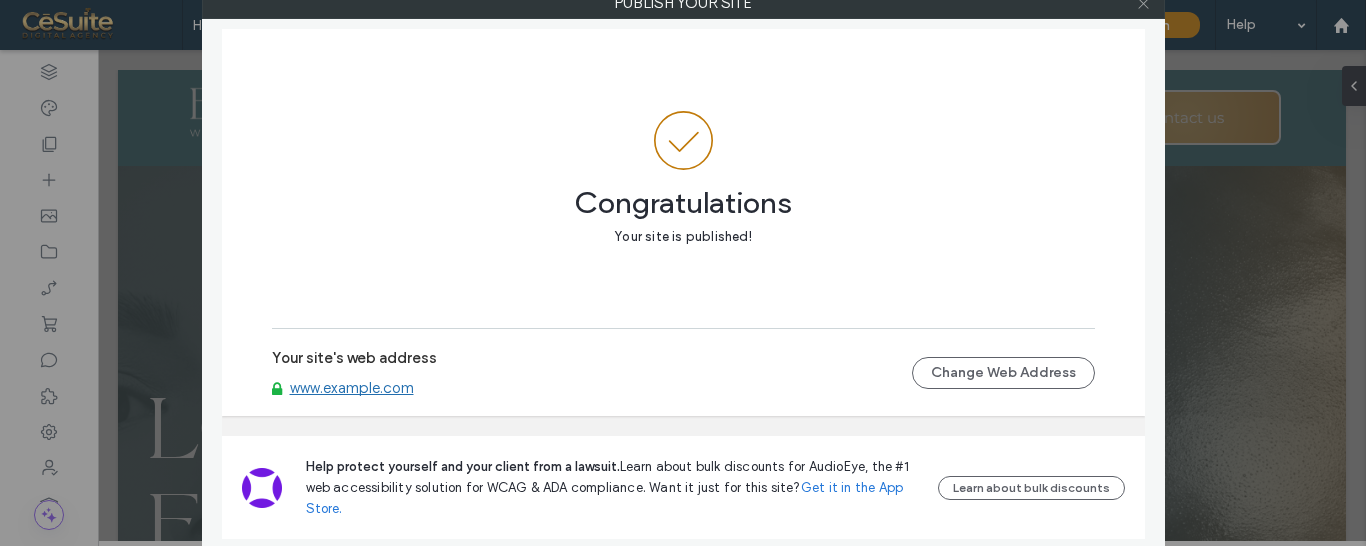 click 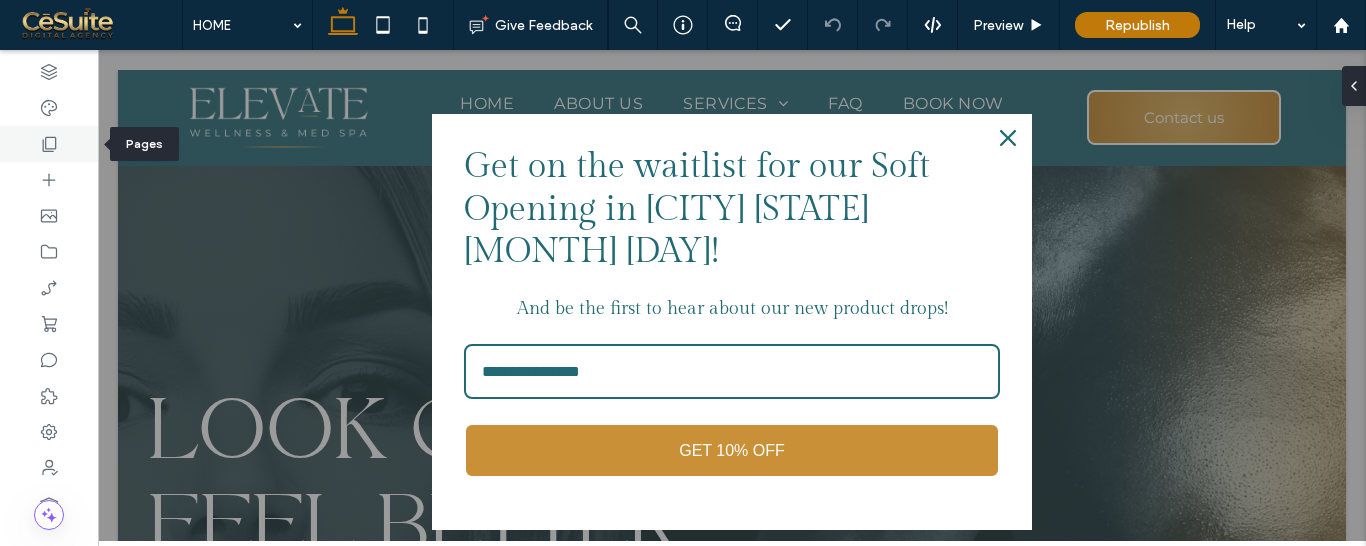 click 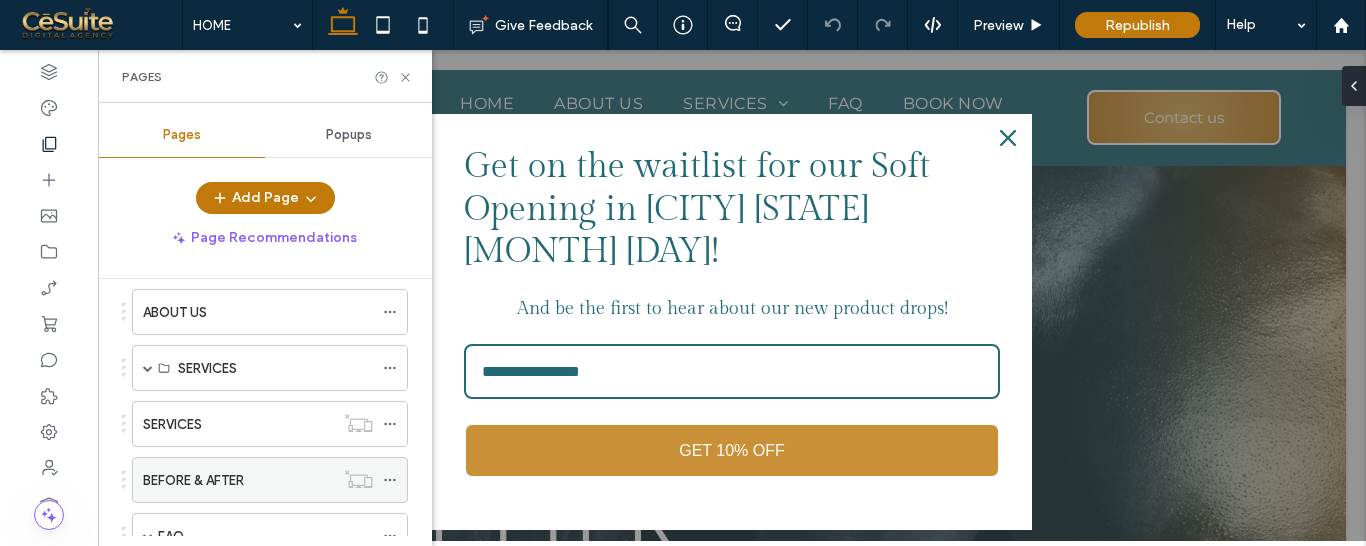 scroll, scrollTop: 228, scrollLeft: 0, axis: vertical 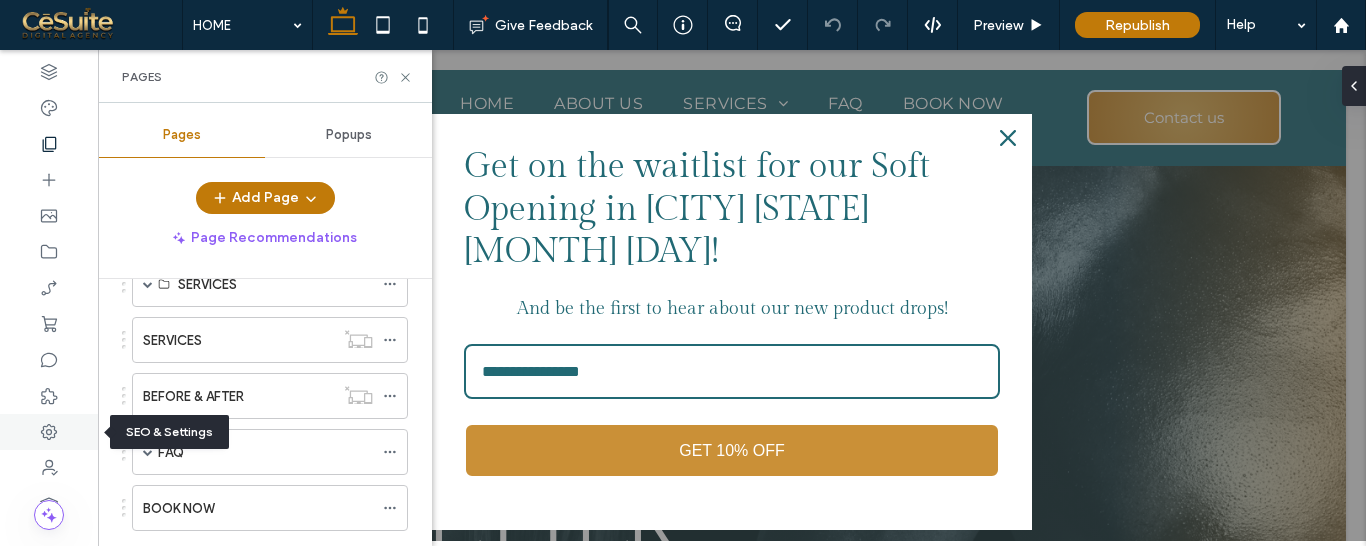 click 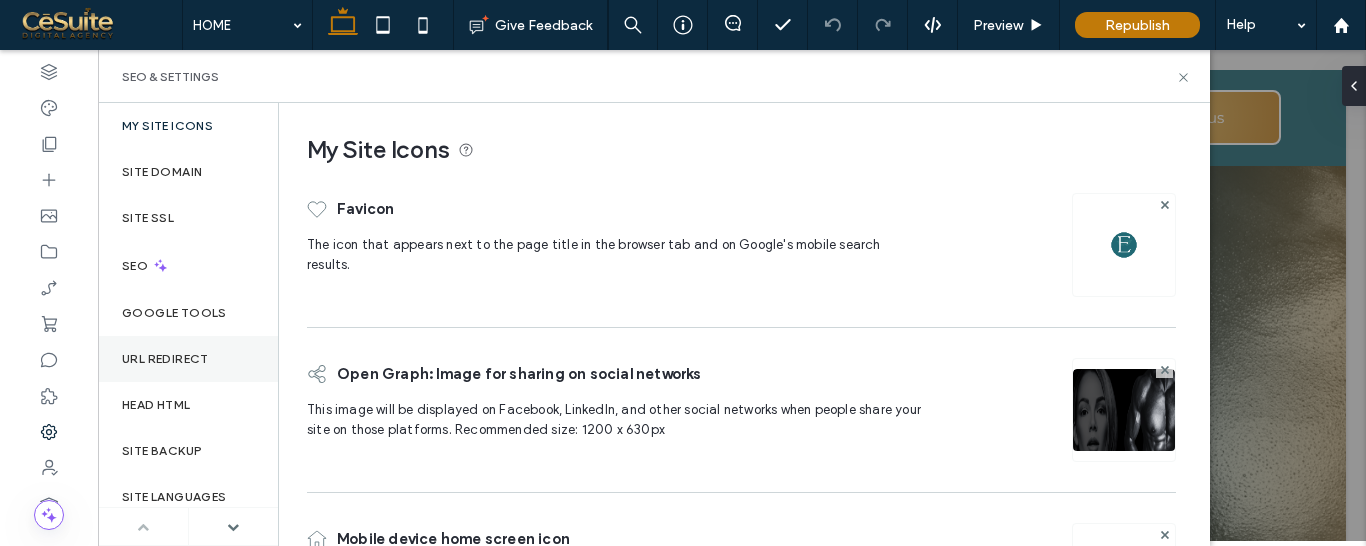 click on "URL Redirect" at bounding box center [188, 359] 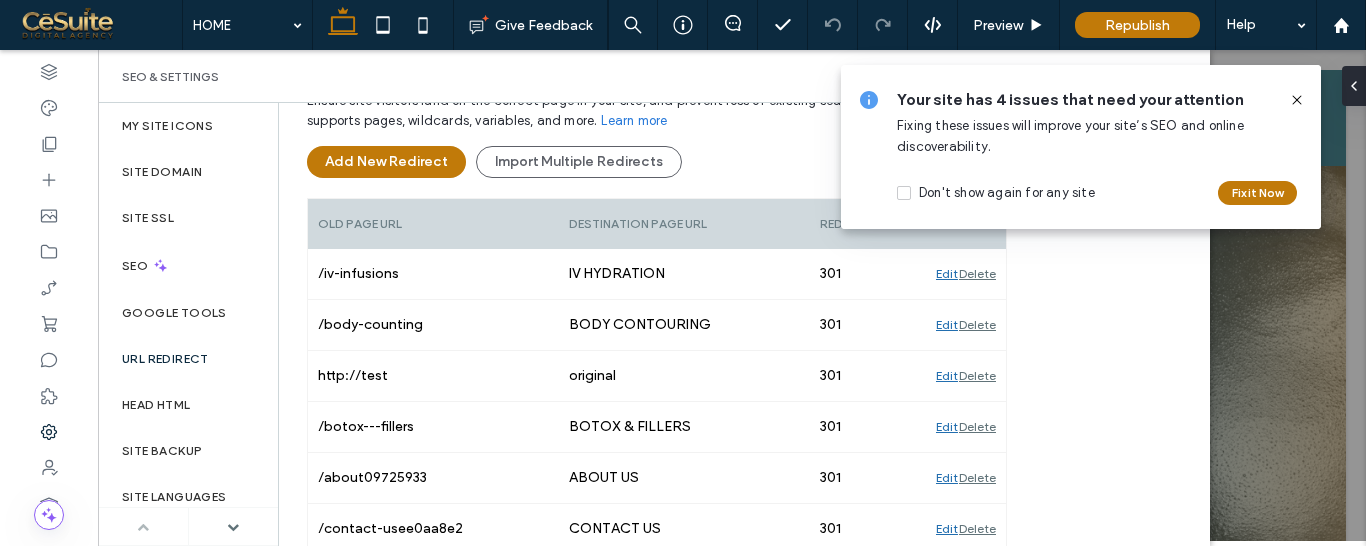 scroll, scrollTop: 0, scrollLeft: 0, axis: both 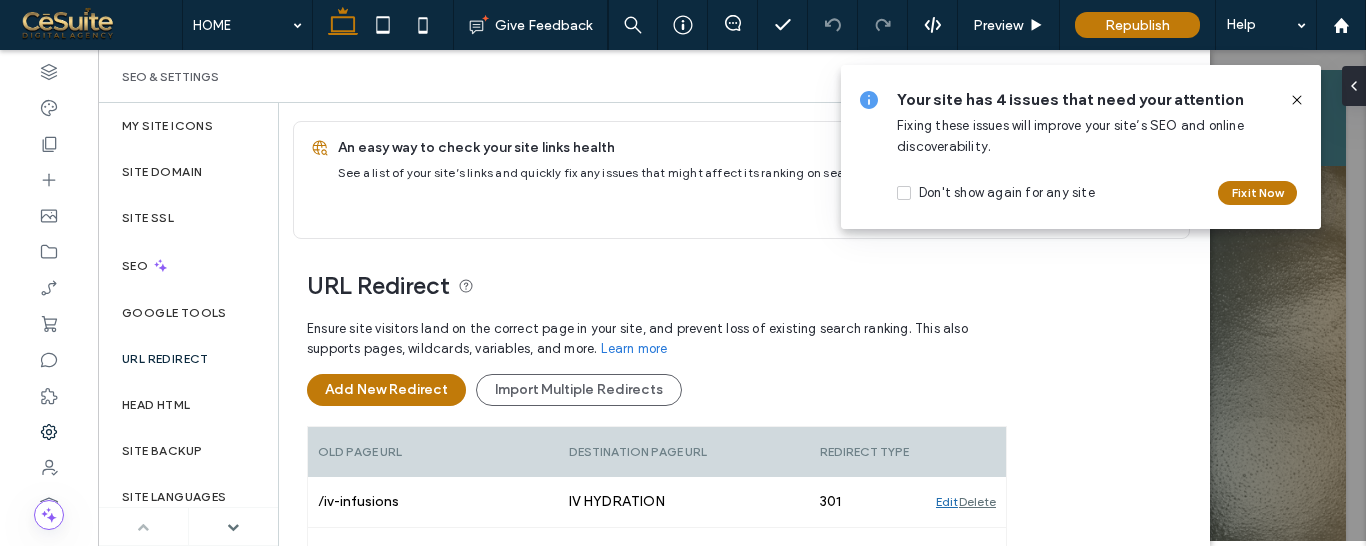 click 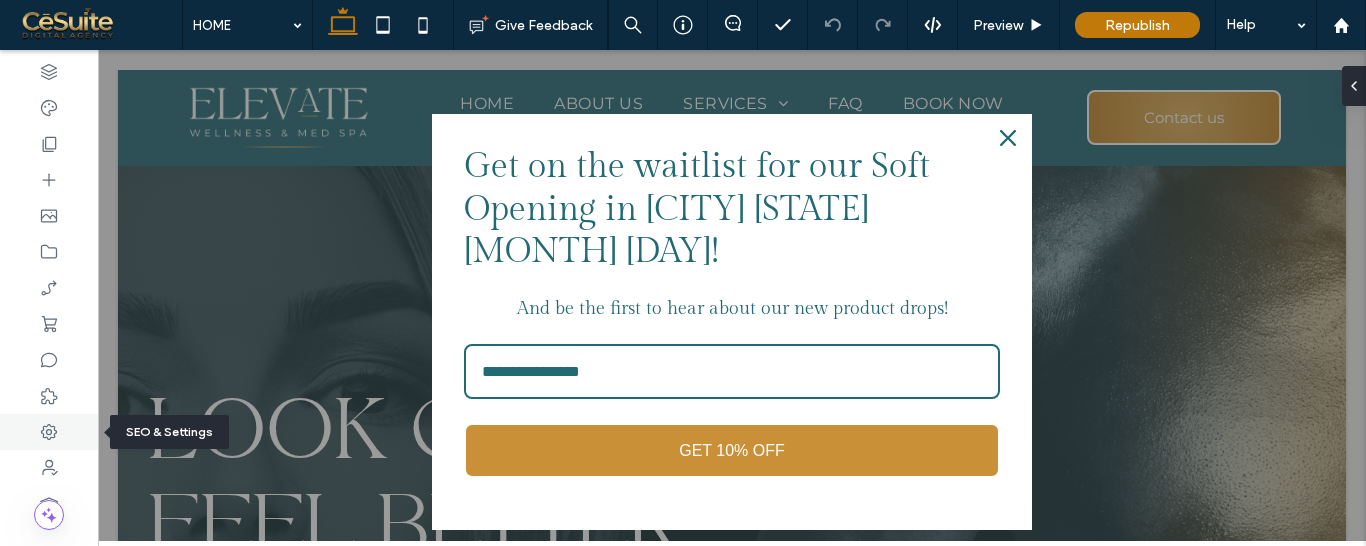 click at bounding box center (49, 432) 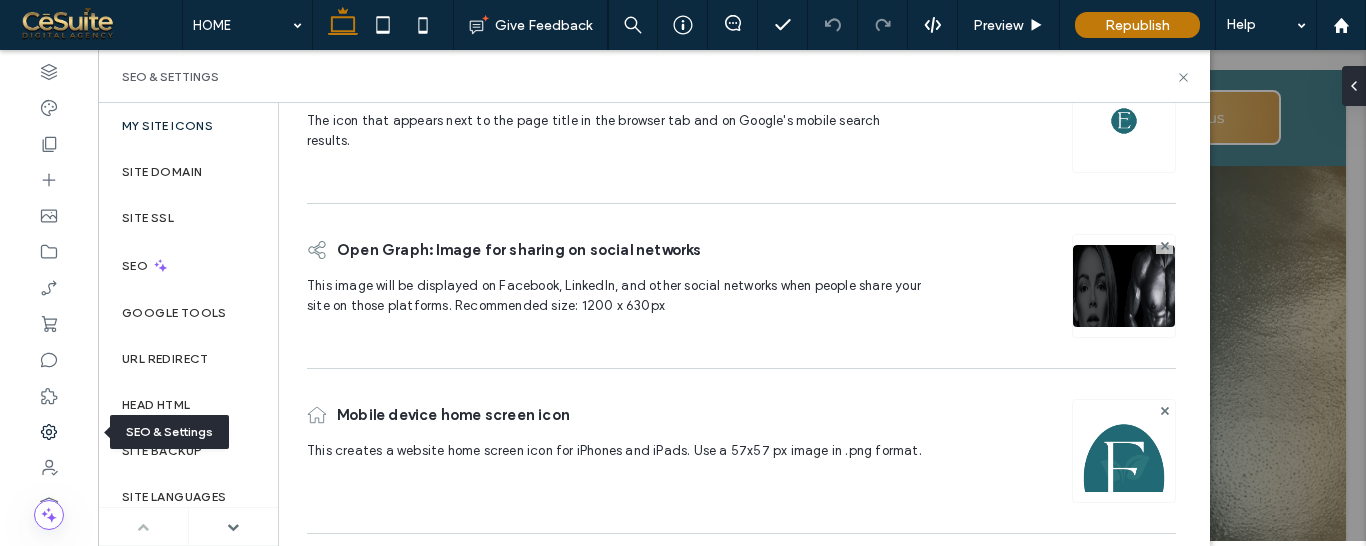 click 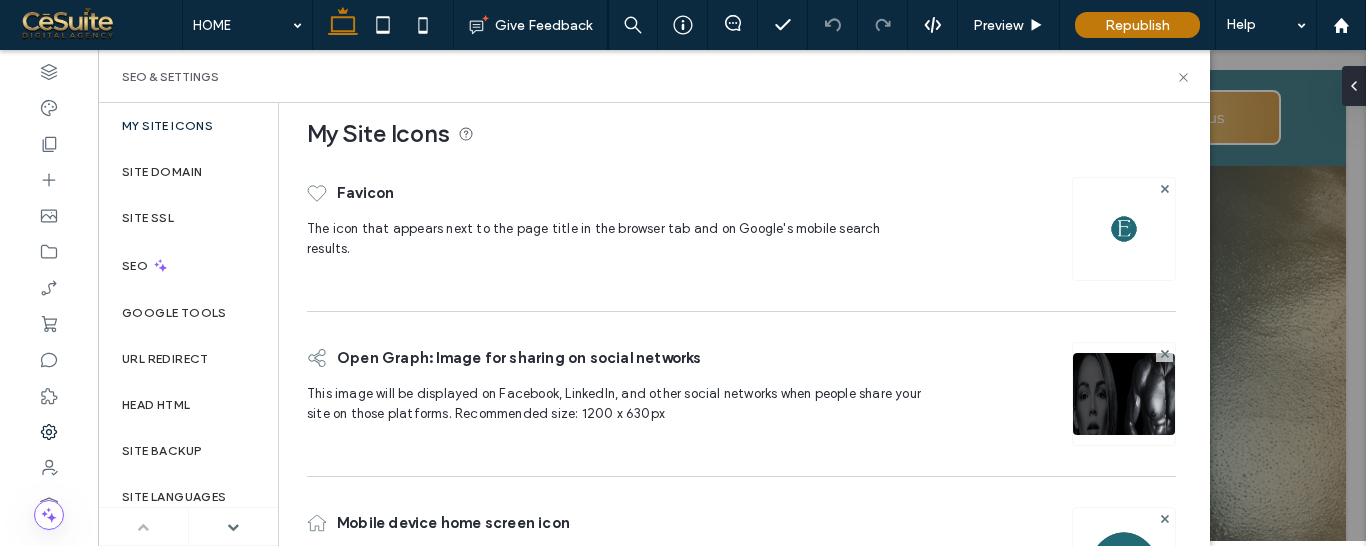 scroll, scrollTop: 0, scrollLeft: 0, axis: both 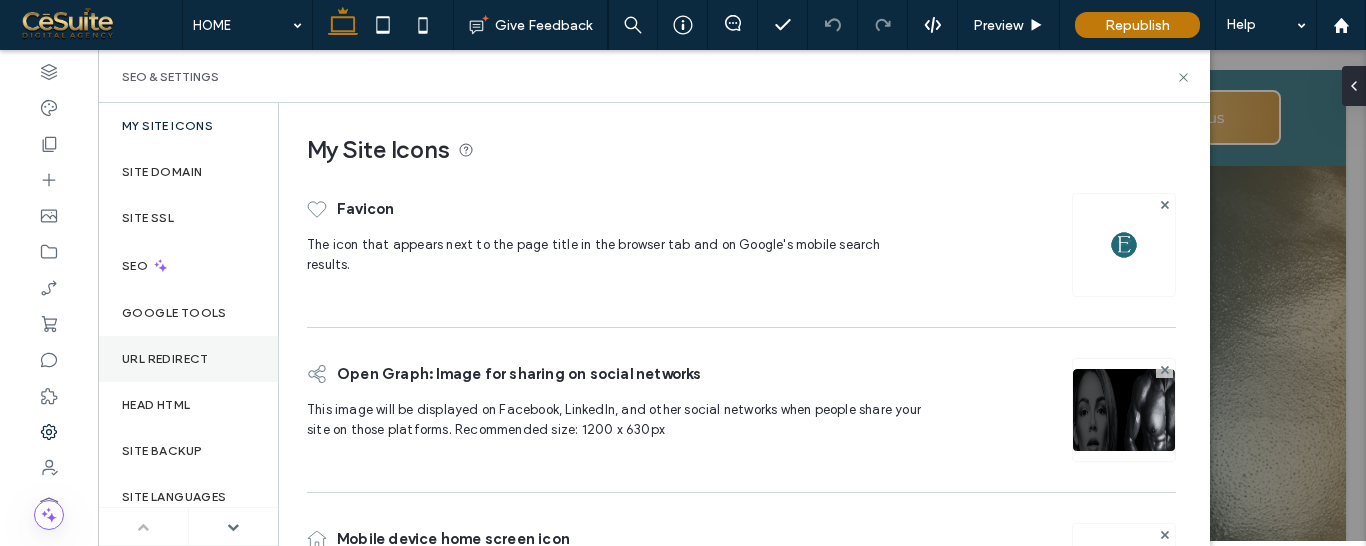 click on "URL Redirect" at bounding box center [188, 359] 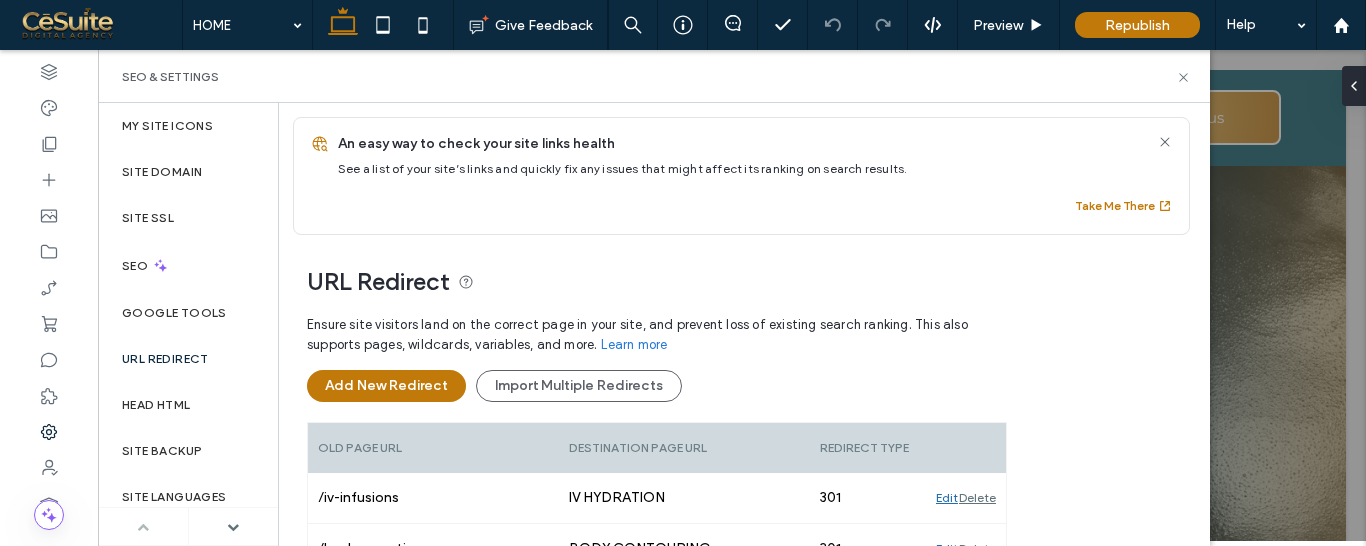 scroll, scrollTop: 0, scrollLeft: 0, axis: both 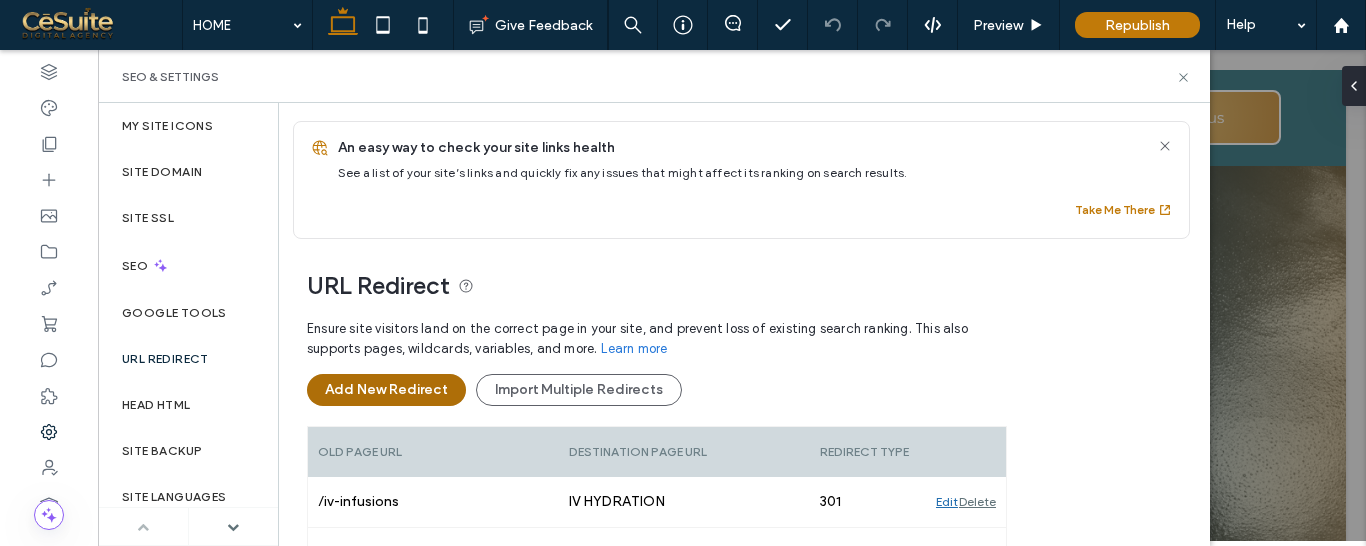 click on "Add New Redirect" at bounding box center [386, 390] 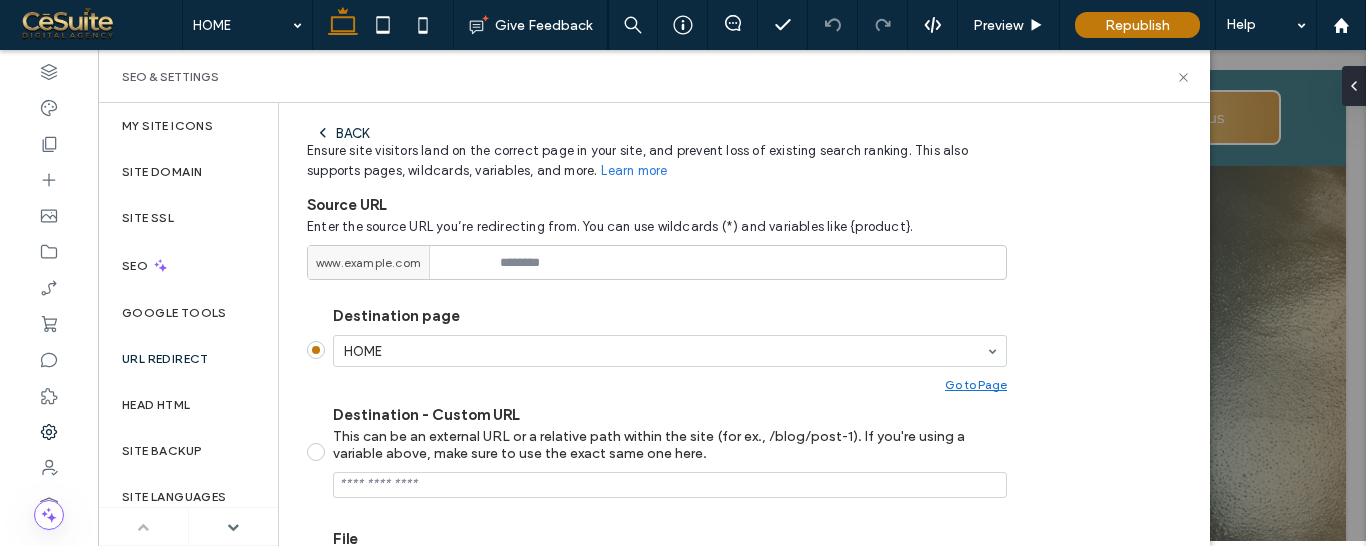 scroll, scrollTop: 228, scrollLeft: 0, axis: vertical 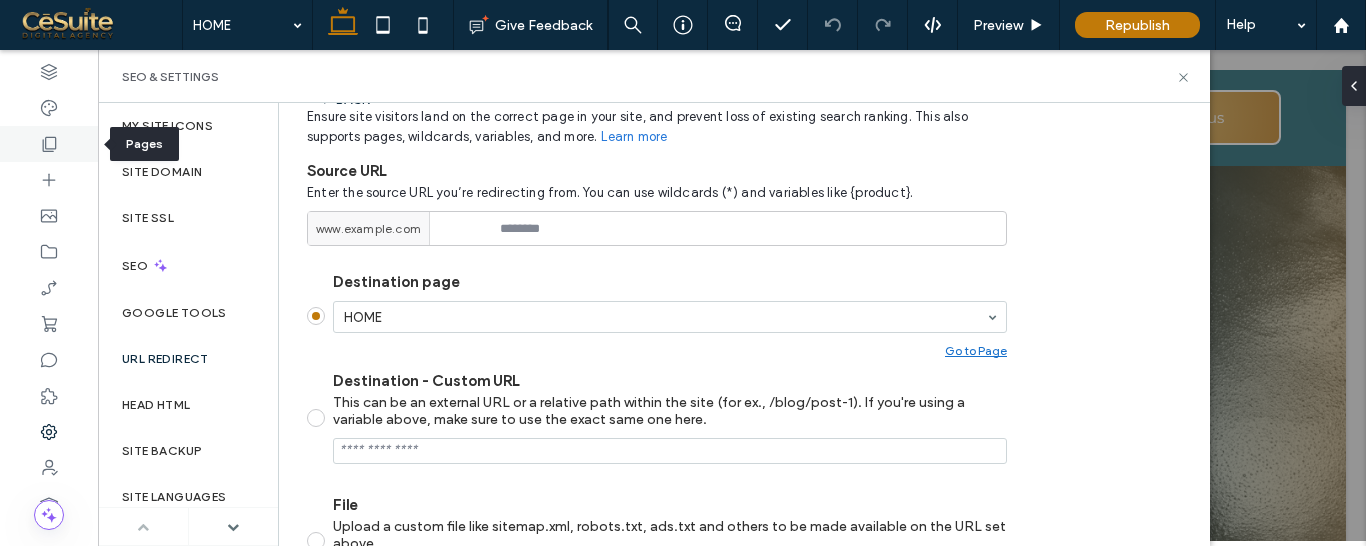 click 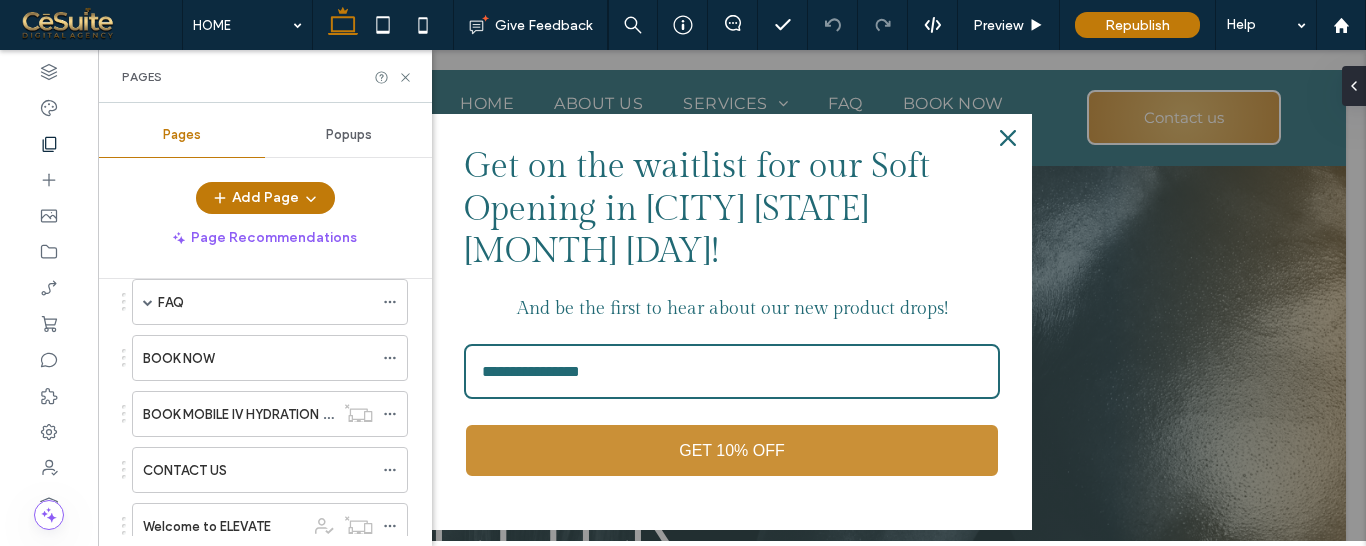 scroll, scrollTop: 342, scrollLeft: 0, axis: vertical 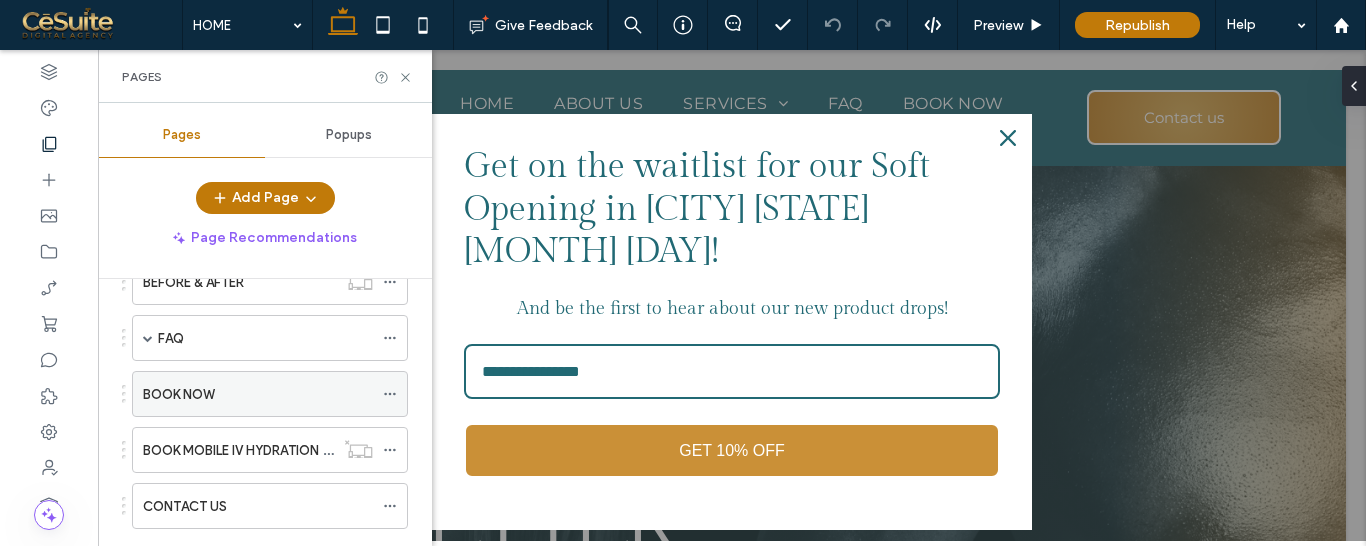 click 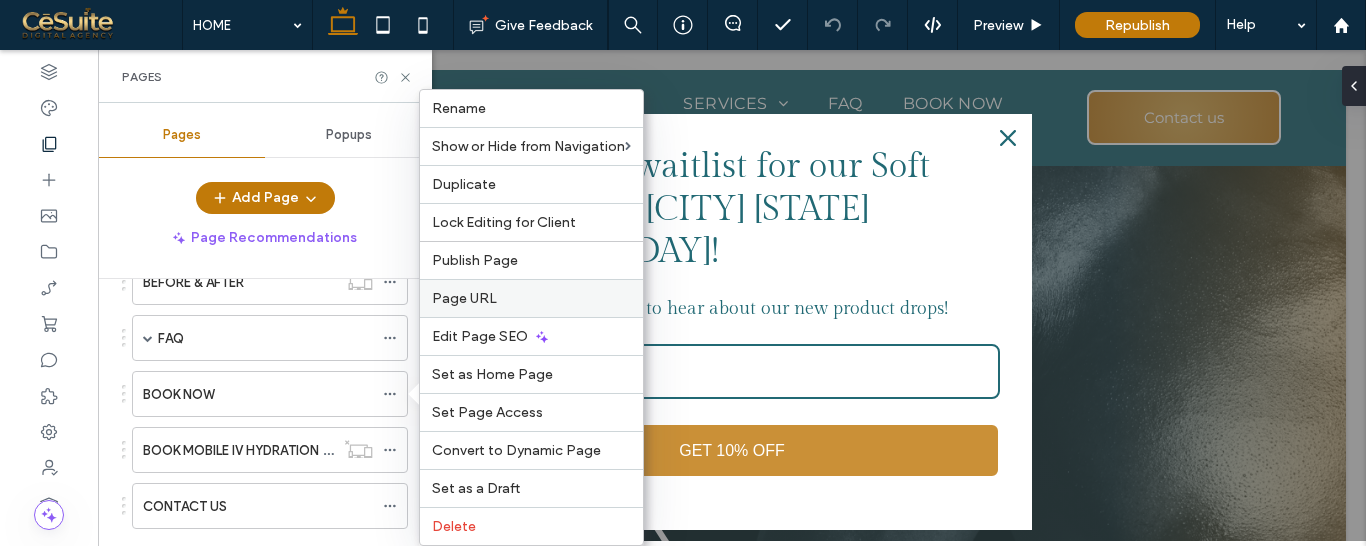 click on "Page URL" at bounding box center [464, 298] 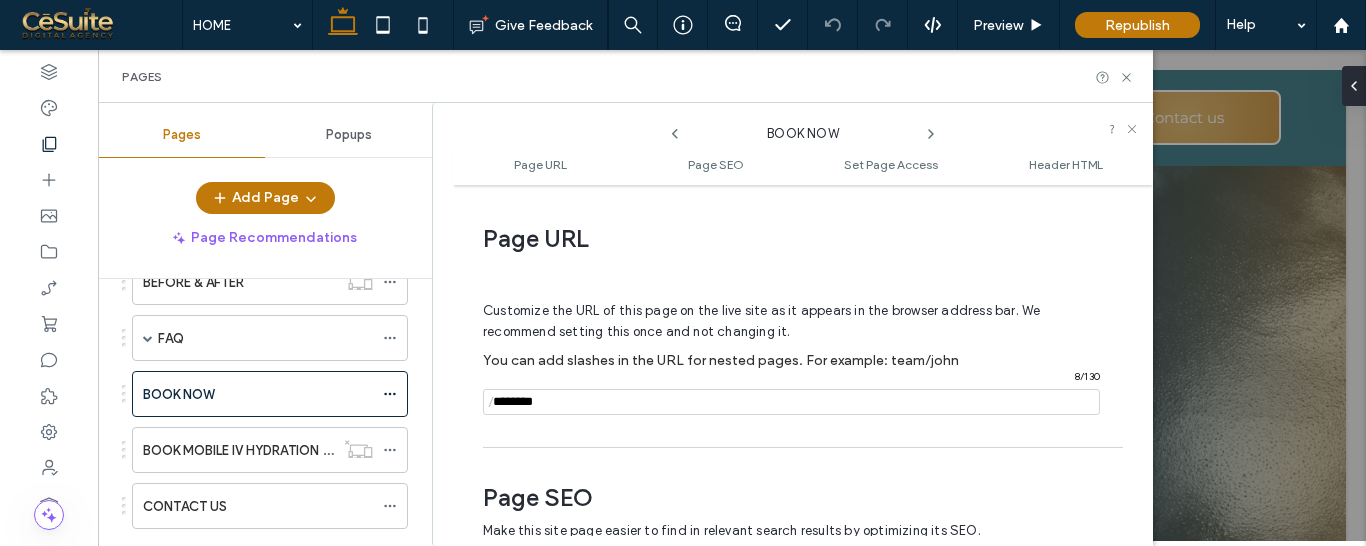 scroll, scrollTop: 10, scrollLeft: 0, axis: vertical 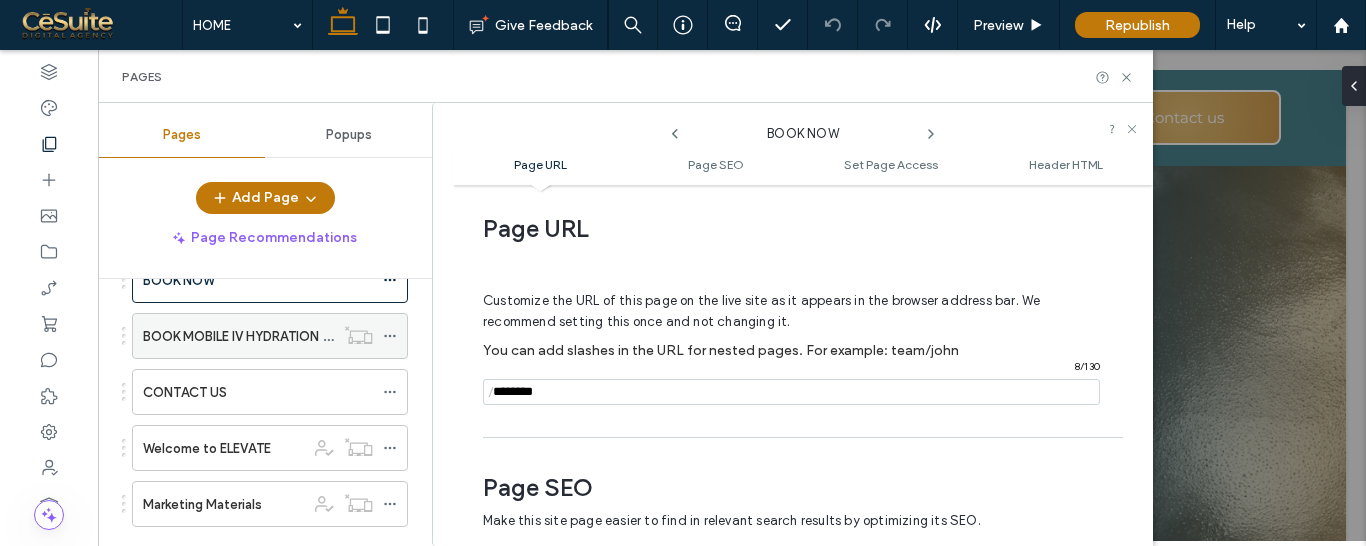 click 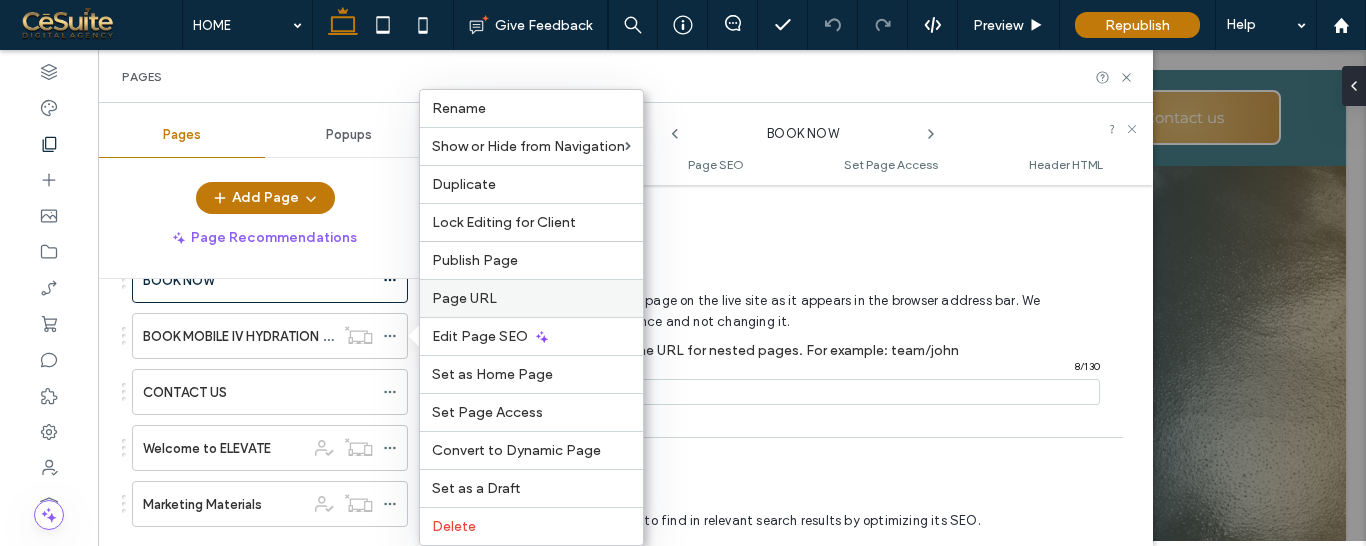 click on "Page URL" at bounding box center [531, 298] 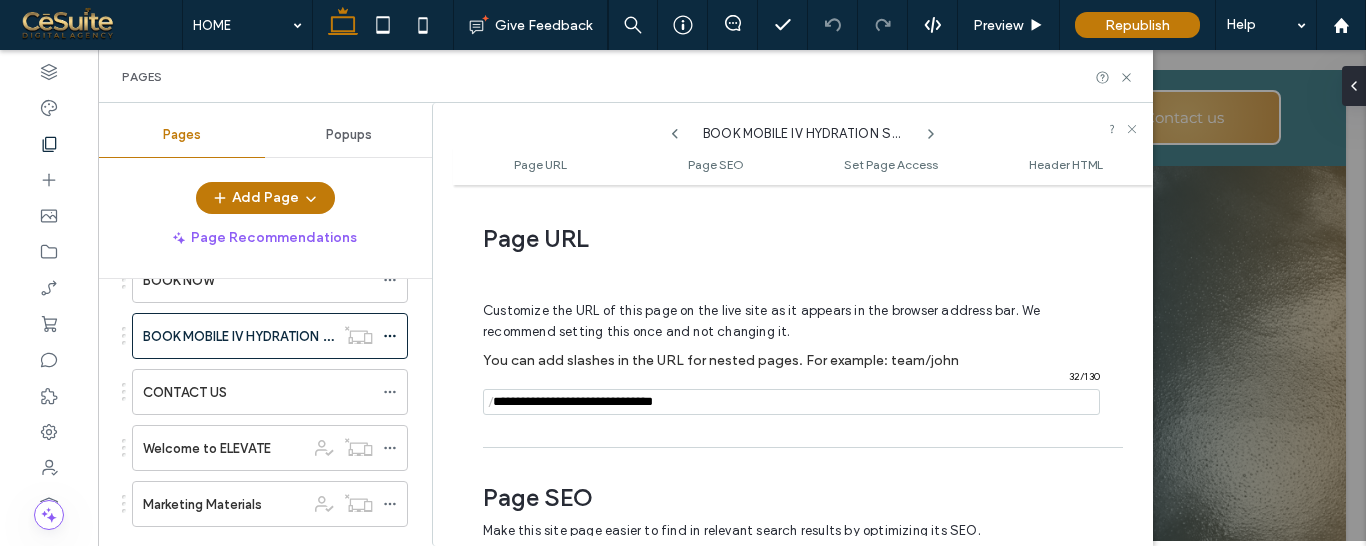 scroll, scrollTop: 10, scrollLeft: 0, axis: vertical 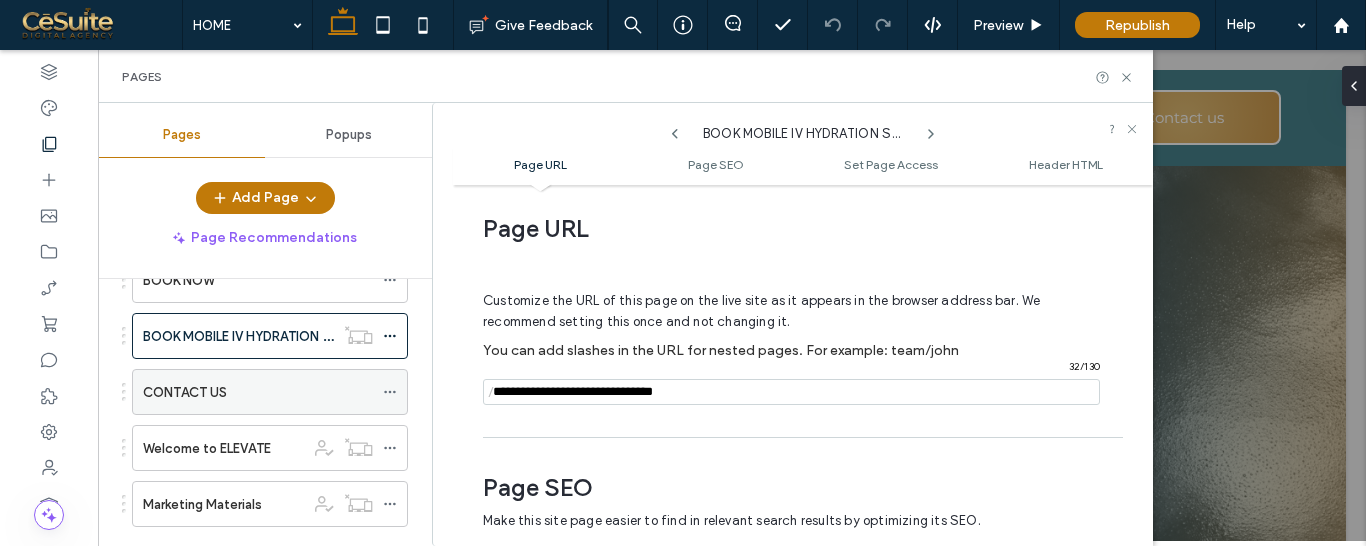 click at bounding box center [395, 392] 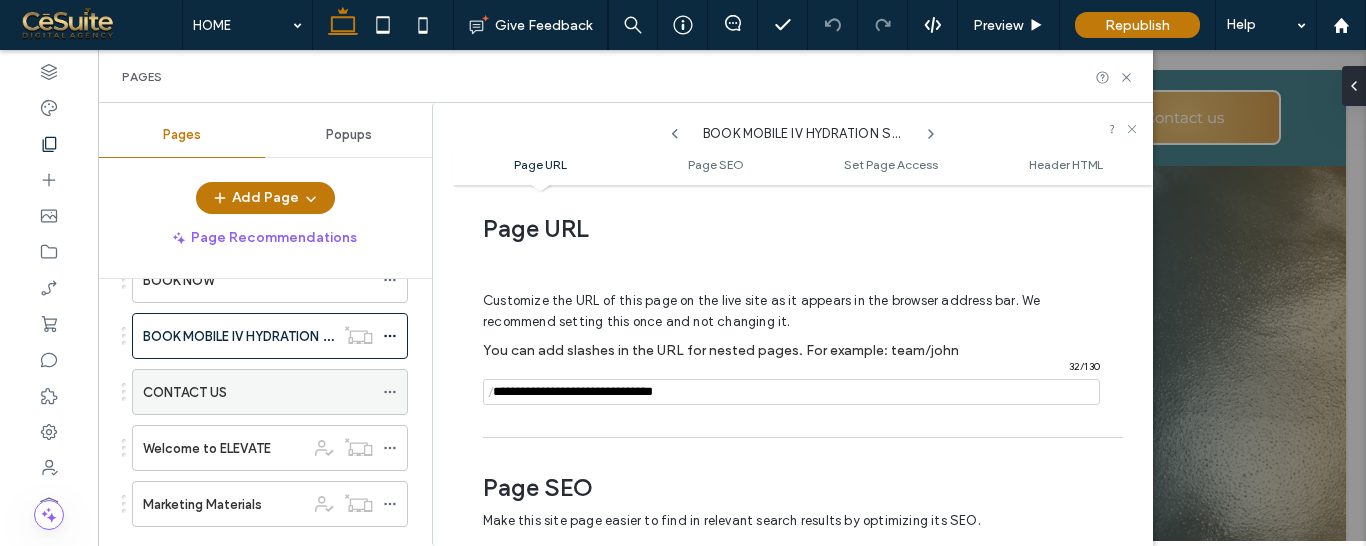 click 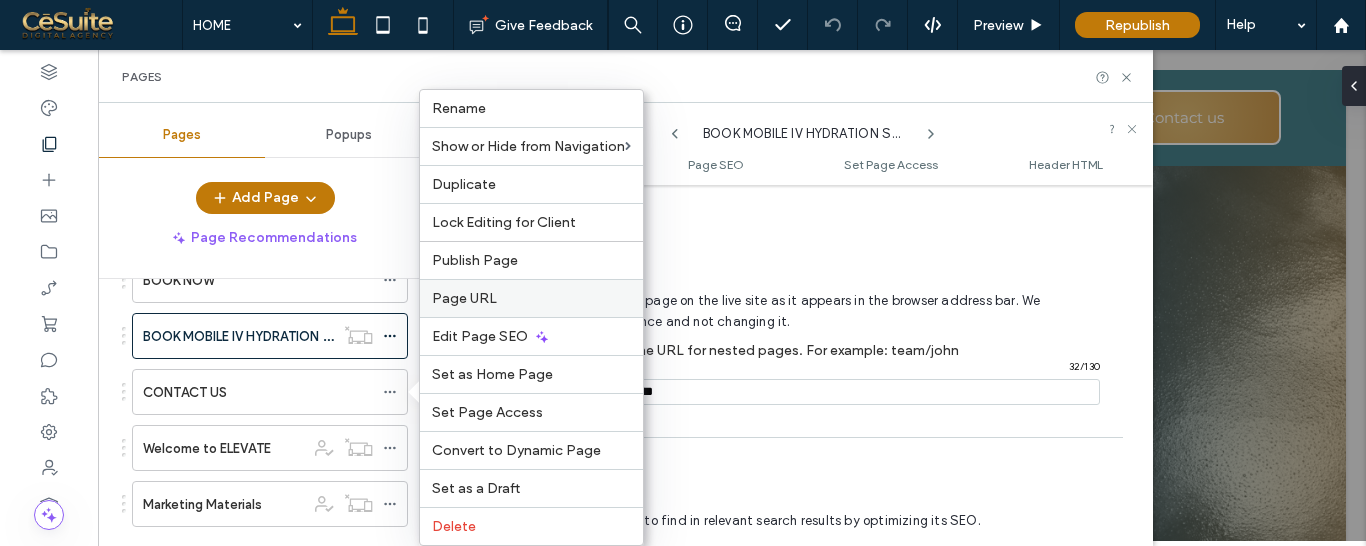 click on "Page URL" at bounding box center [531, 298] 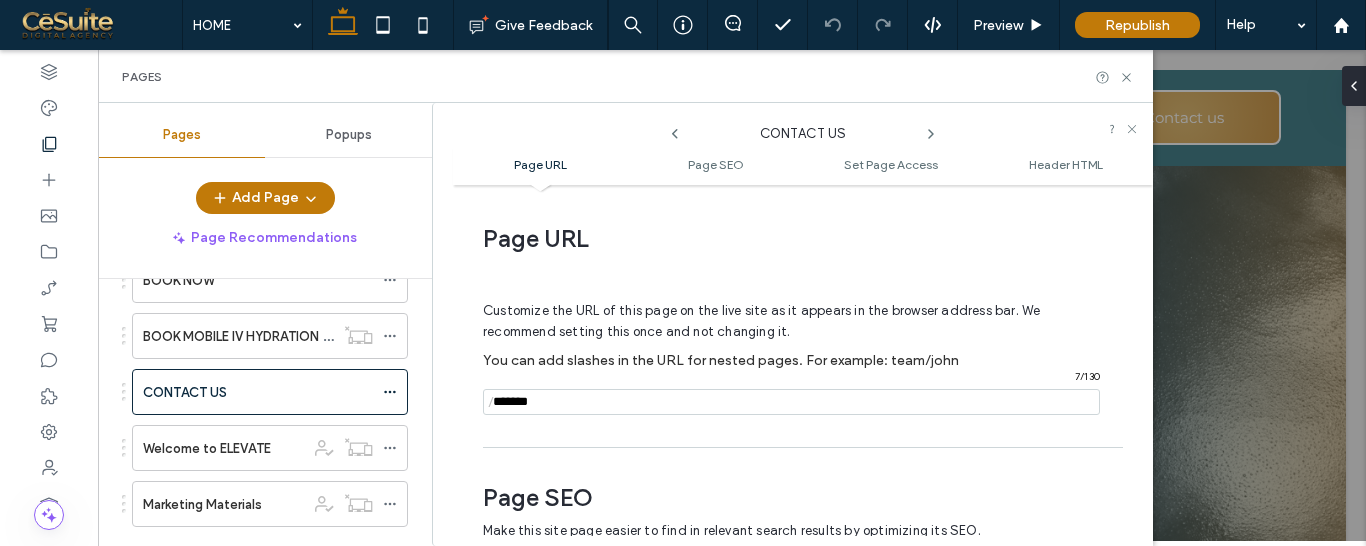 scroll, scrollTop: 10, scrollLeft: 0, axis: vertical 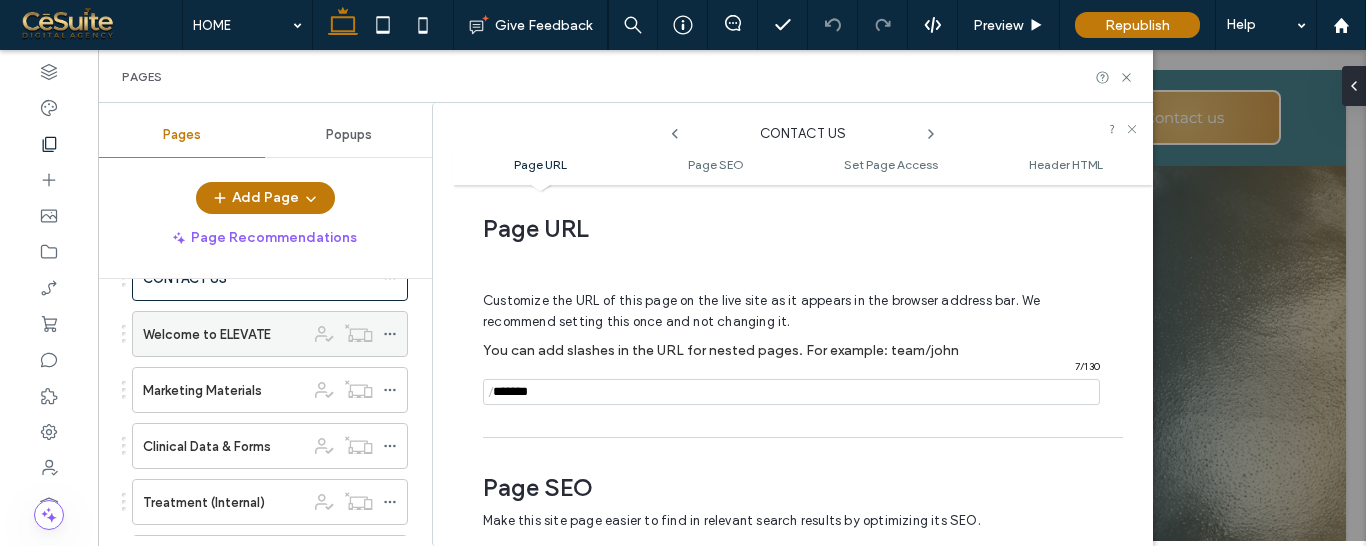click 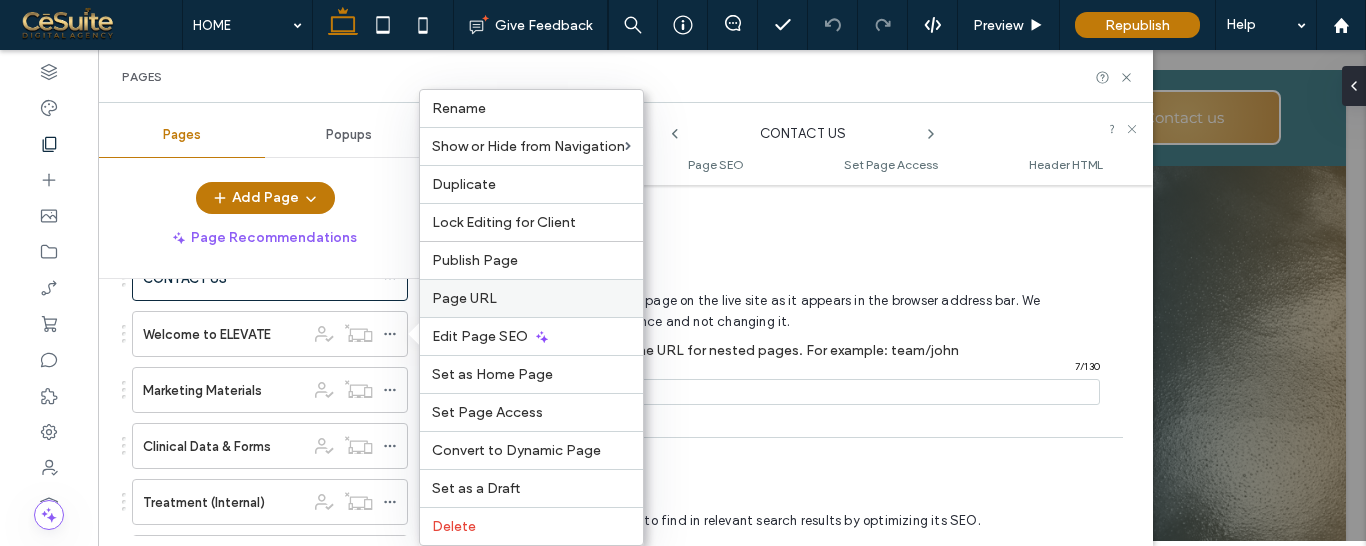 click on "Page URL" at bounding box center (531, 298) 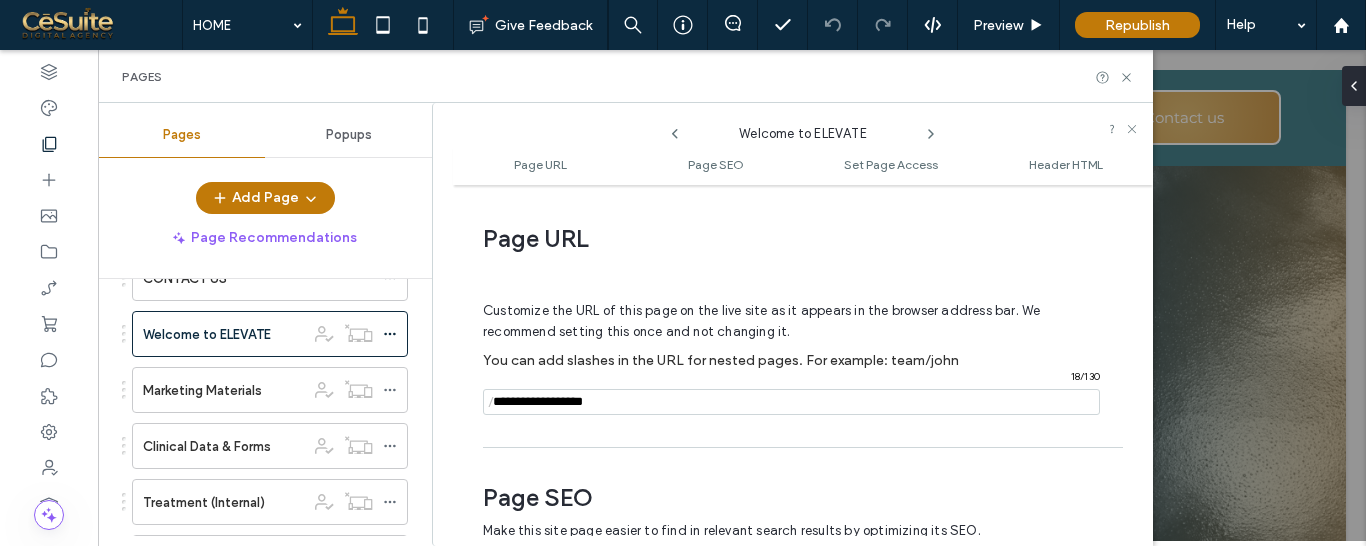 scroll, scrollTop: 10, scrollLeft: 0, axis: vertical 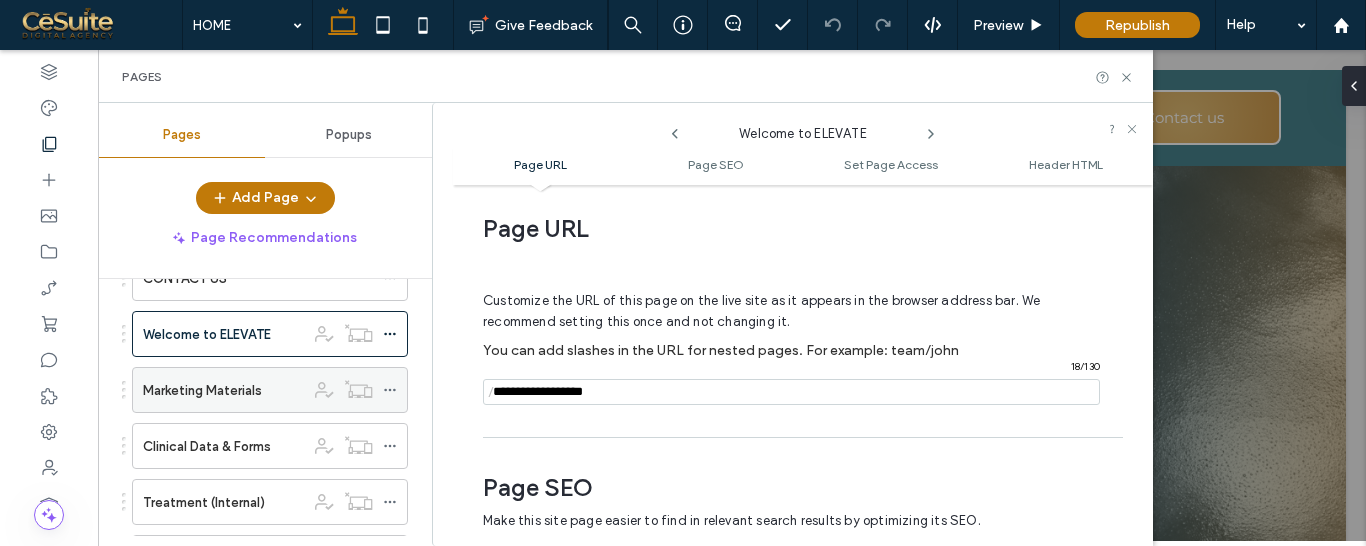 click 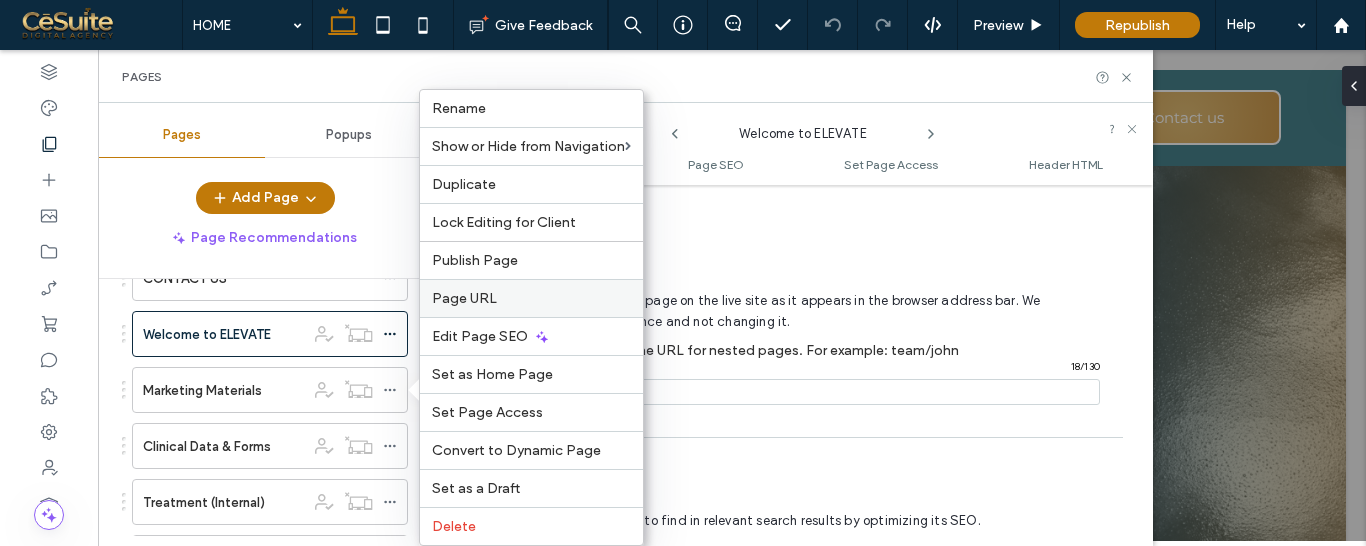 click on "Page URL" at bounding box center (531, 298) 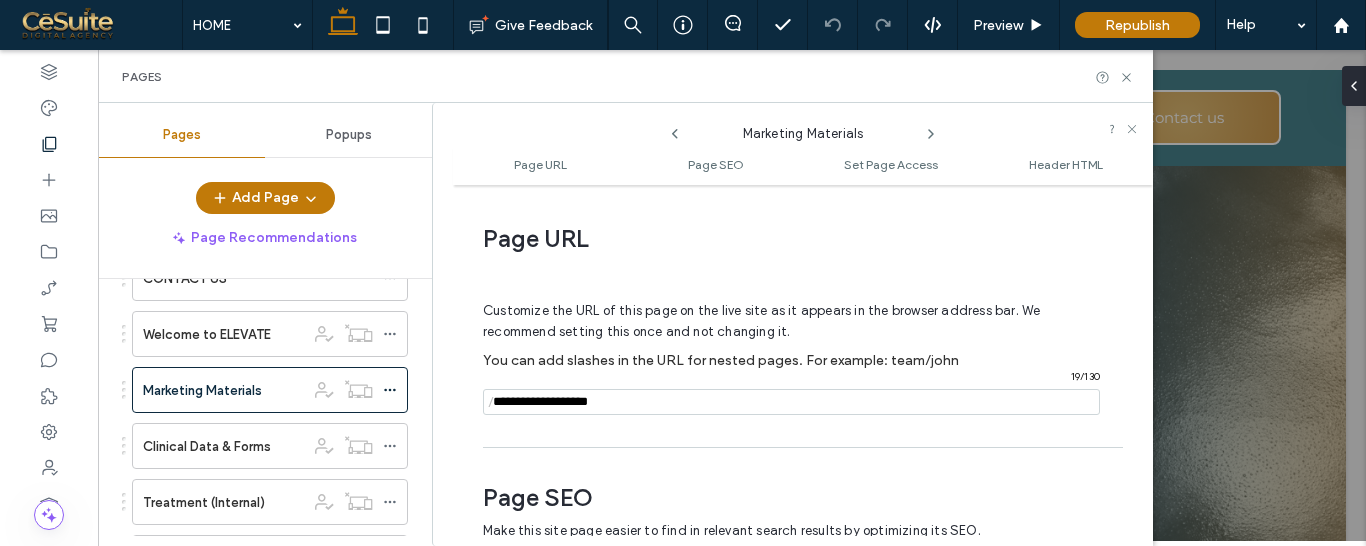 scroll, scrollTop: 10, scrollLeft: 0, axis: vertical 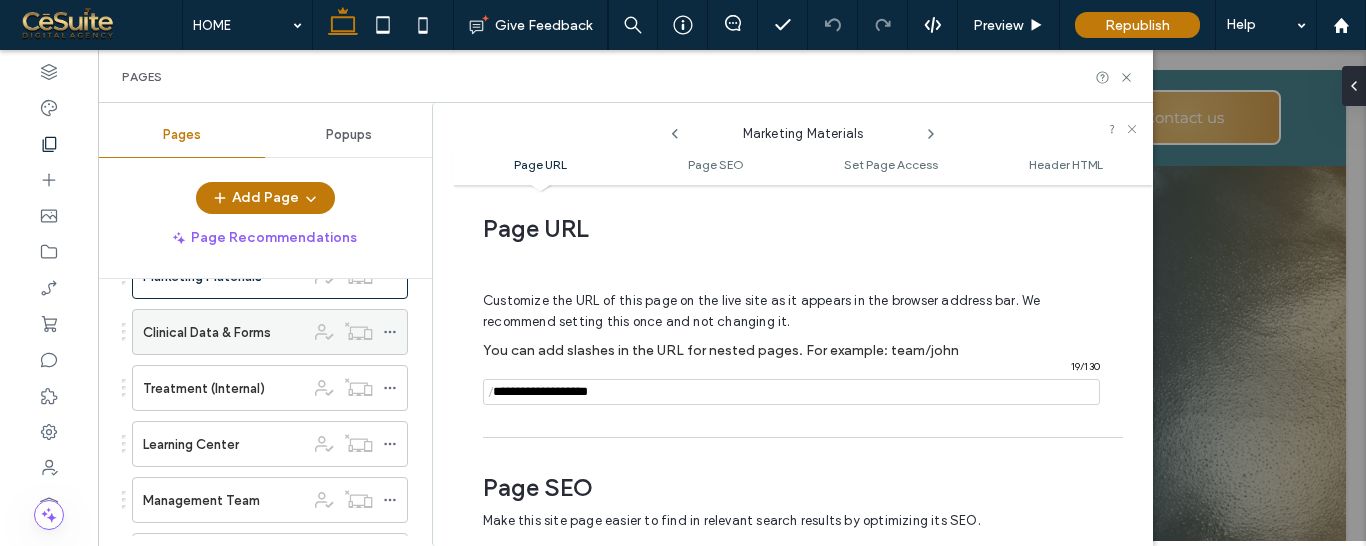 click 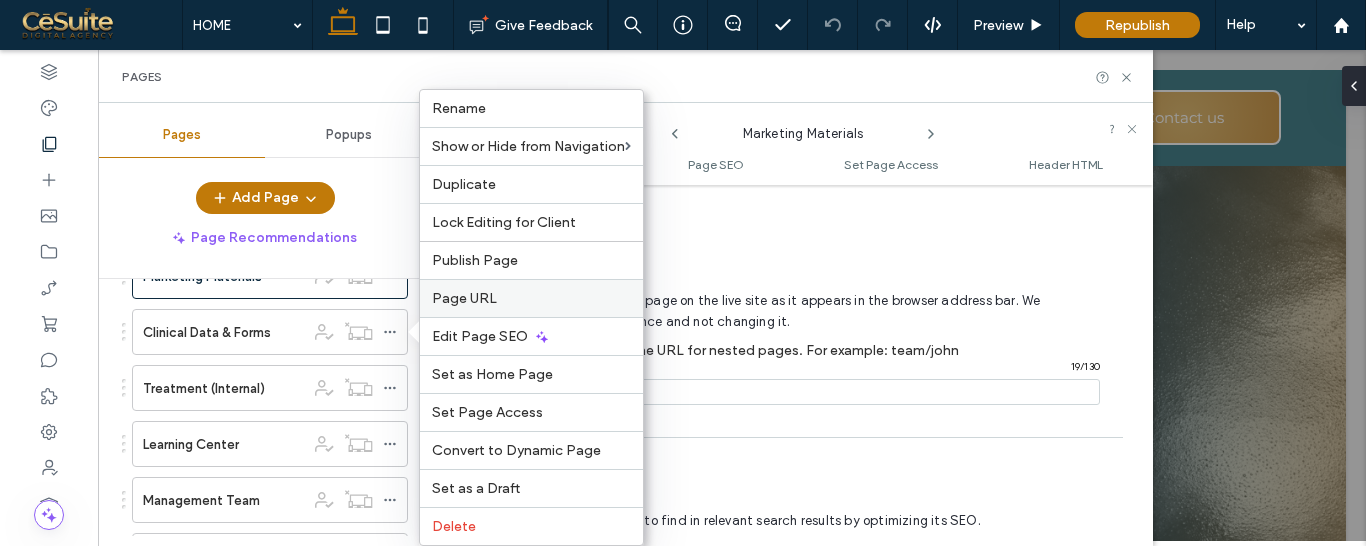 click on "Page URL" at bounding box center [531, 298] 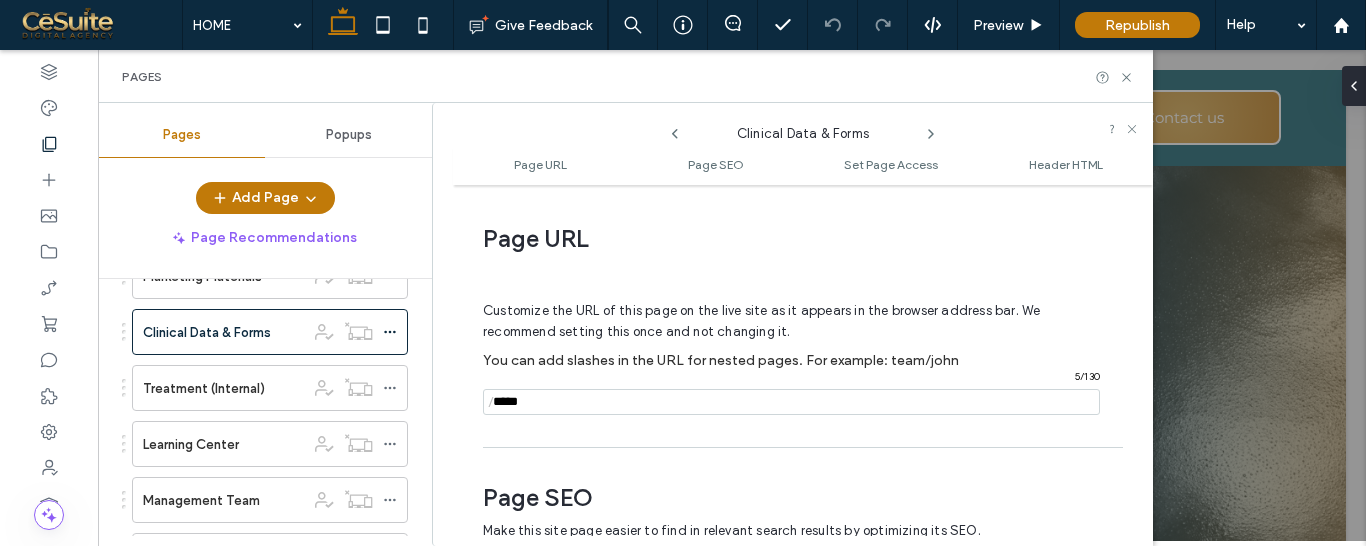 scroll, scrollTop: 10, scrollLeft: 0, axis: vertical 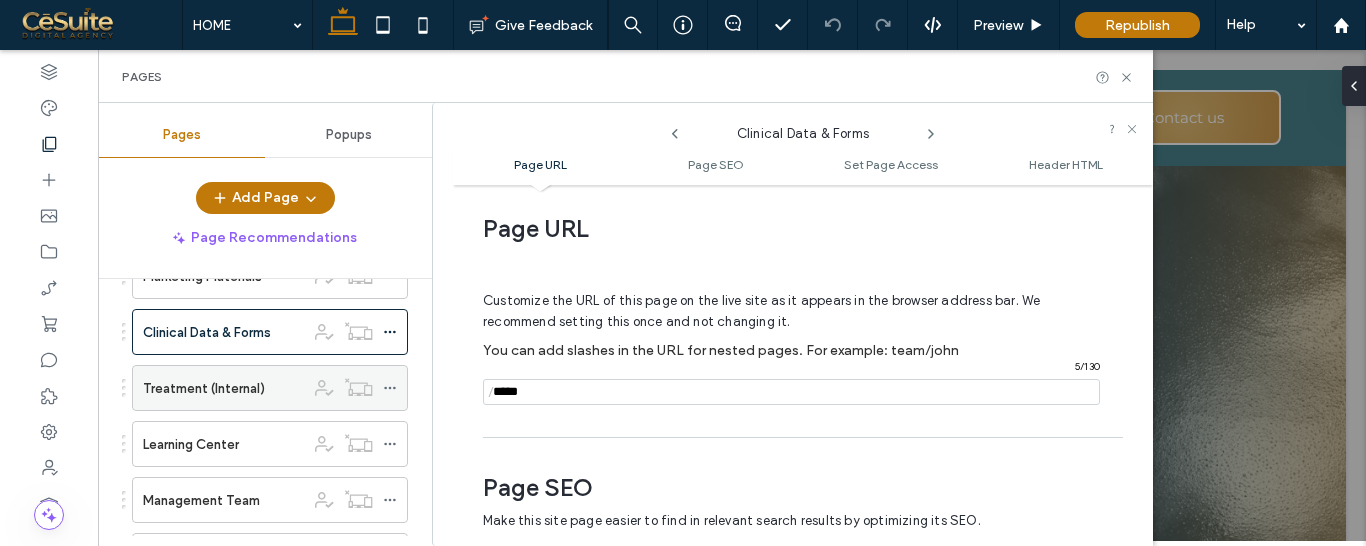 click 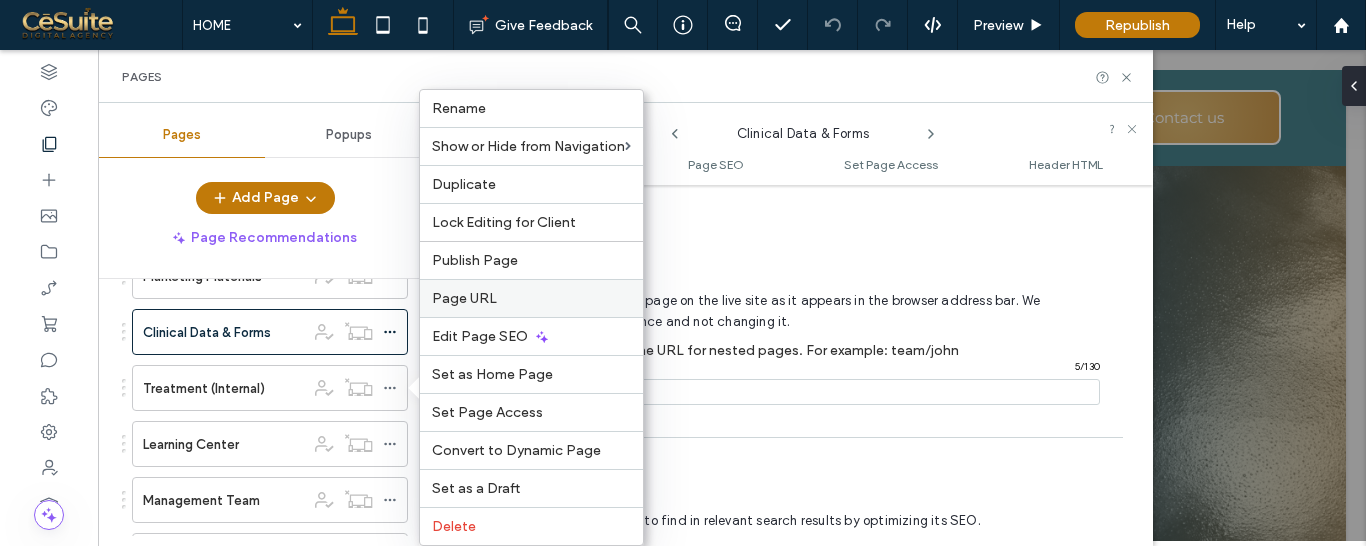 click on "Page URL" at bounding box center [531, 298] 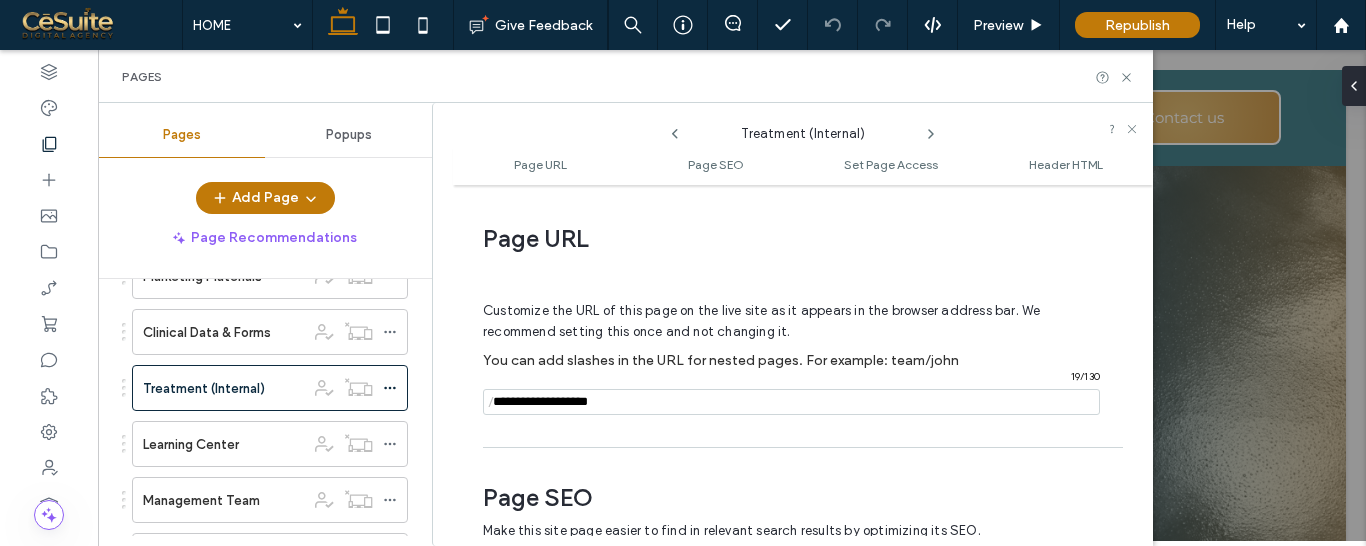 scroll, scrollTop: 10, scrollLeft: 0, axis: vertical 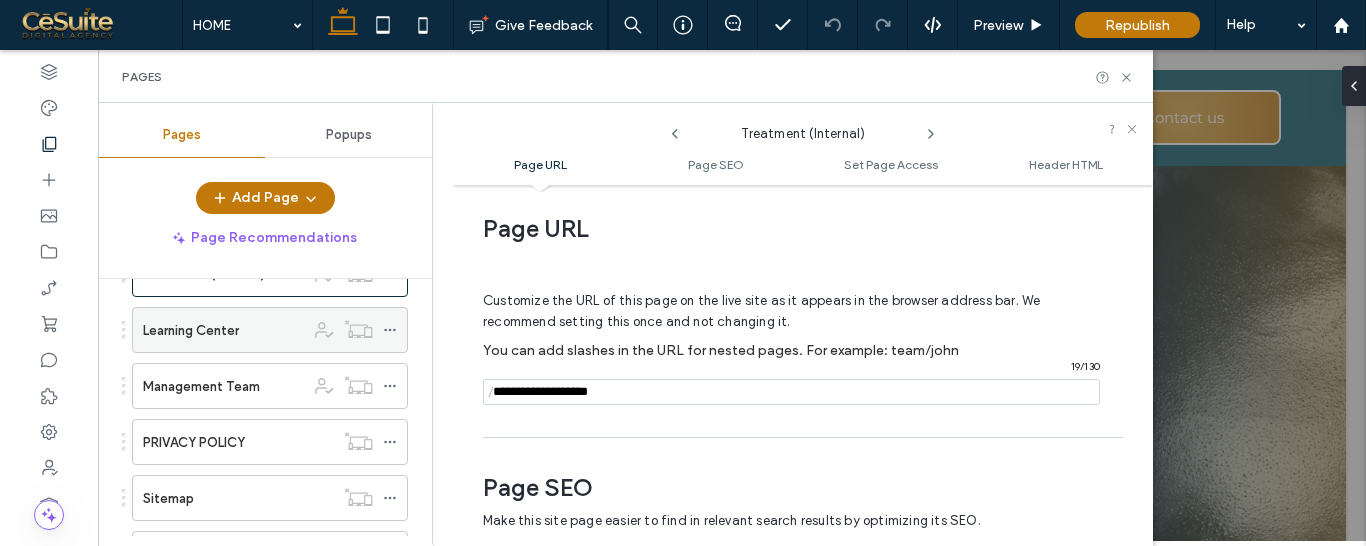 click 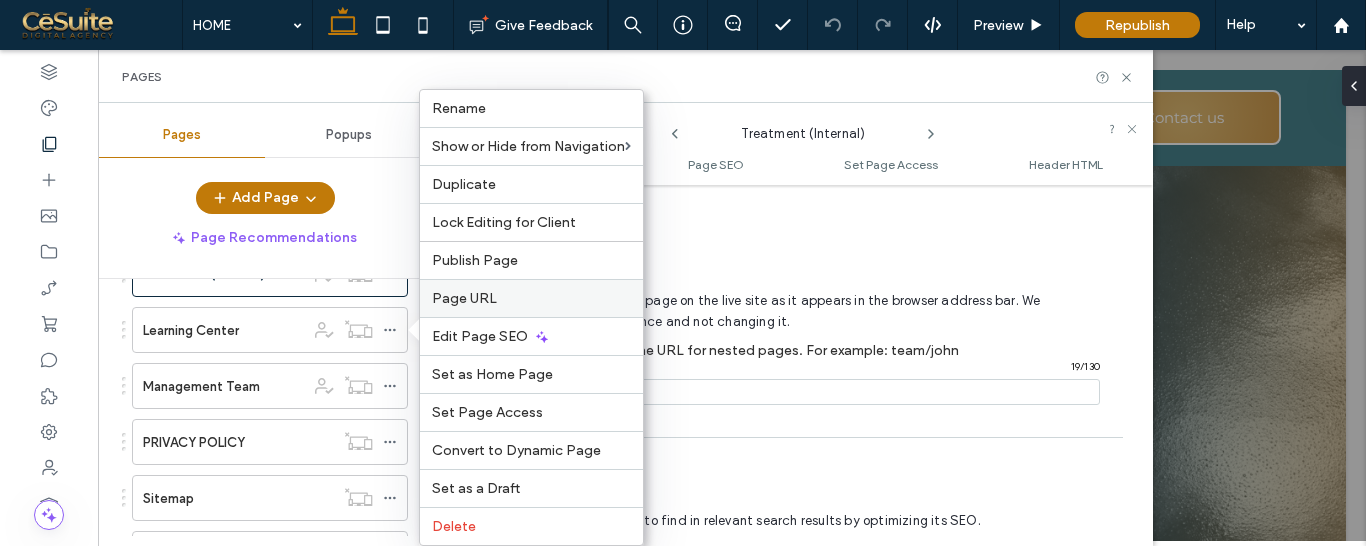 click on "Page URL" at bounding box center (531, 298) 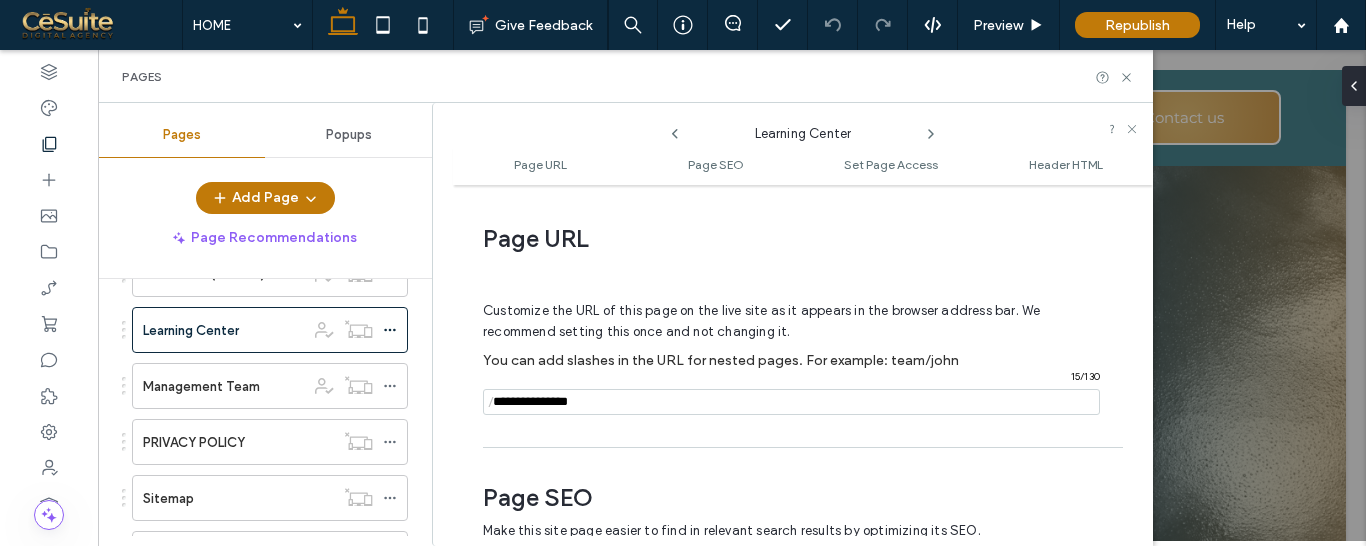 scroll, scrollTop: 10, scrollLeft: 0, axis: vertical 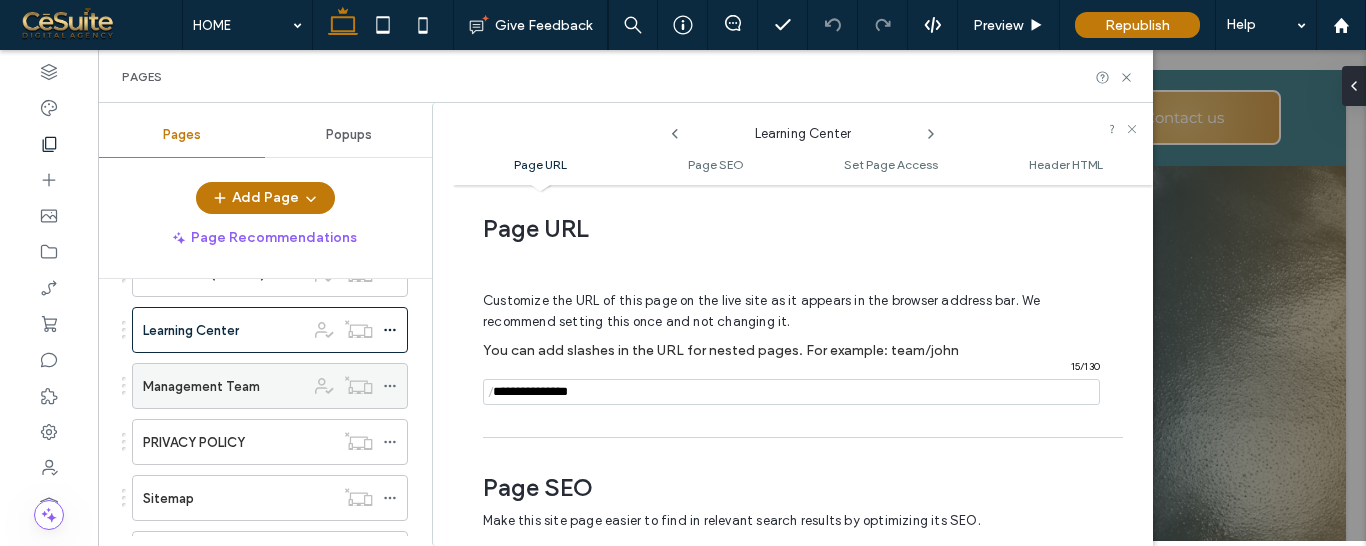 click 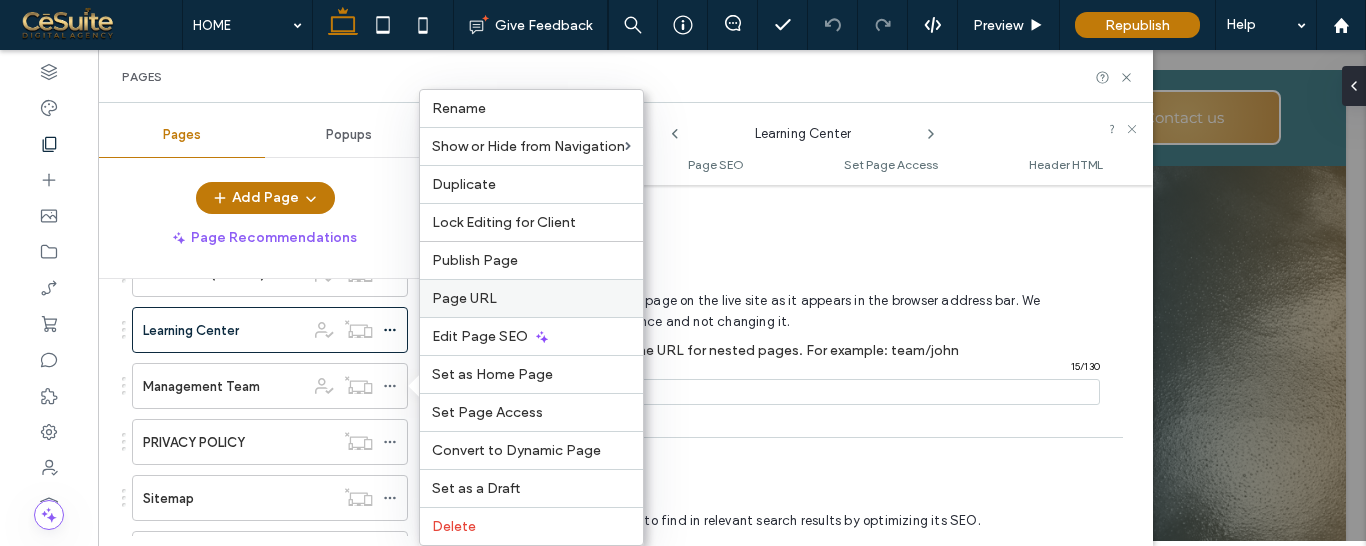 click on "Page URL" at bounding box center (531, 298) 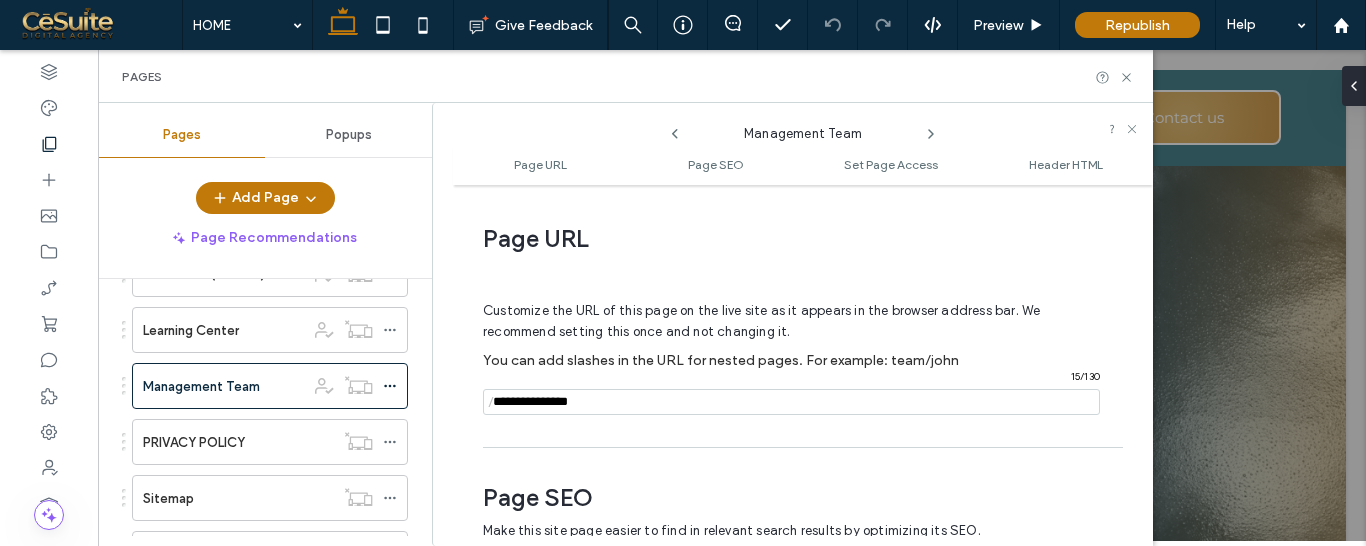 scroll, scrollTop: 10, scrollLeft: 0, axis: vertical 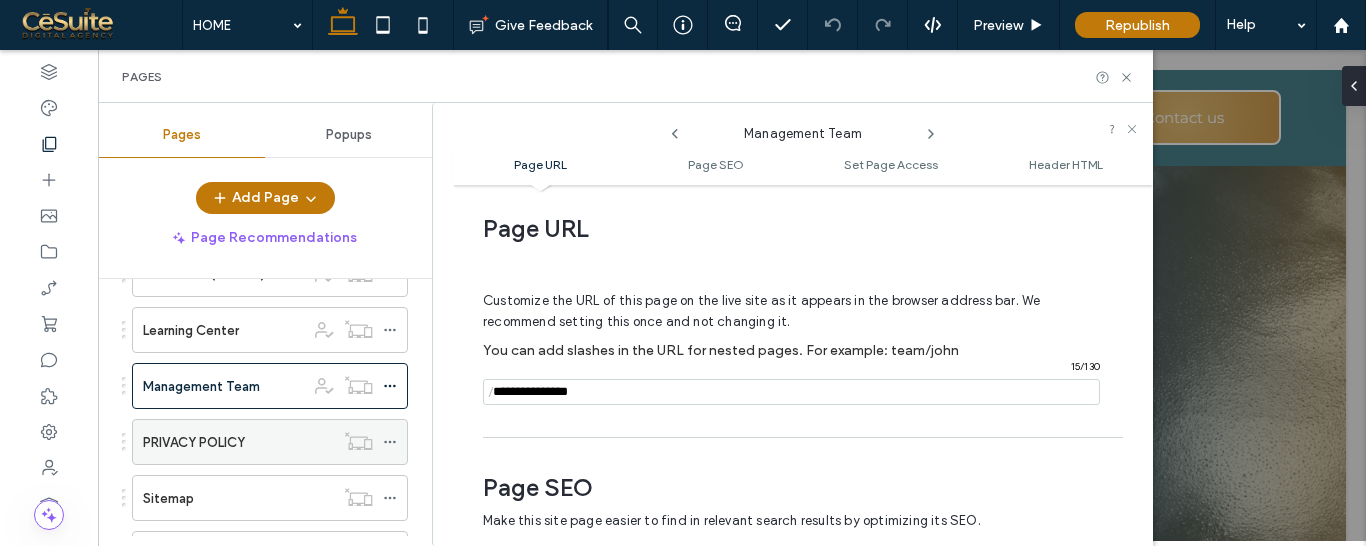 click at bounding box center [395, 442] 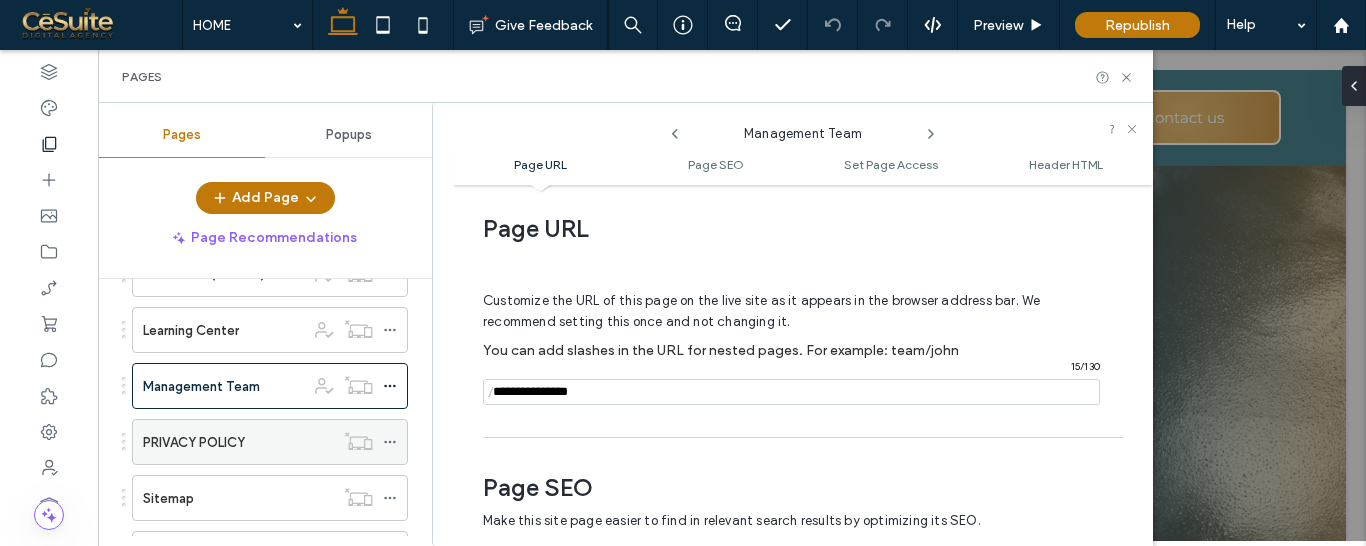 click 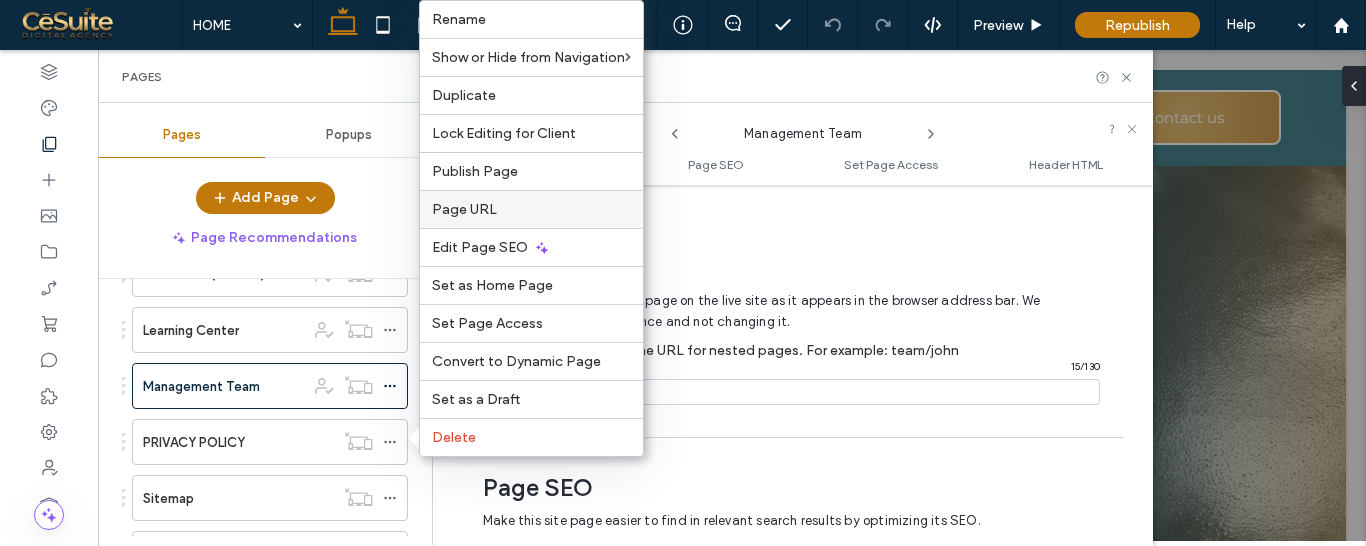 click on "Page URL" at bounding box center [531, 209] 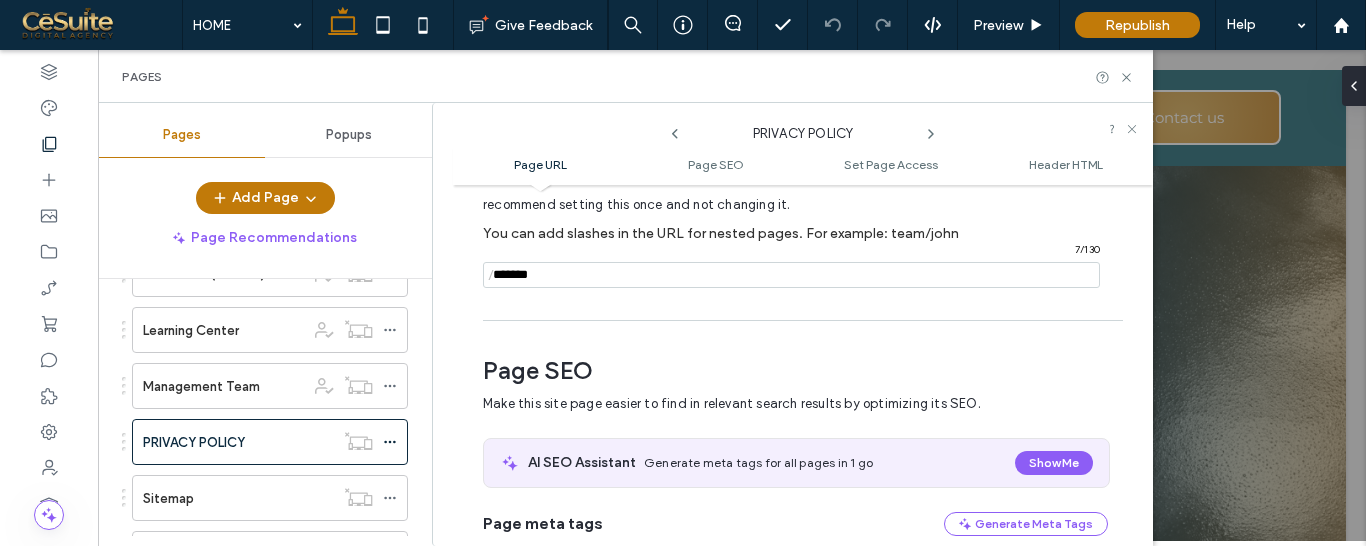 scroll, scrollTop: 238, scrollLeft: 0, axis: vertical 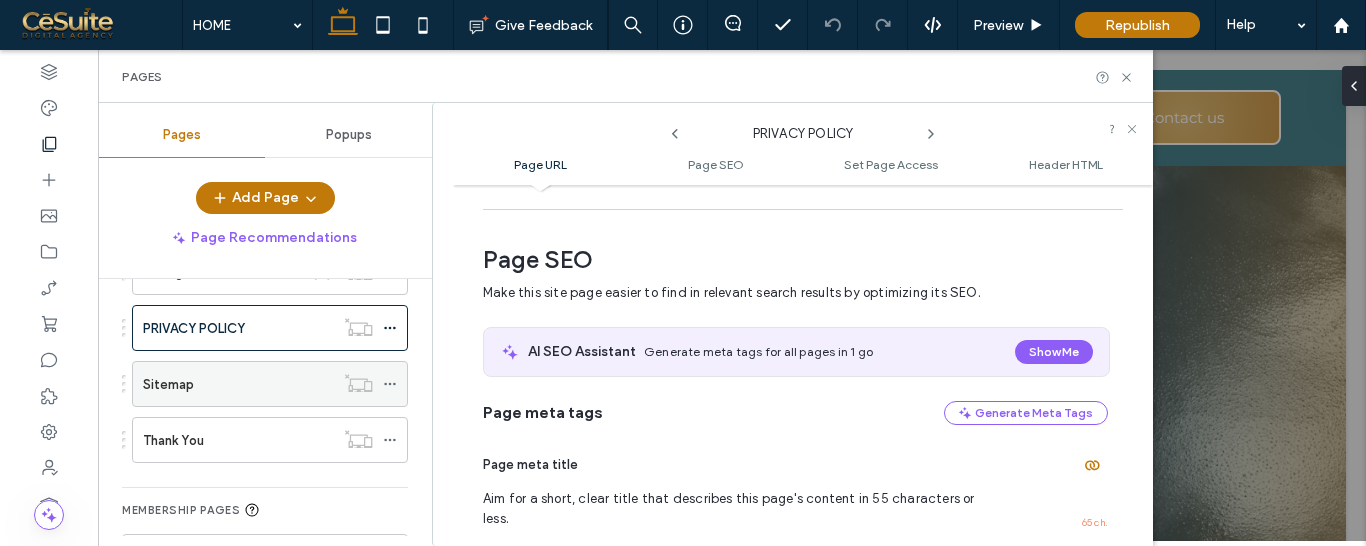 click 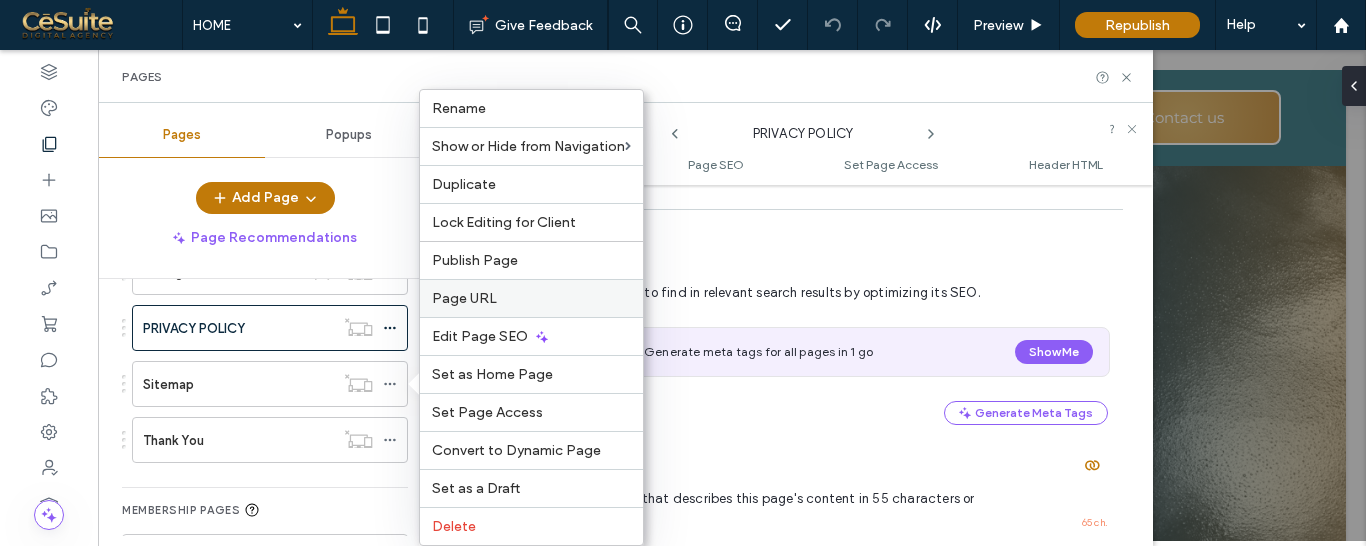 click on "Page URL" at bounding box center (464, 298) 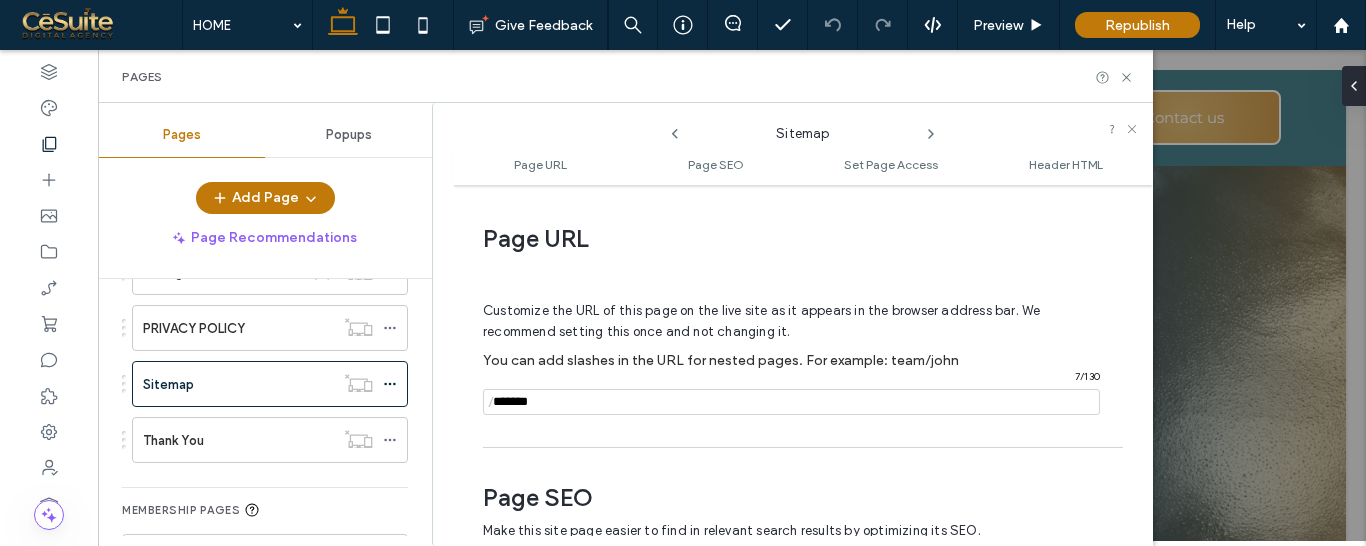 scroll, scrollTop: 10, scrollLeft: 0, axis: vertical 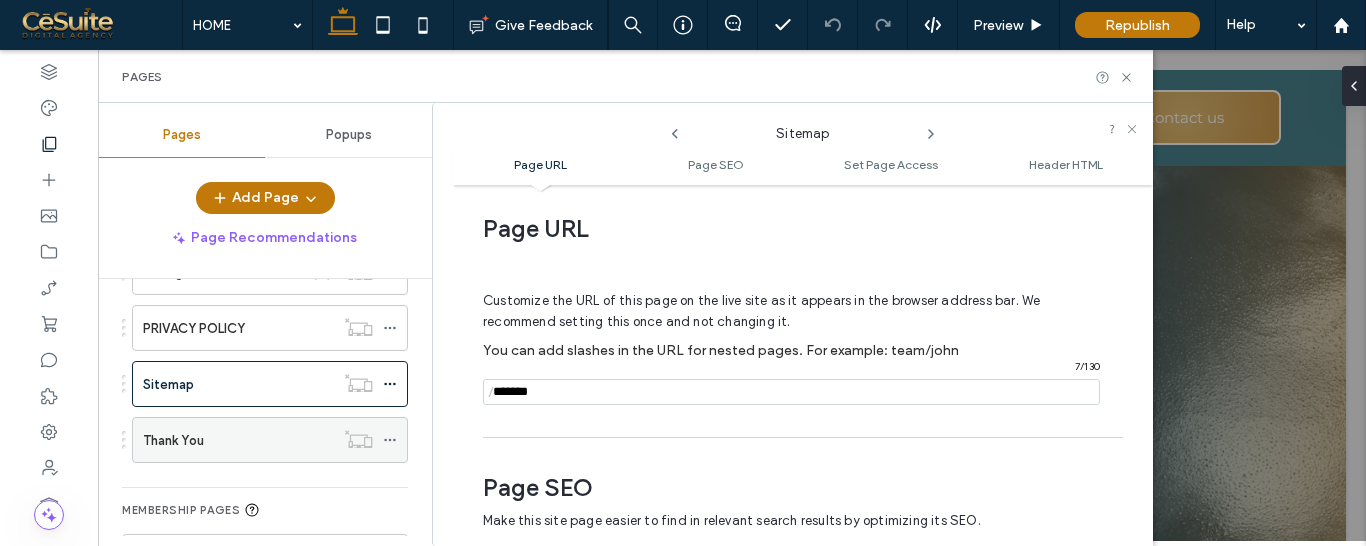 click 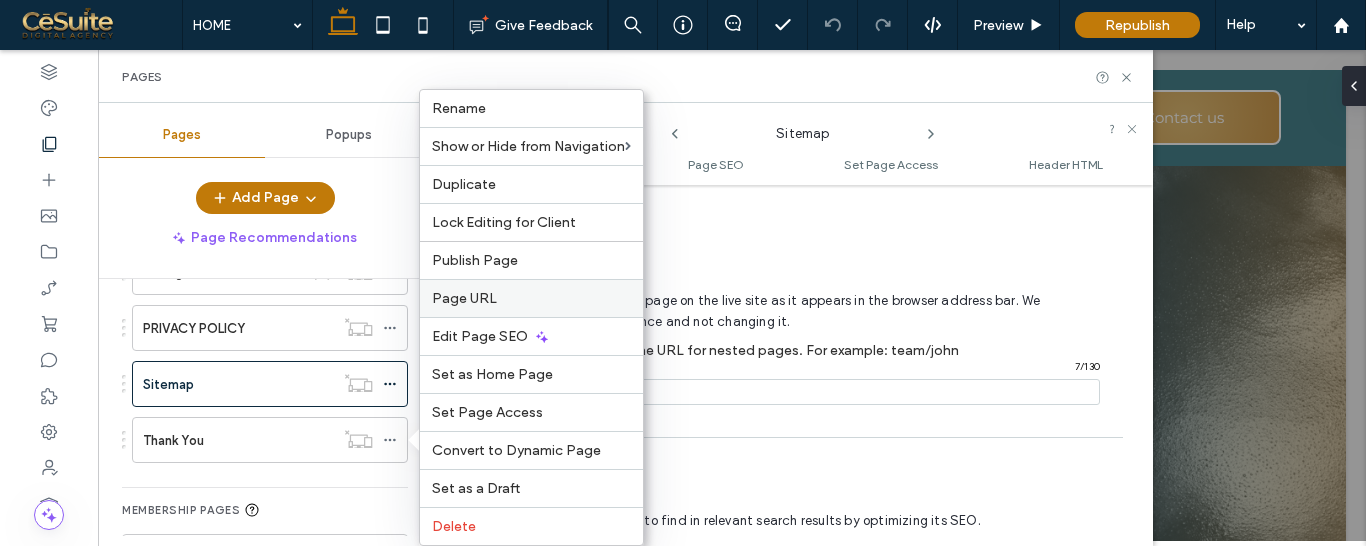 click on "Page URL" at bounding box center (531, 298) 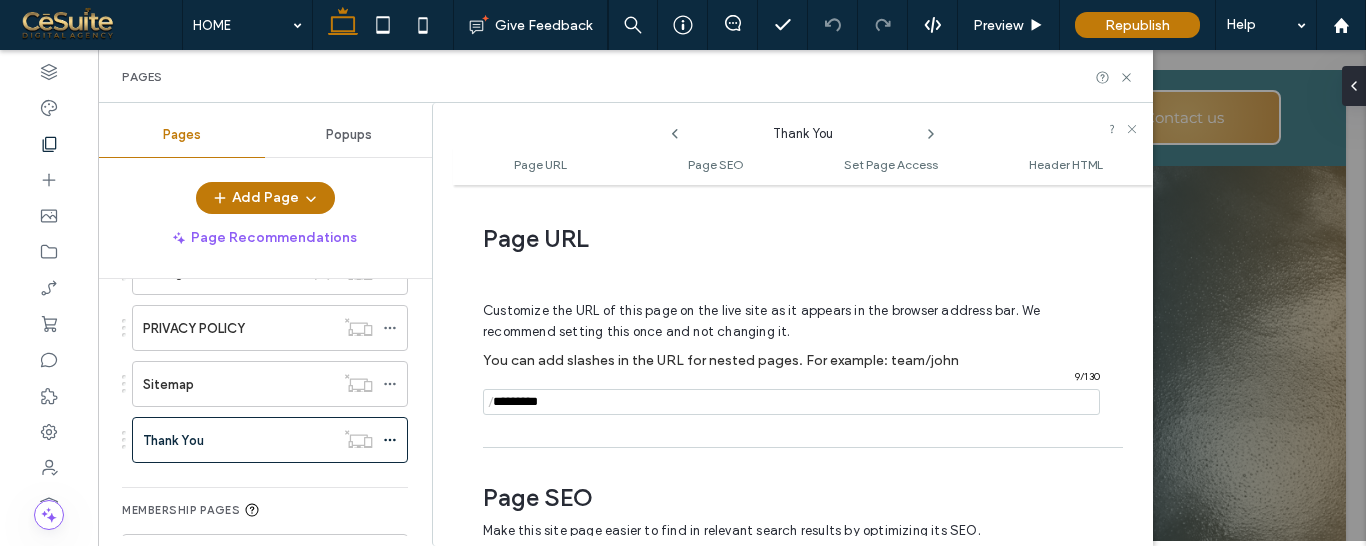 scroll, scrollTop: 10, scrollLeft: 0, axis: vertical 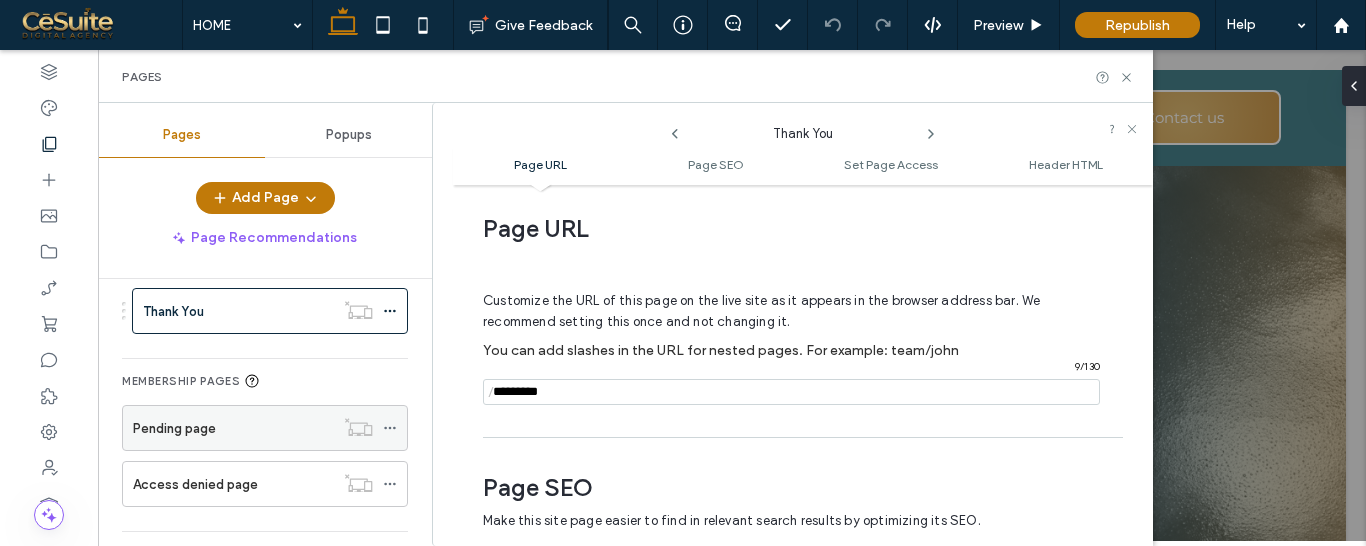 click 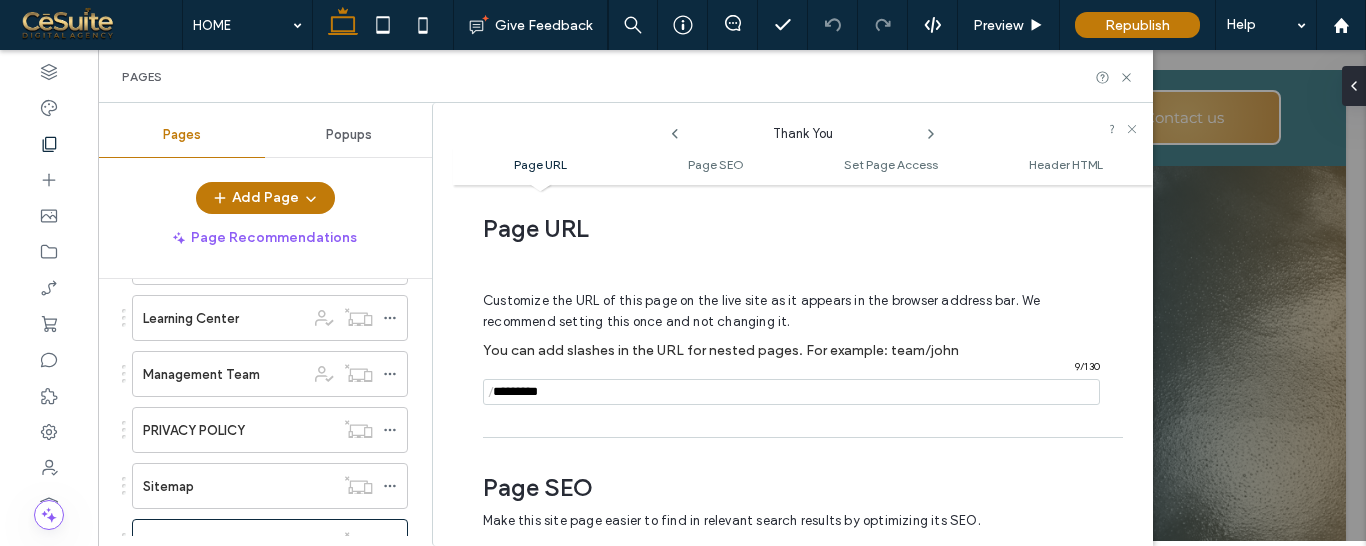 scroll, scrollTop: 1038, scrollLeft: 0, axis: vertical 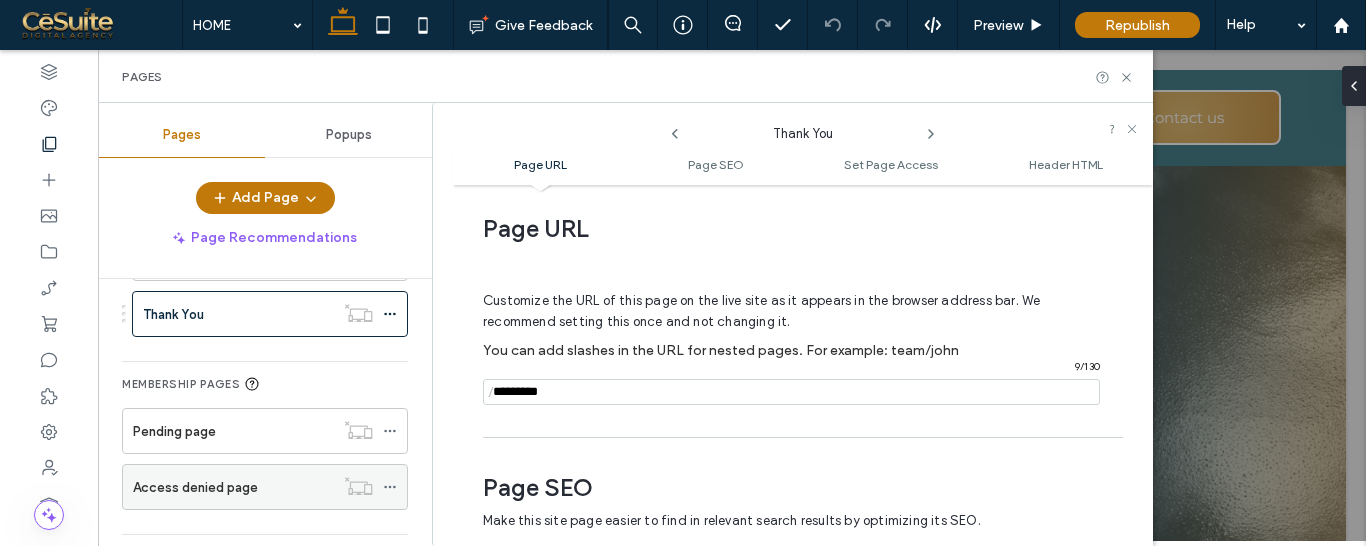 click at bounding box center [395, 487] 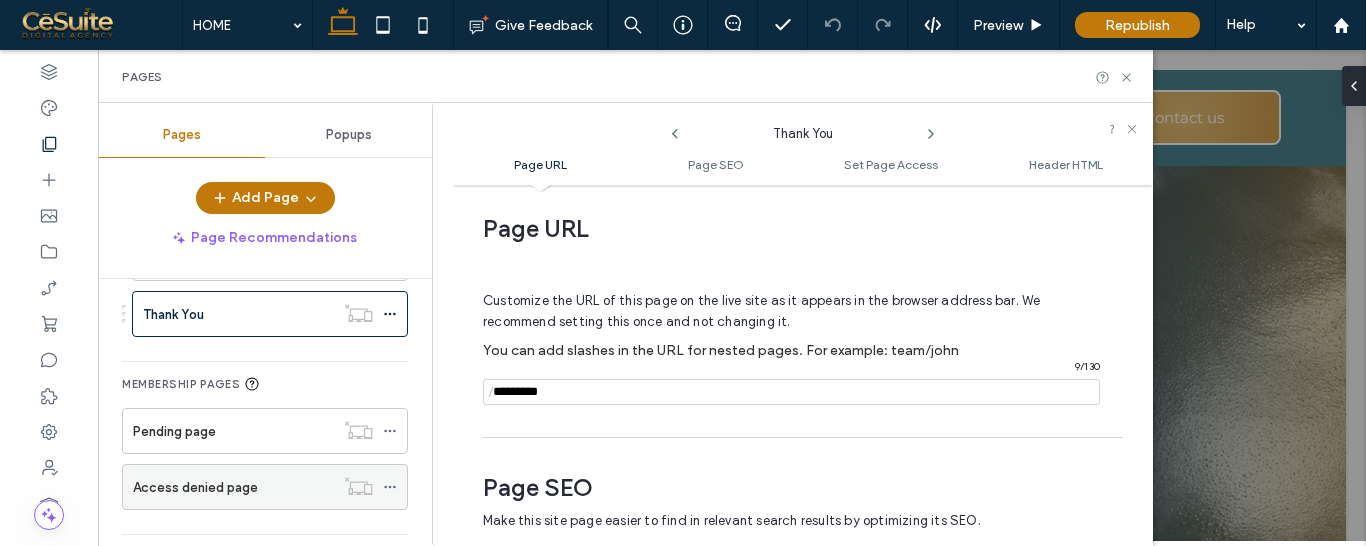 click 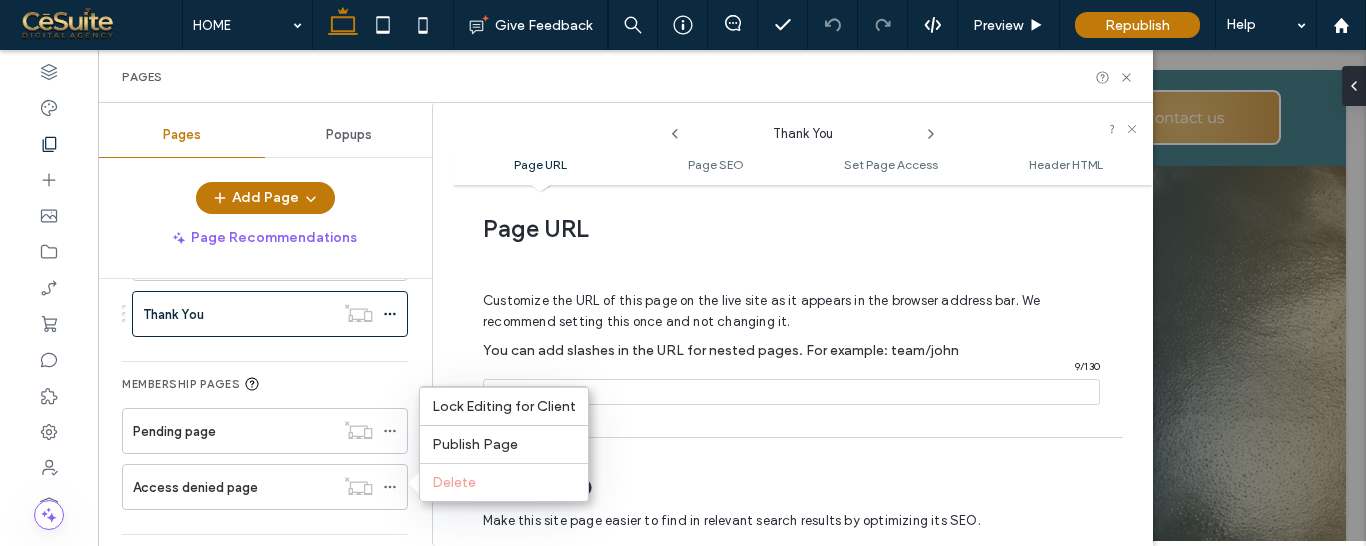 click on "MEMBERSHIP PAGES" at bounding box center [265, 386] 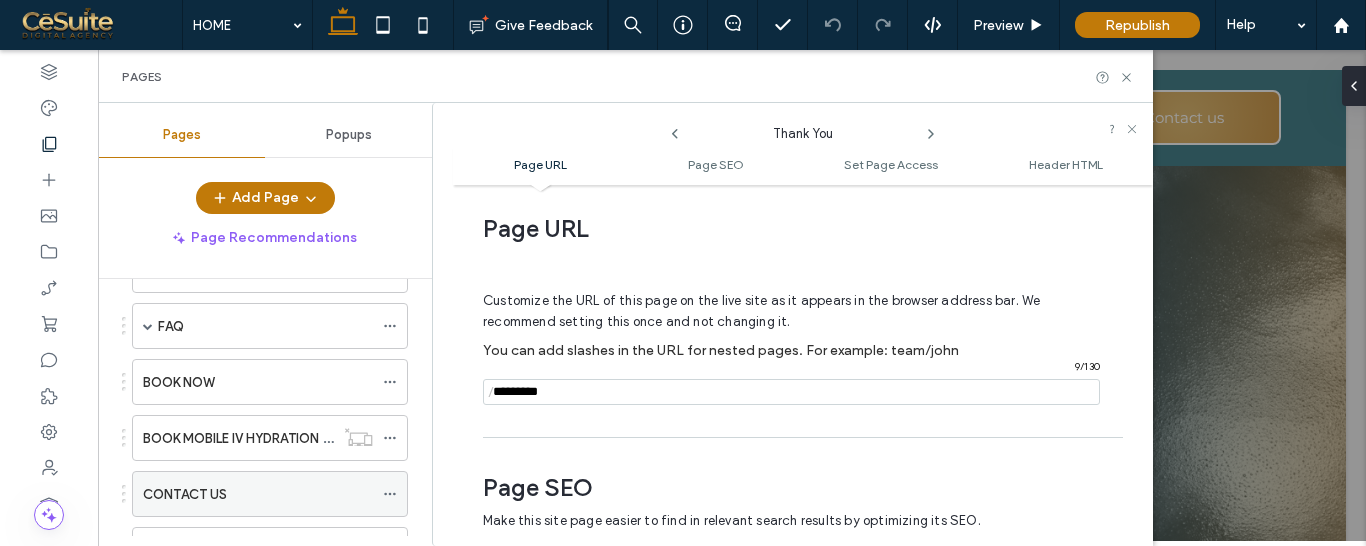 scroll, scrollTop: 0, scrollLeft: 0, axis: both 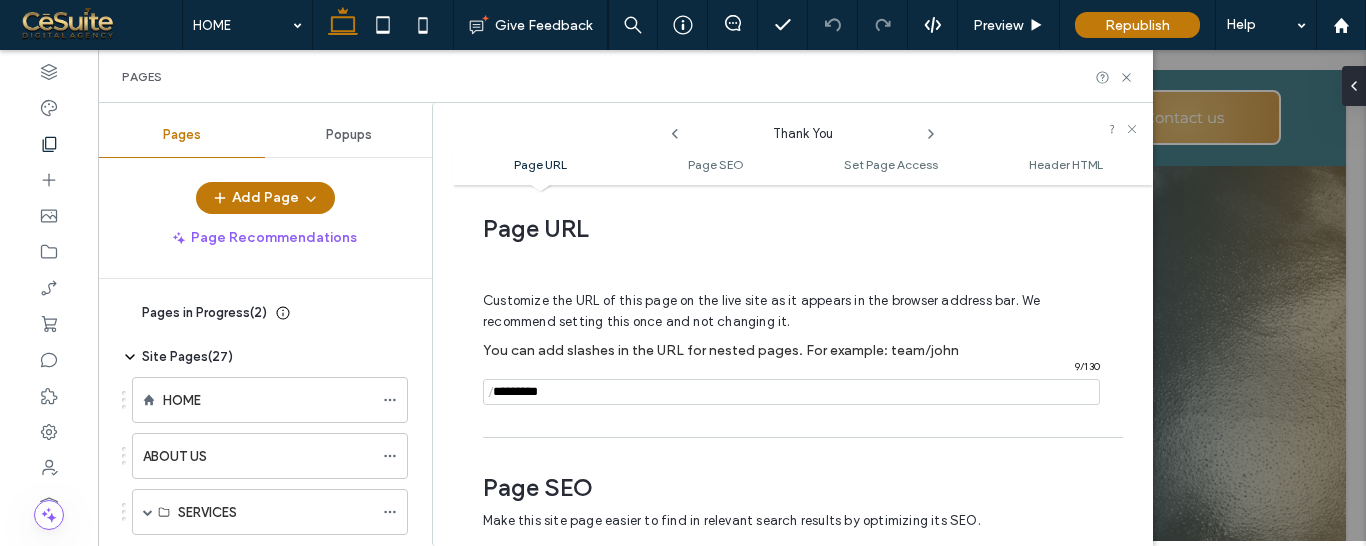click on "Pages in Progress  ( 2 )" at bounding box center (196, 313) 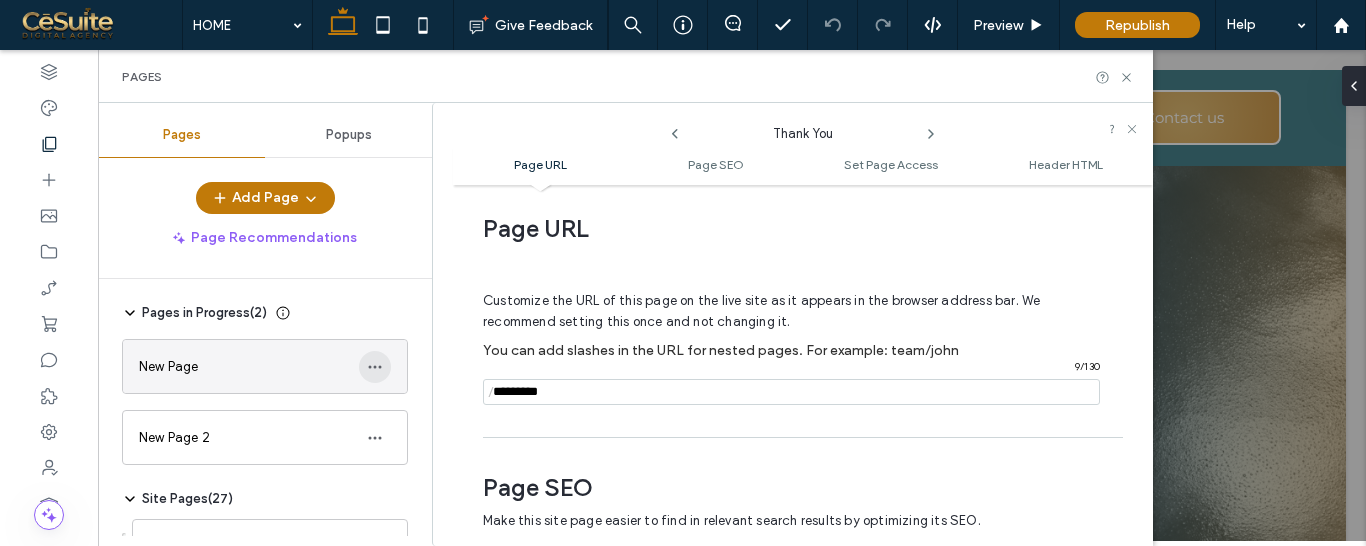 click 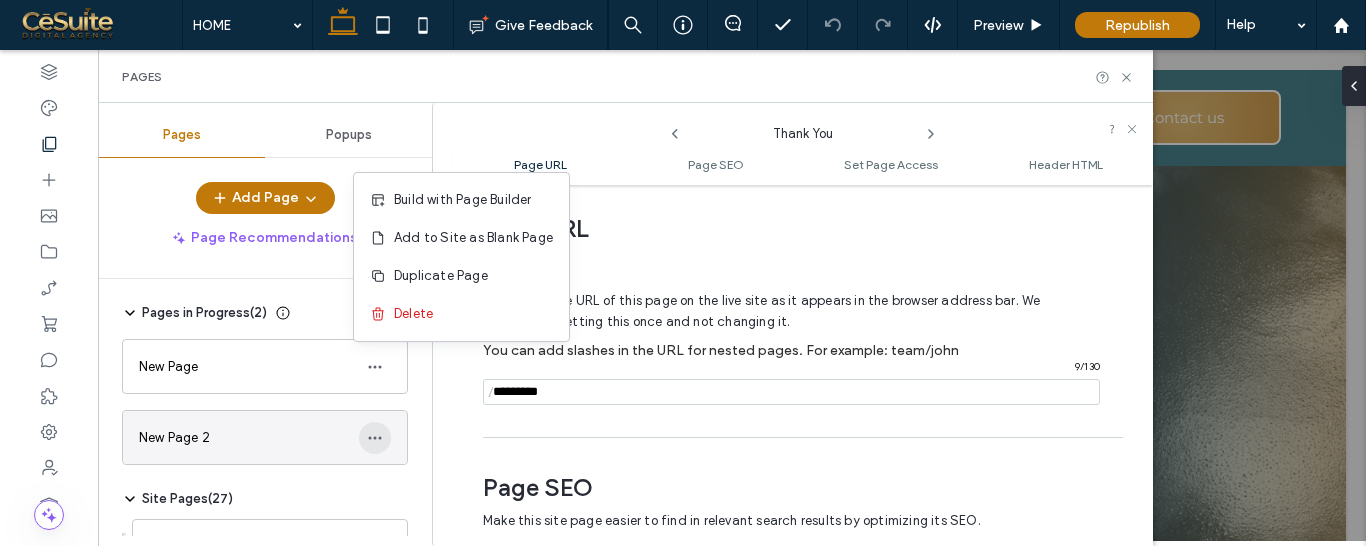 click 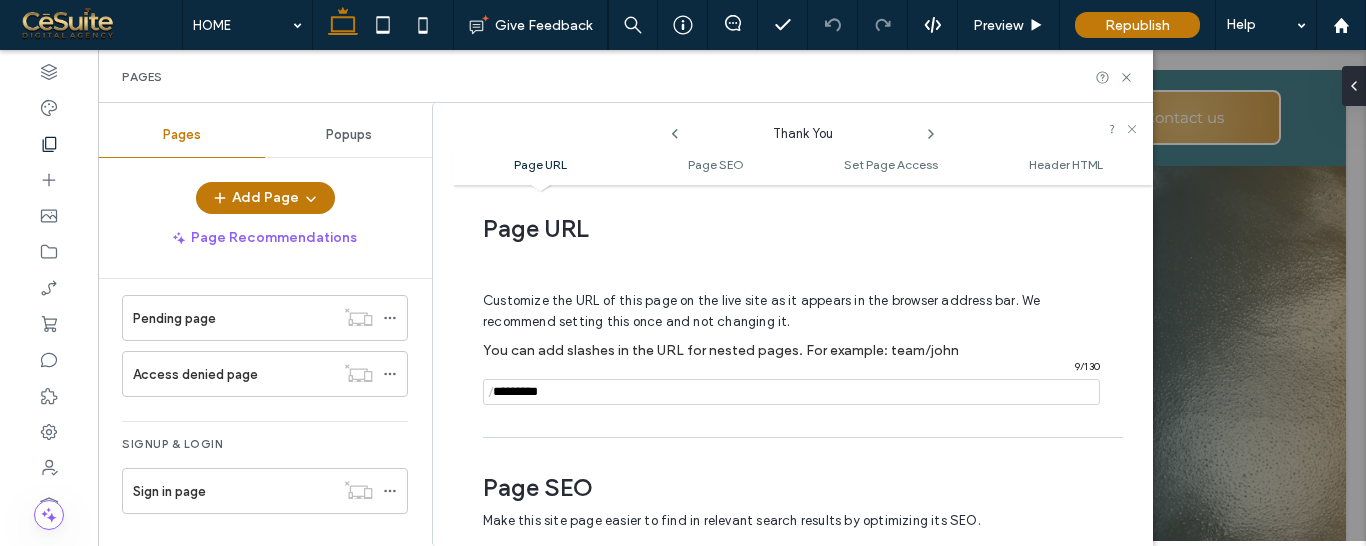 scroll, scrollTop: 1296, scrollLeft: 0, axis: vertical 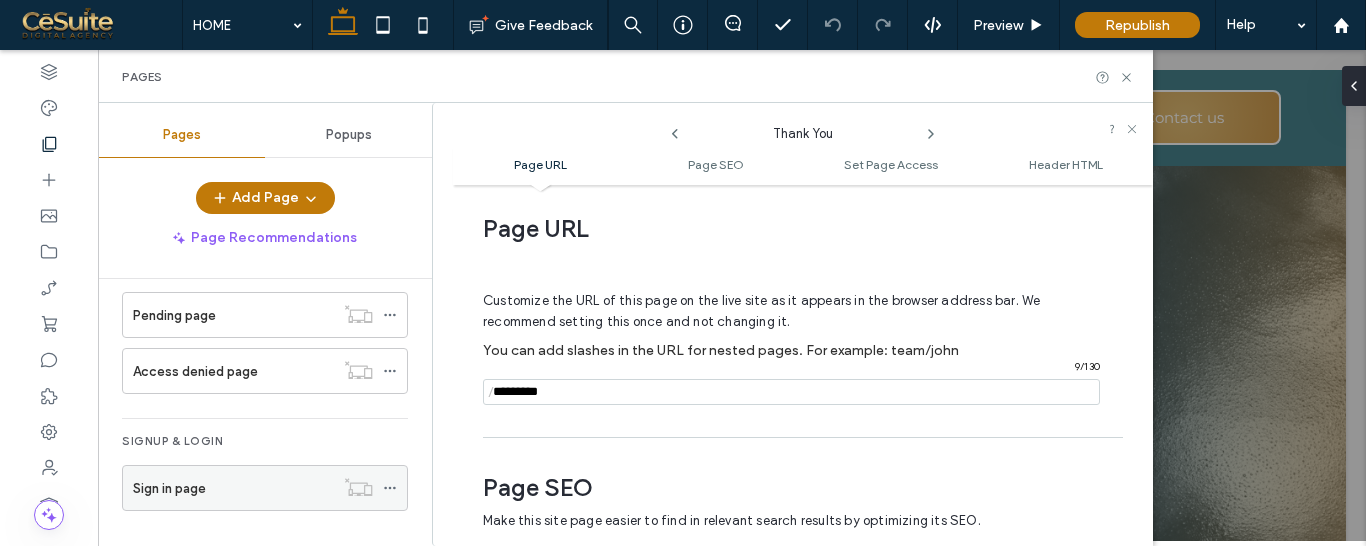 click 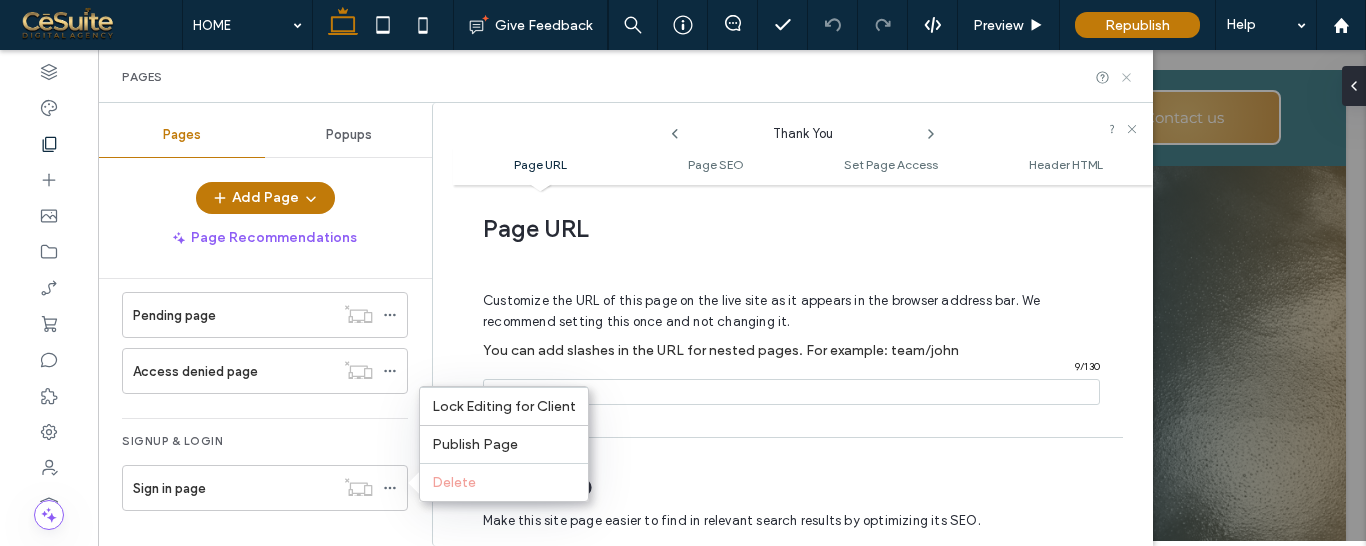 click 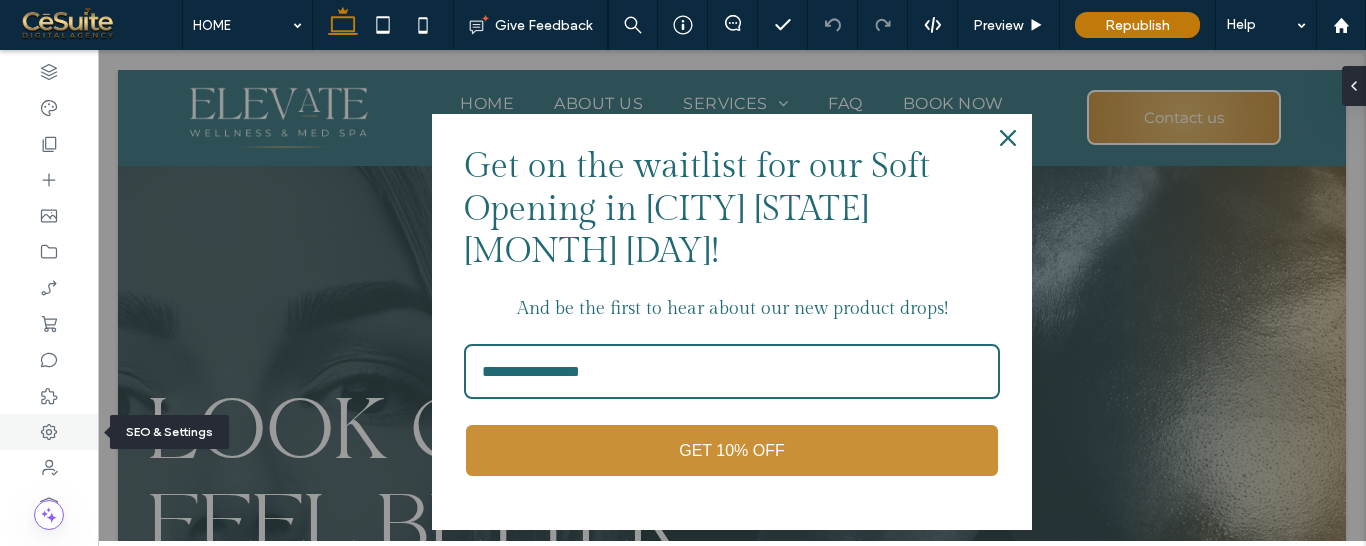 click 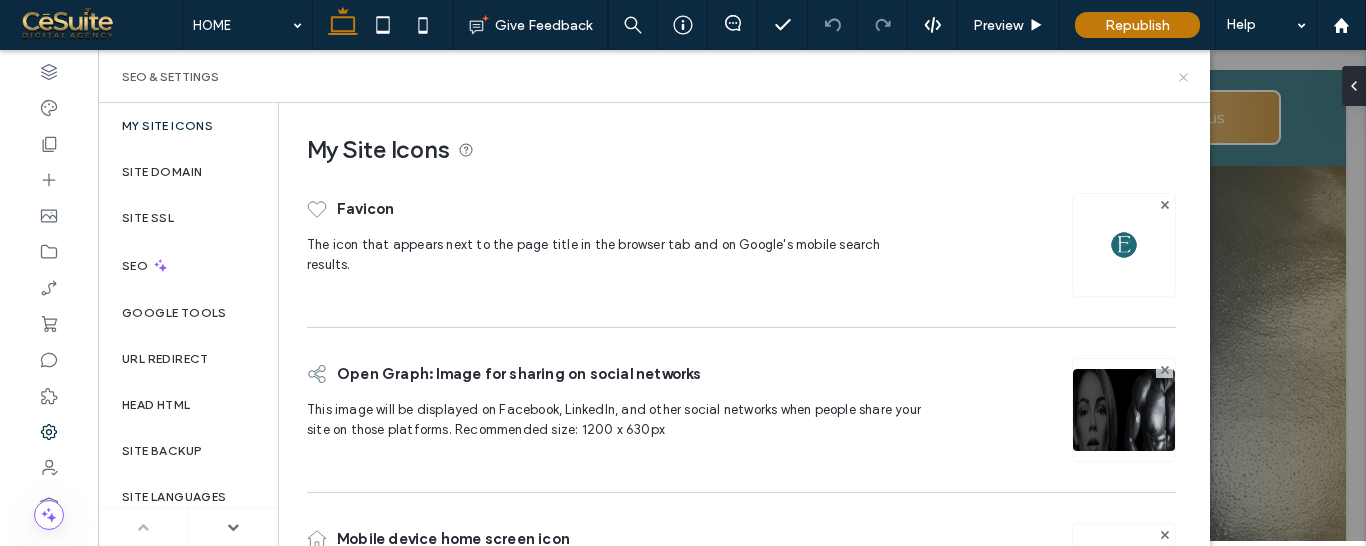 click 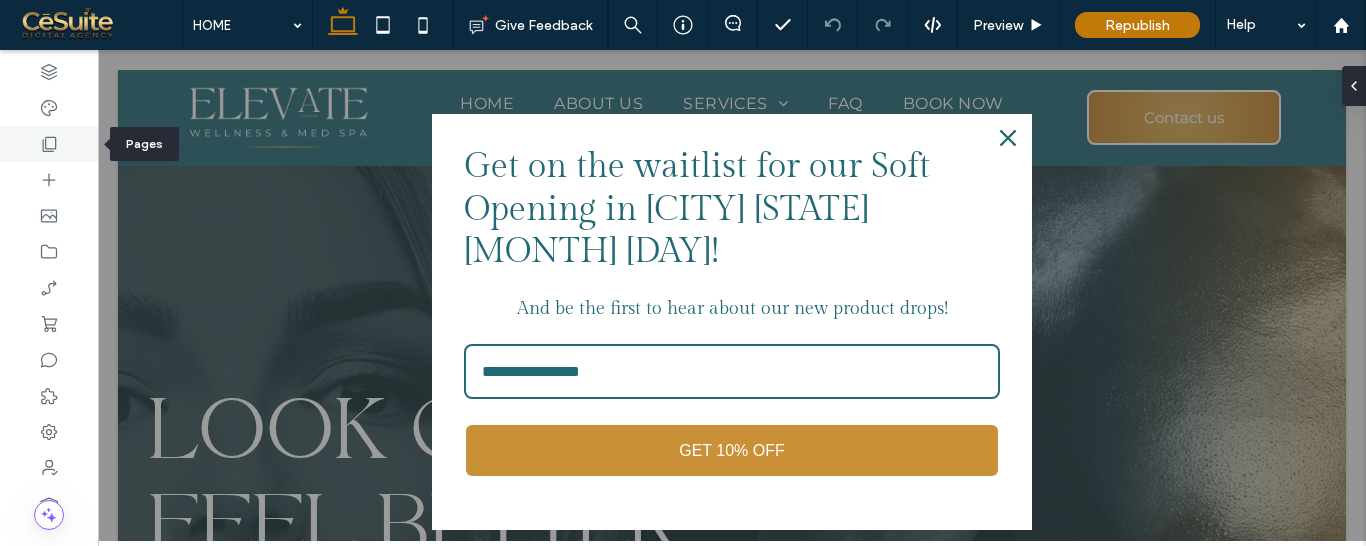 click 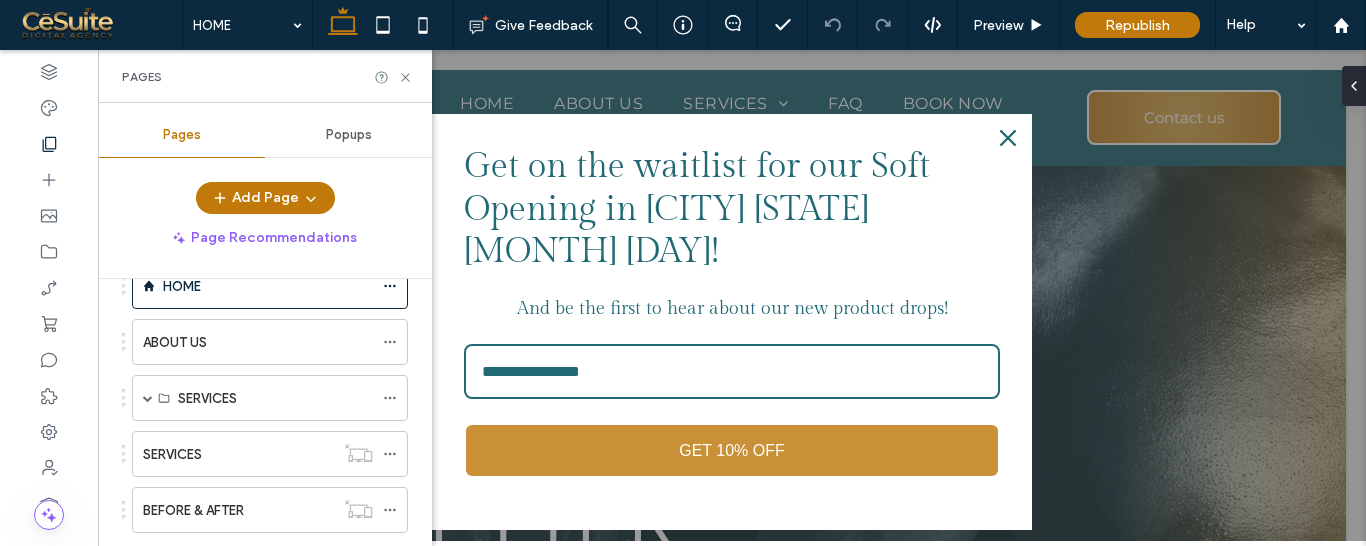 scroll, scrollTop: 0, scrollLeft: 0, axis: both 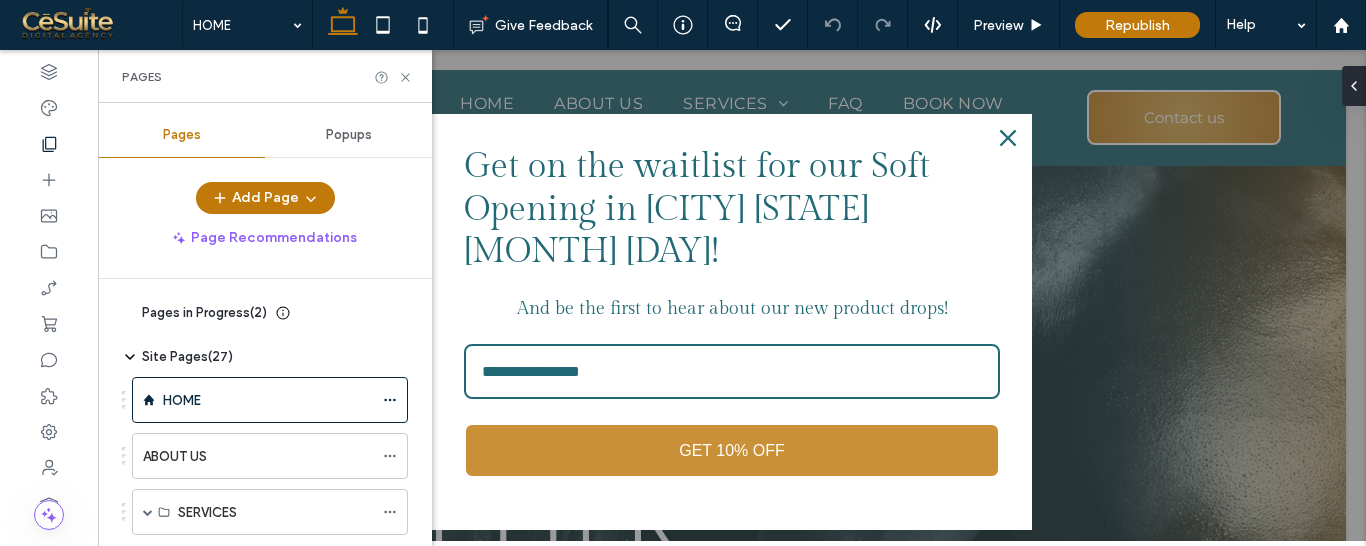 click on "Pages in Progress  ( 2 )" at bounding box center (204, 313) 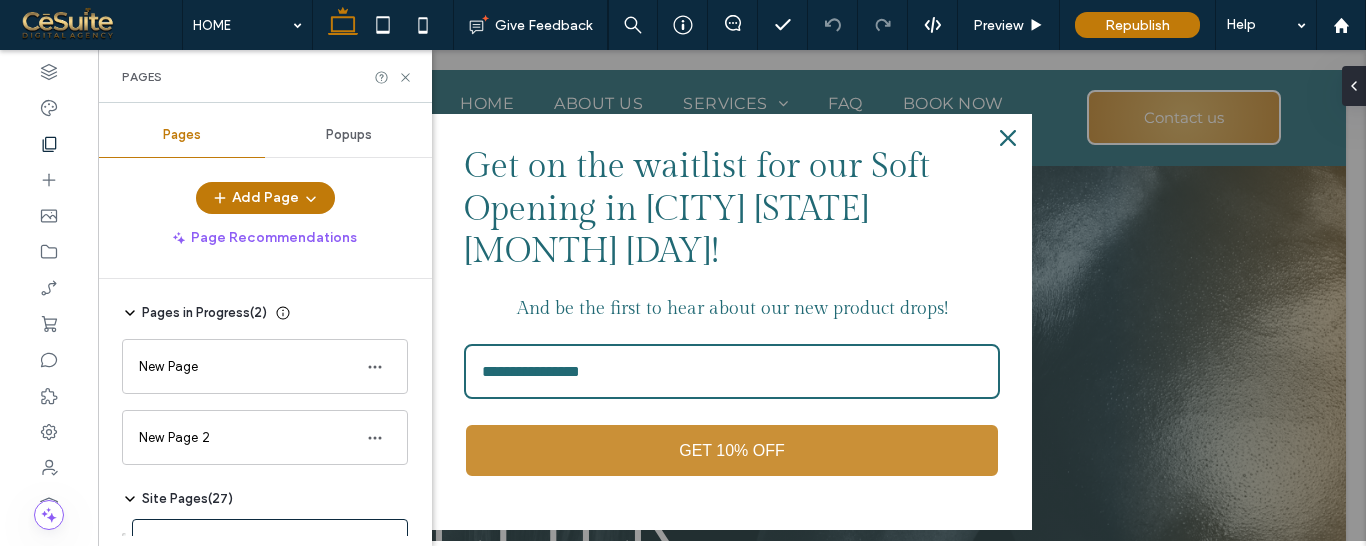 click on "Pages in Progress  ( 2 )" at bounding box center [204, 313] 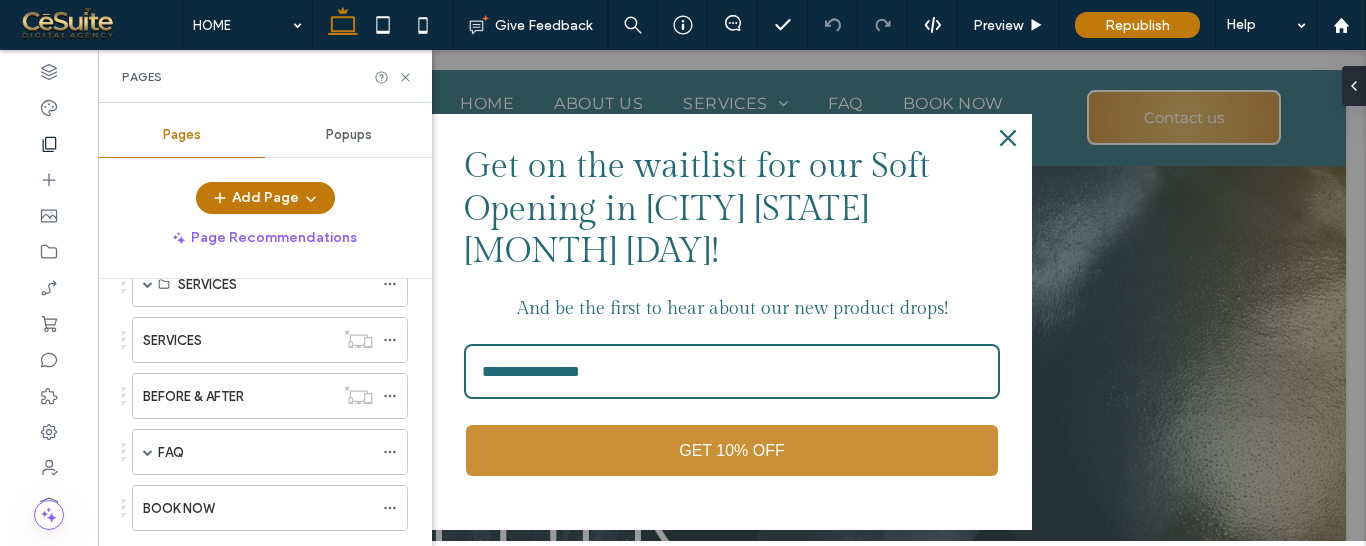 scroll, scrollTop: 684, scrollLeft: 0, axis: vertical 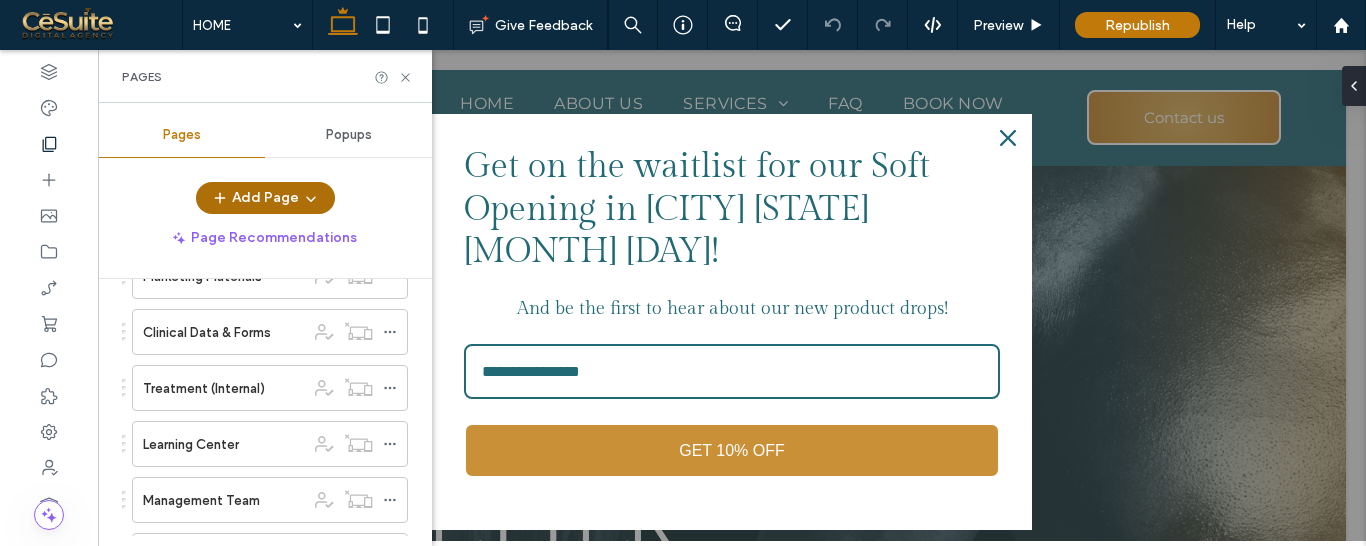 click 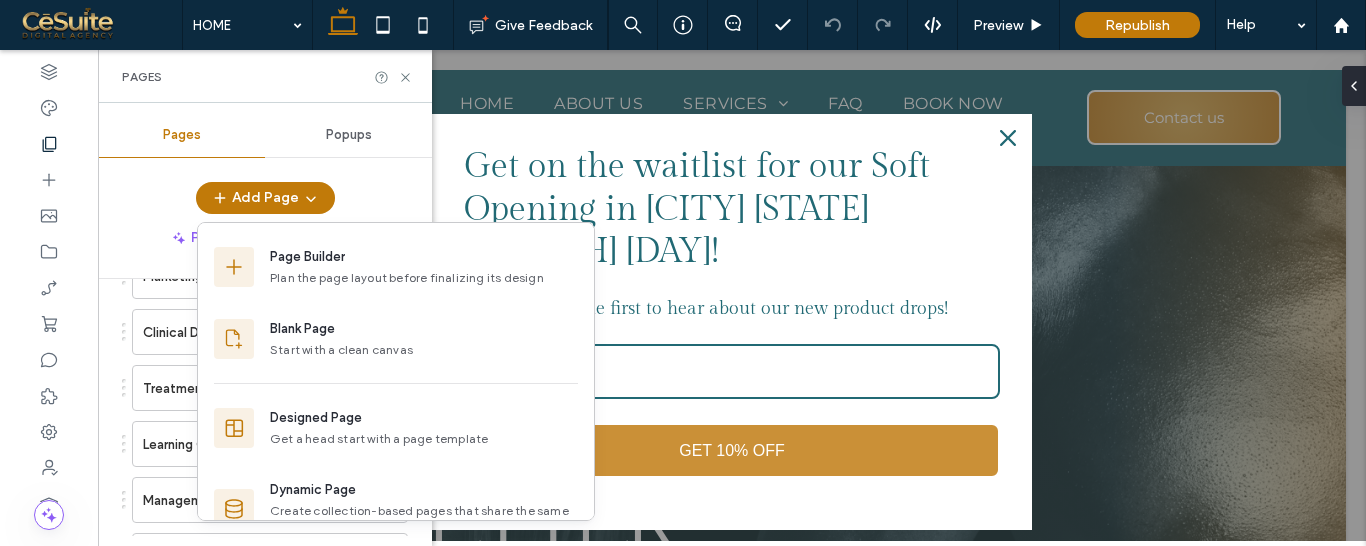 click on "Pages Popups Add Page Page Recommendations Pages in Progress  ( 2 ) New Page New Page 2 Site Pages  ( 27 ) HOME ABOUT US SERVICES IV HYDRATION WEIGHT LOSS TREATMENTS TESTOSTERONE REPLACEMENT THERAPY BOTOX & FILLERS BODY CONTOURING SERVICES BEFORE & AFTER FAQ FINANCING BOOK NOW BOOK MOBILE IV HYDRATION SERVICE CONTACT US Welcome to ELEVATE Marketing Materials Clinical Data & Forms Treatment (Internal) Learning Center Management Team PRIVACY POLICY Sitemap Thank You MEMBERSHIP PAGES Pending page Access denied page Signup & login Sign in page" at bounding box center [265, 324] 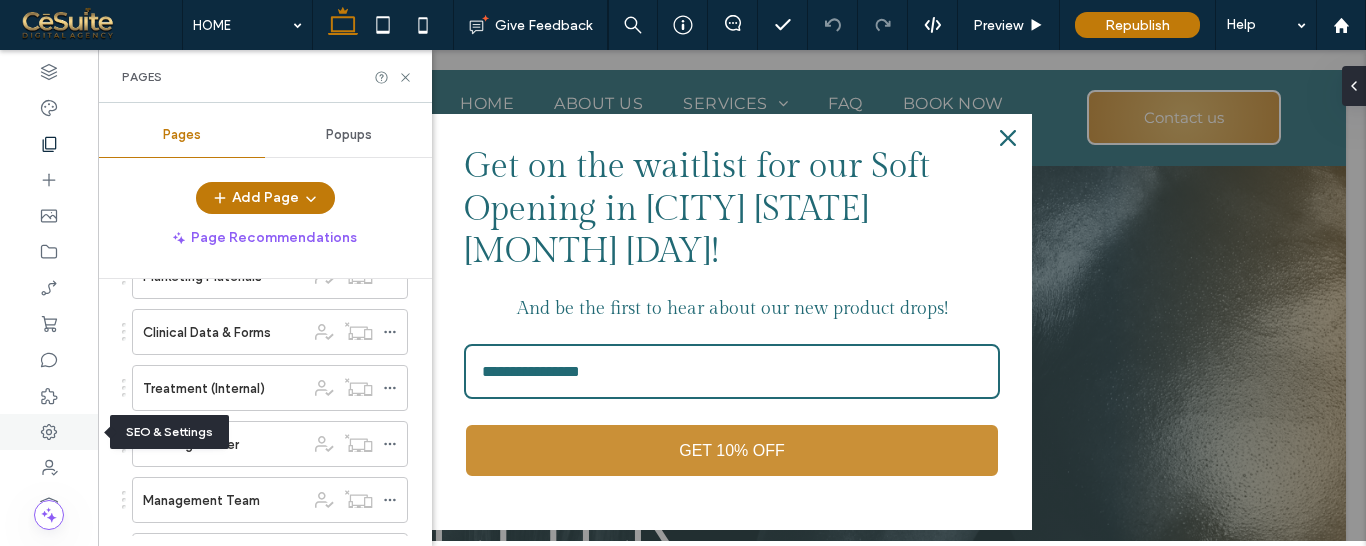 click 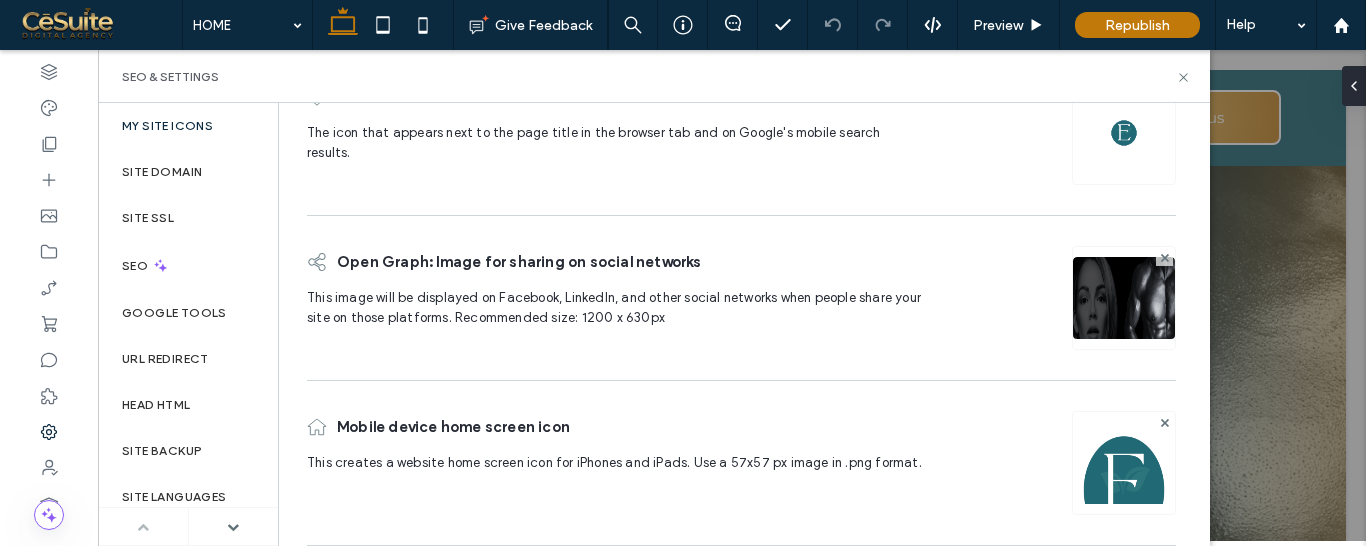 scroll, scrollTop: 124, scrollLeft: 0, axis: vertical 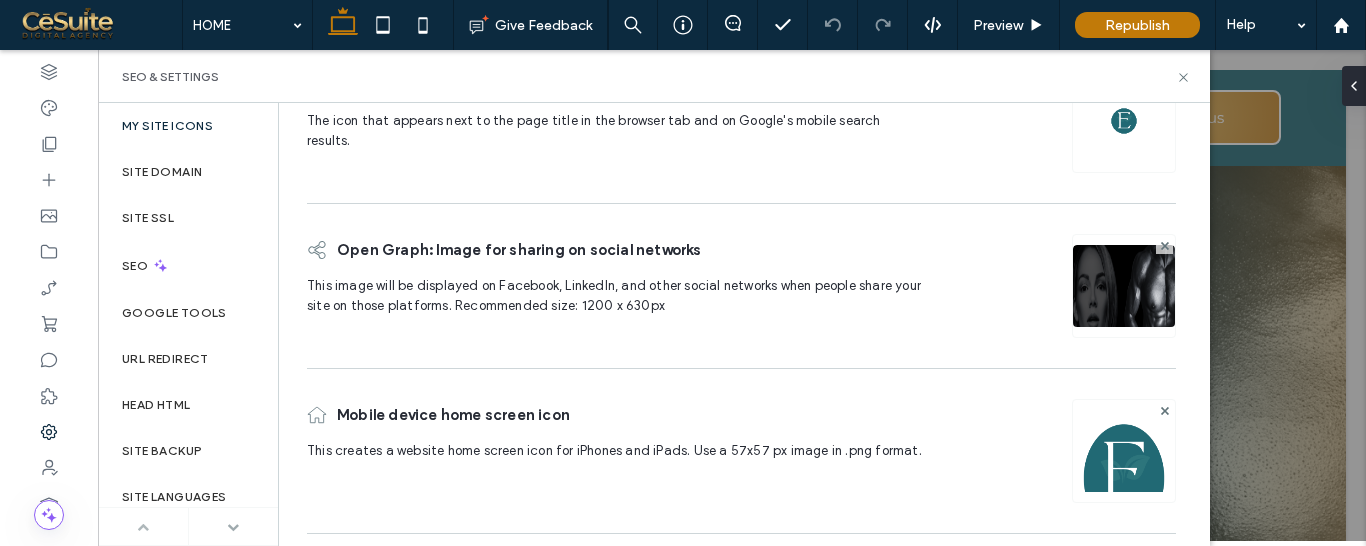 click at bounding box center (233, 526) 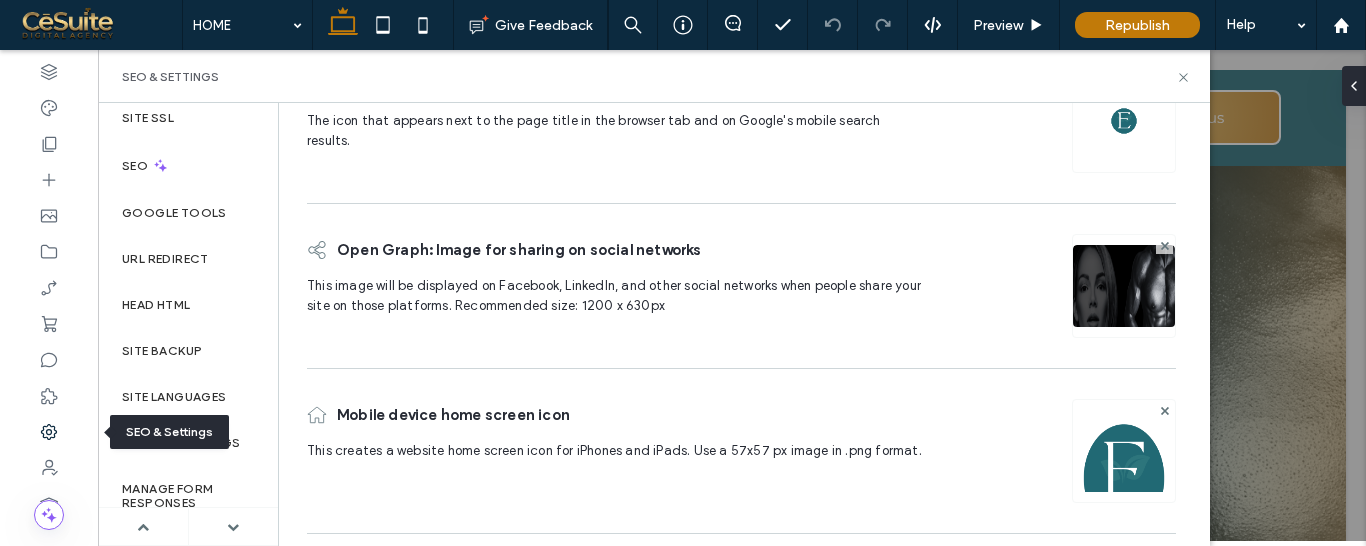 click 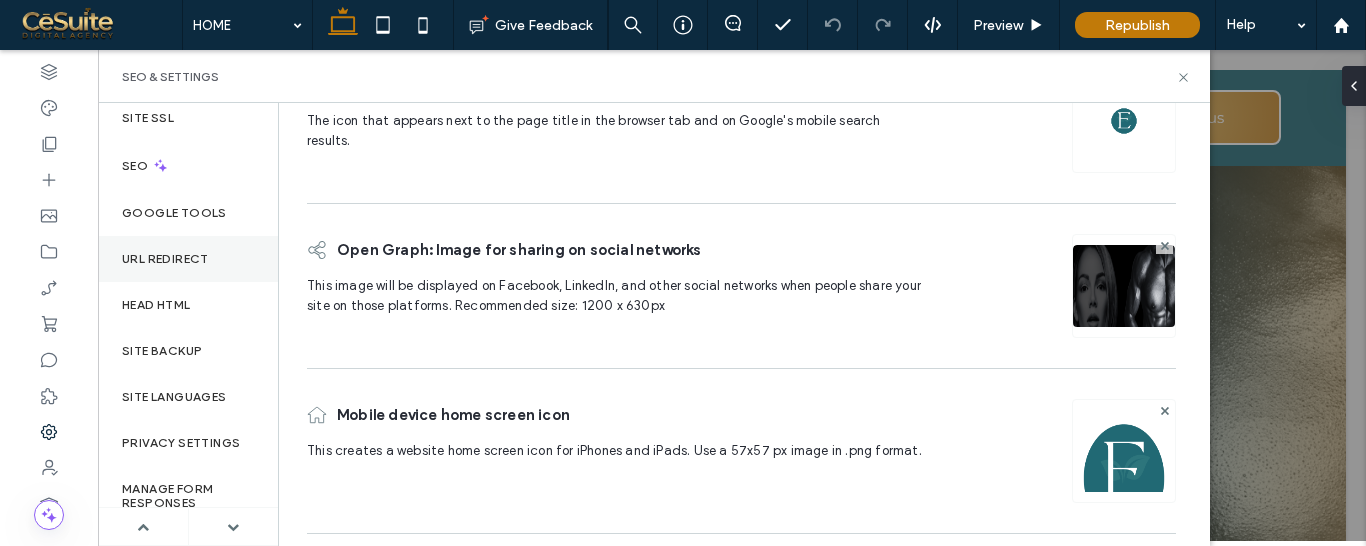 click on "URL Redirect" at bounding box center [165, 259] 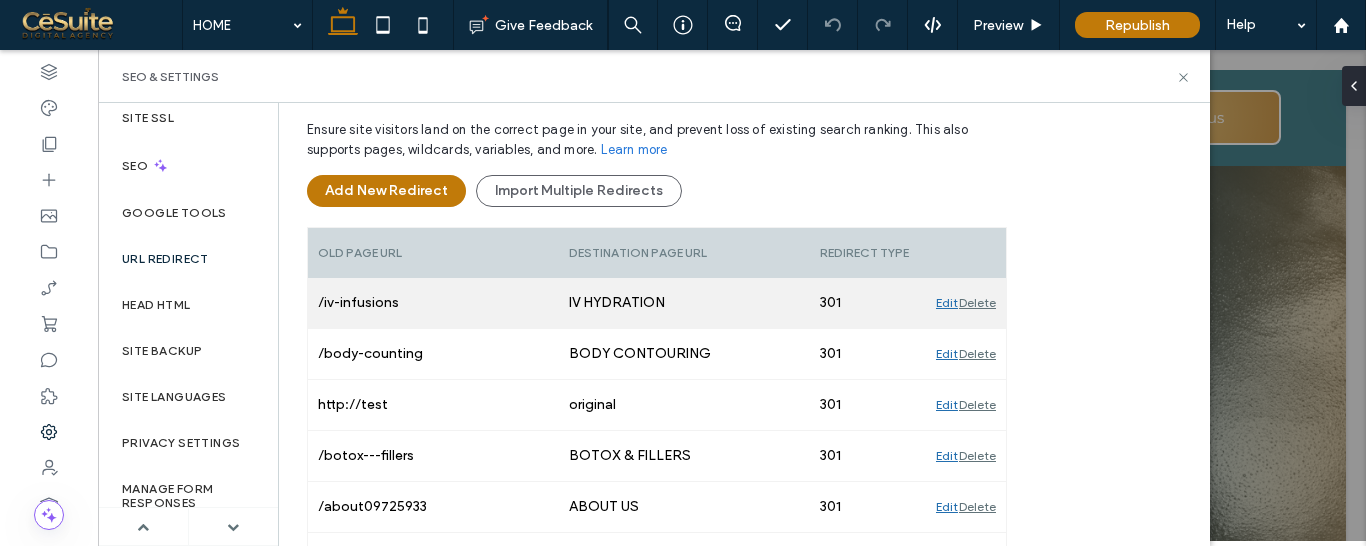 scroll, scrollTop: 153, scrollLeft: 0, axis: vertical 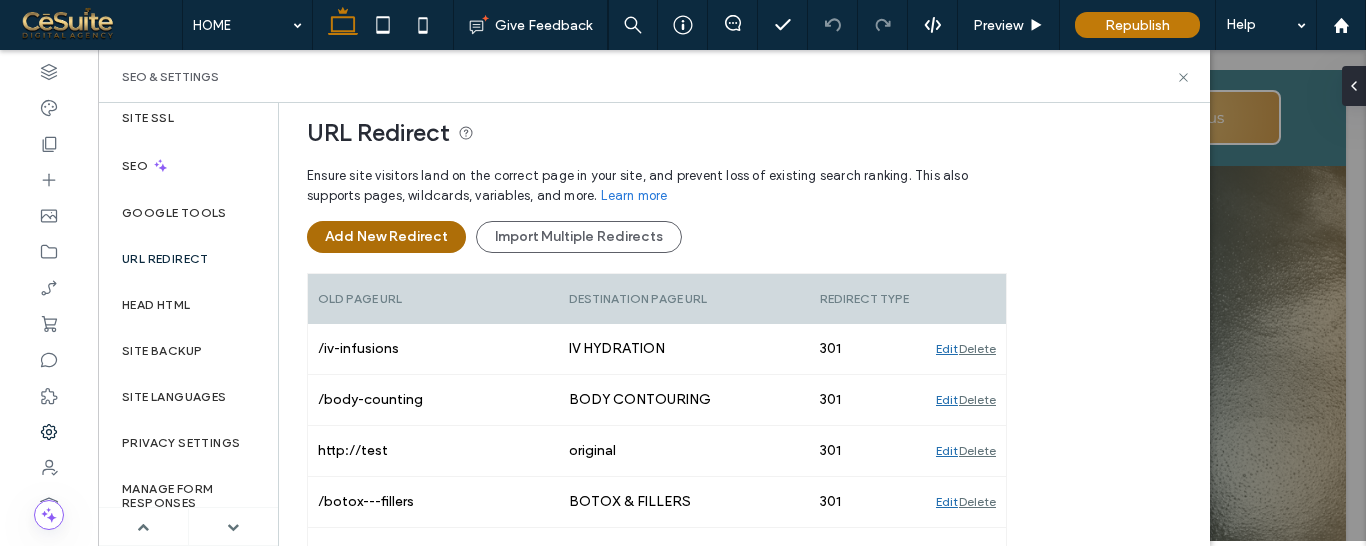 click on "Add New Redirect" at bounding box center [386, 237] 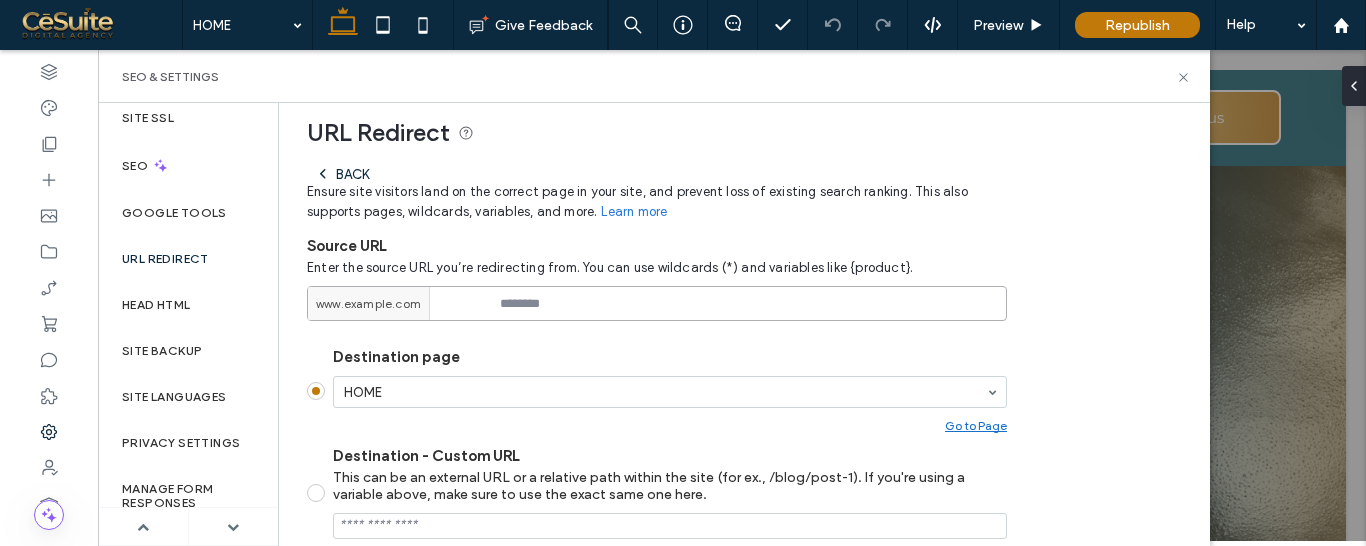 click at bounding box center (657, 303) 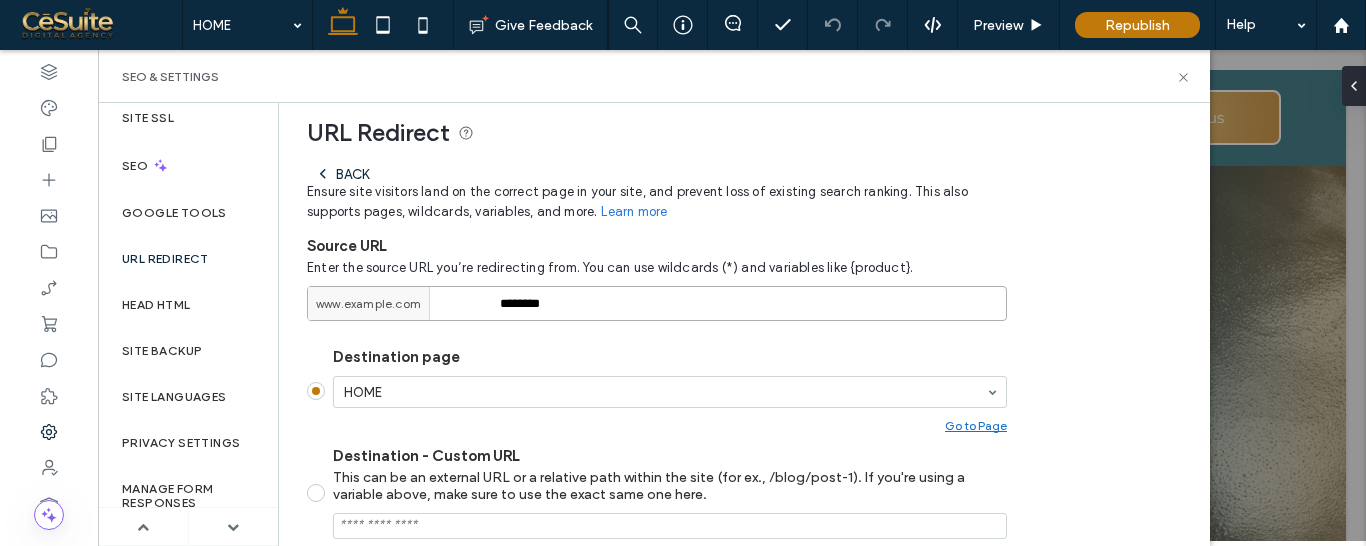 type on "********" 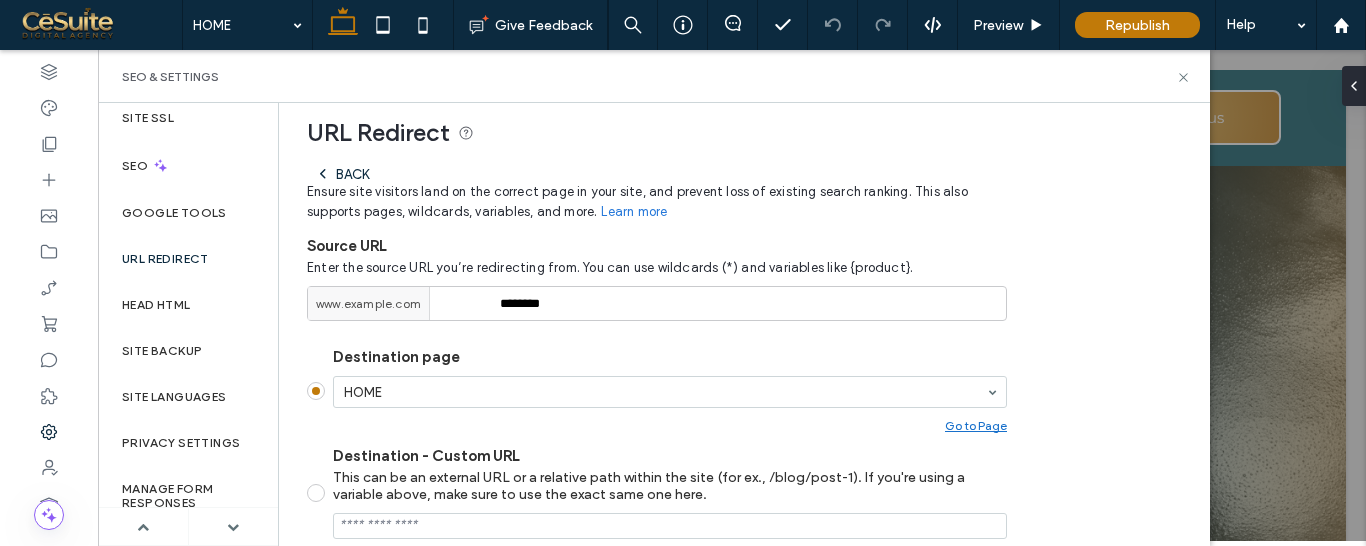 click on "Destination page HOME Go to Page Destination - Custom URL This can be an external URL or a relative path within the site (for ex., /blog/post-1).
If you're using a variable above, make sure to use the exact same one here. File Upload a custom file like sitemap.xml, robots.txt, ads.txt and others to be made available on the URL set above. Upload file" at bounding box center [657, 502] 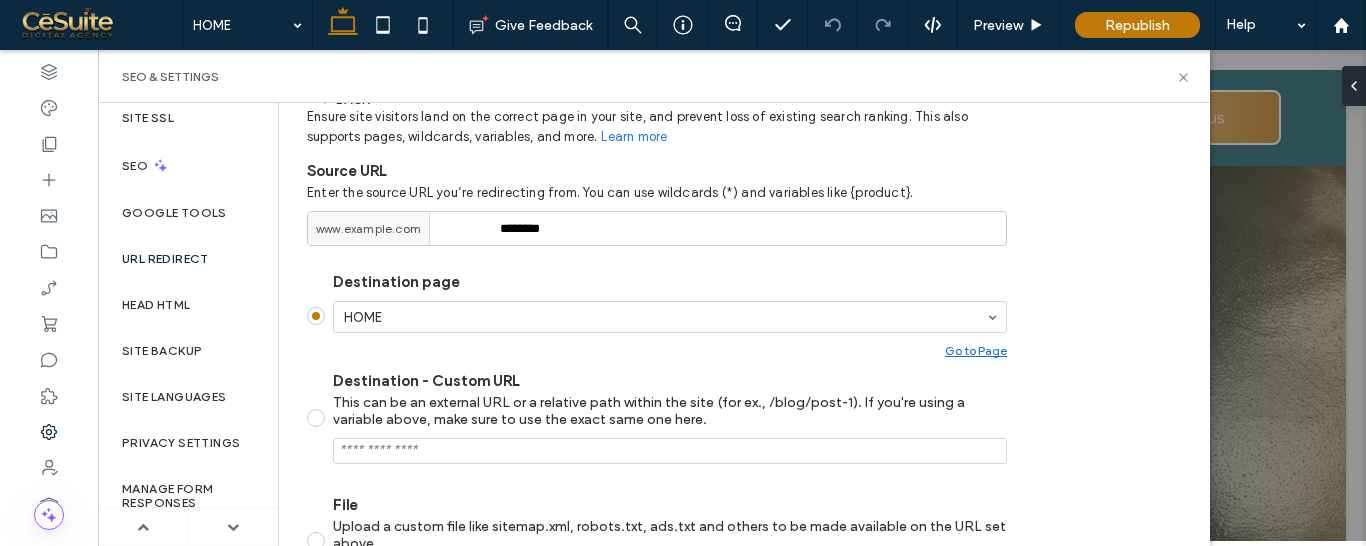 scroll, scrollTop: 267, scrollLeft: 0, axis: vertical 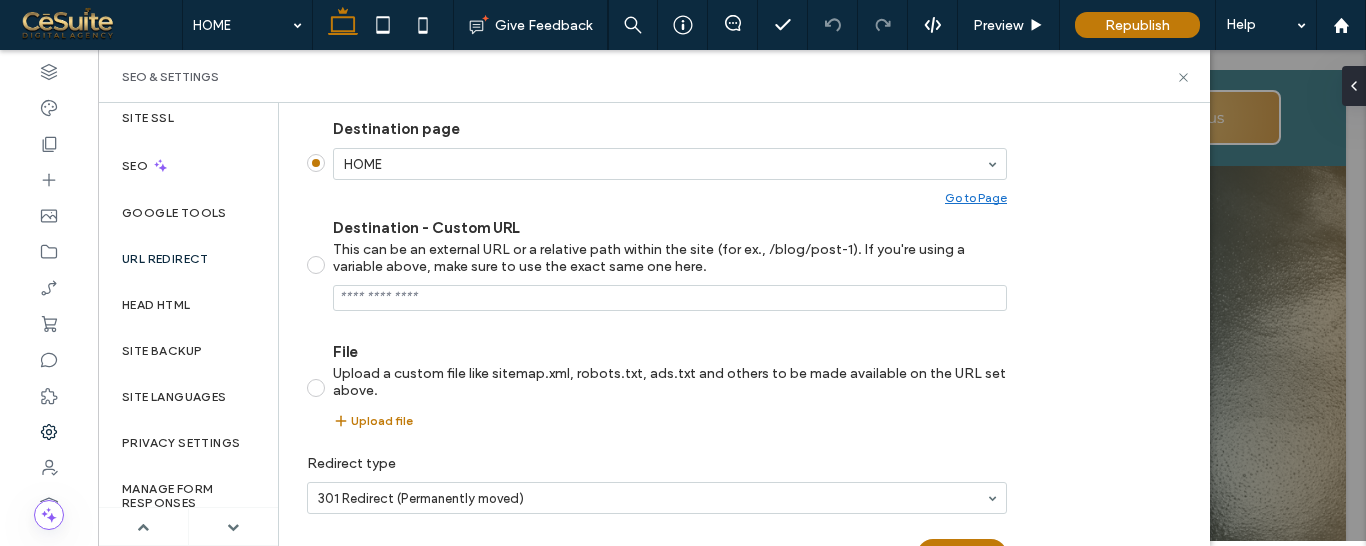 click at bounding box center (316, 265) 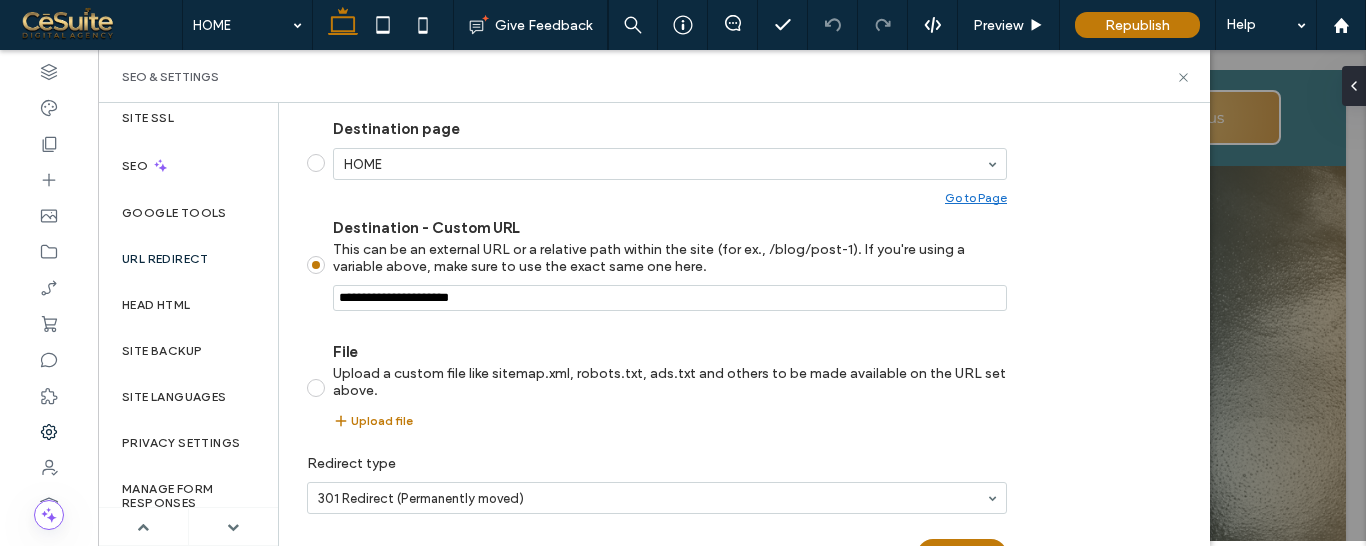 click on "Destination - Custom URL This can be an external URL or a relative path within the site (for ex., /blog/post-1).
If you're using a variable above, make sure to use the exact same one here." at bounding box center [670, 298] 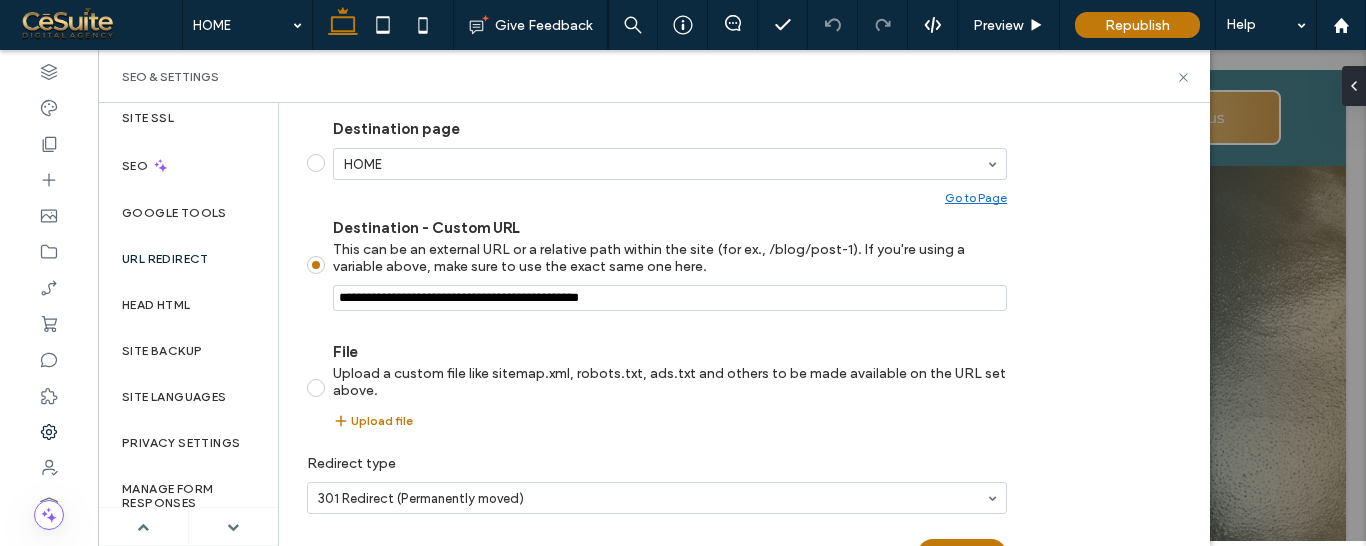 click on "File Upload a custom file like sitemap.xml, robots.txt, ads.txt and others to be made available on the URL set above." at bounding box center [670, 371] 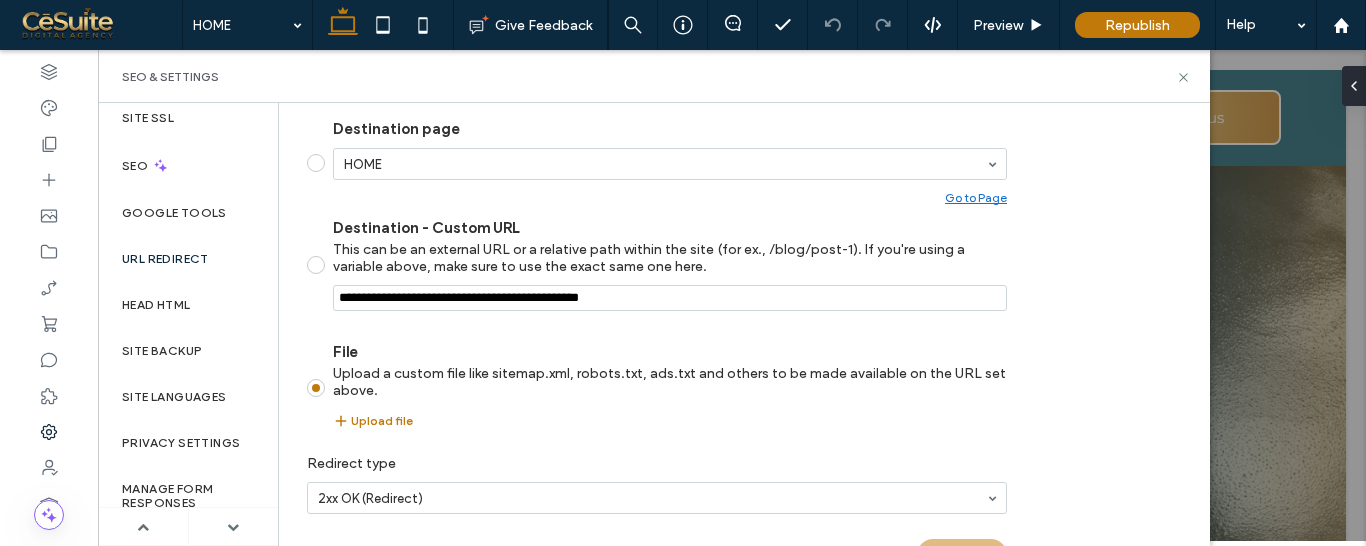 click at bounding box center (316, 265) 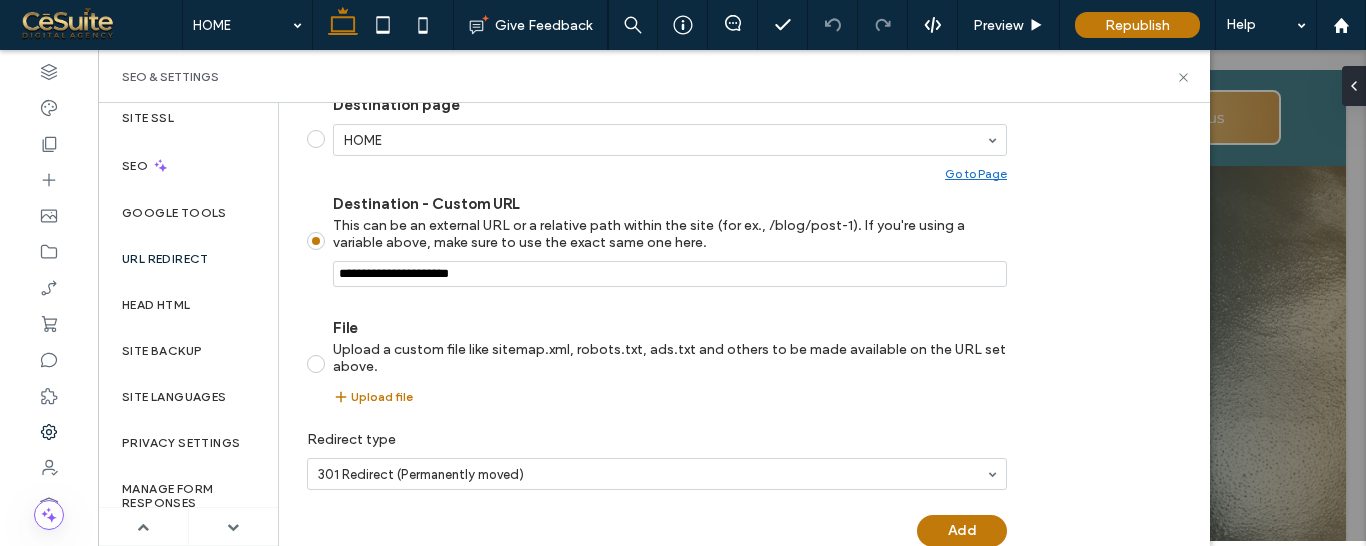 scroll, scrollTop: 445, scrollLeft: 0, axis: vertical 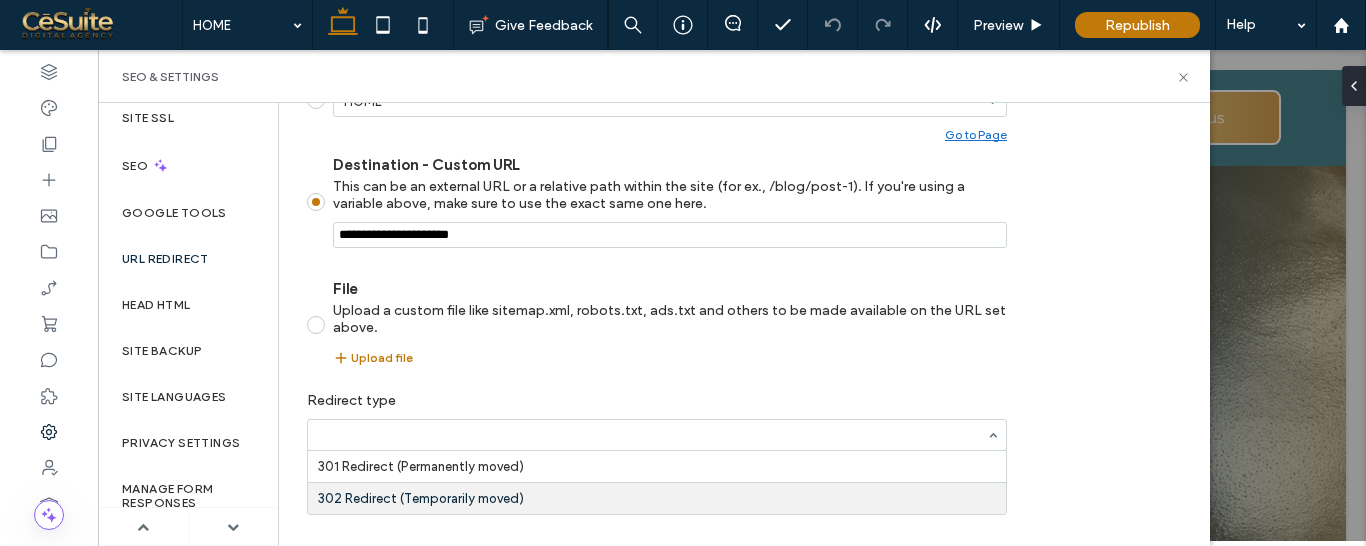 click at bounding box center [657, 435] 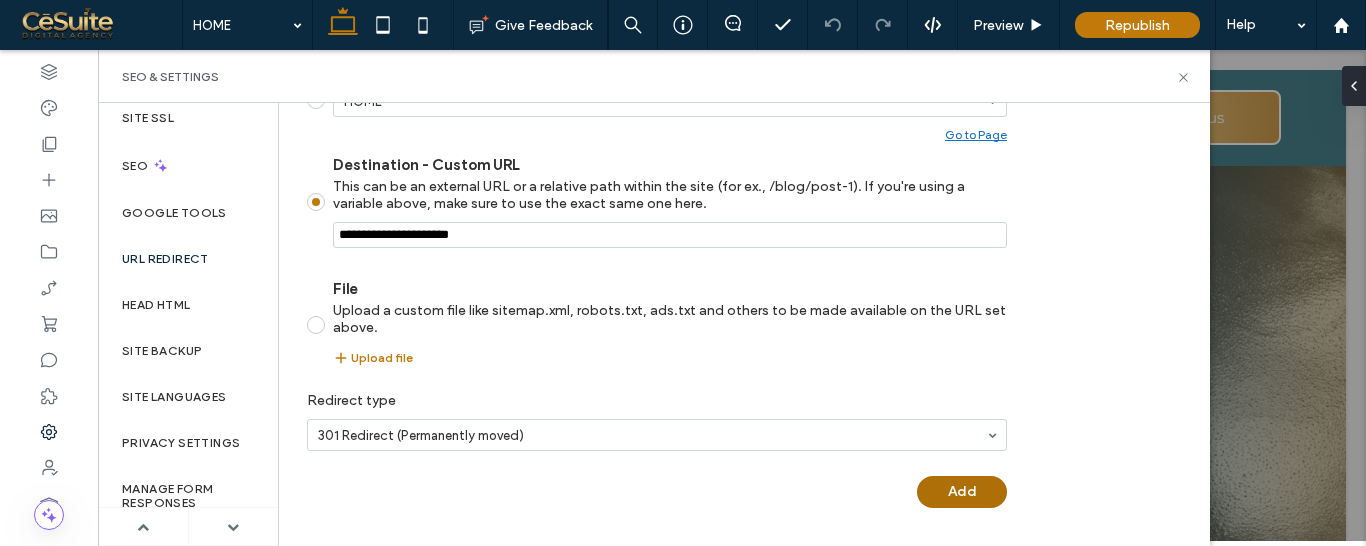 click on "Add" at bounding box center (962, 492) 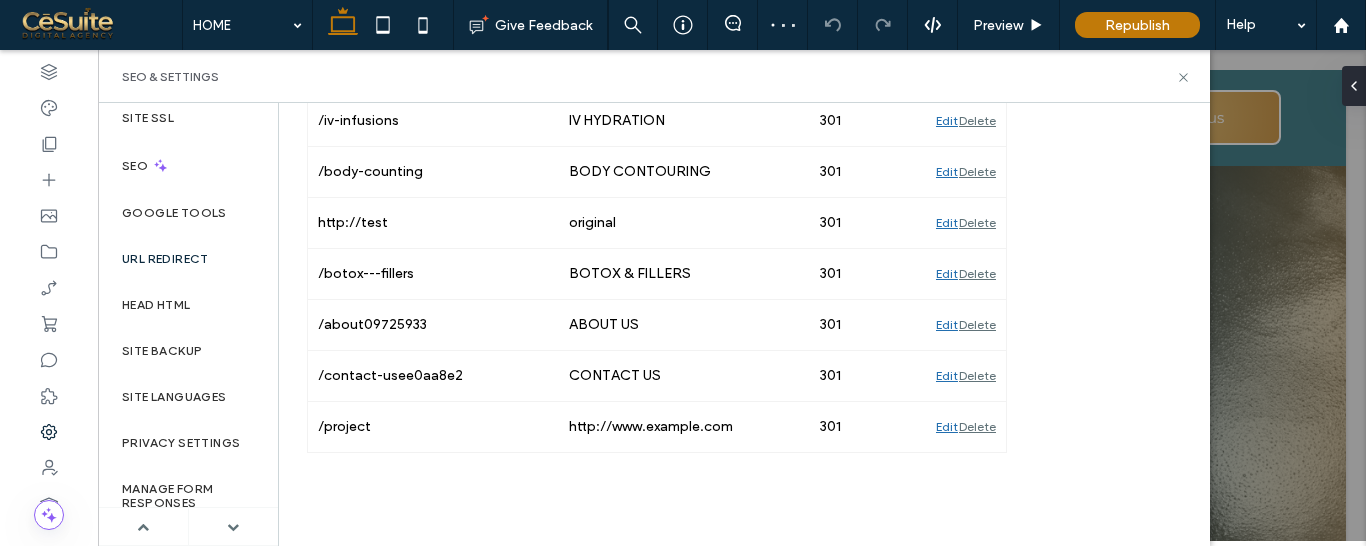 scroll, scrollTop: 267, scrollLeft: 0, axis: vertical 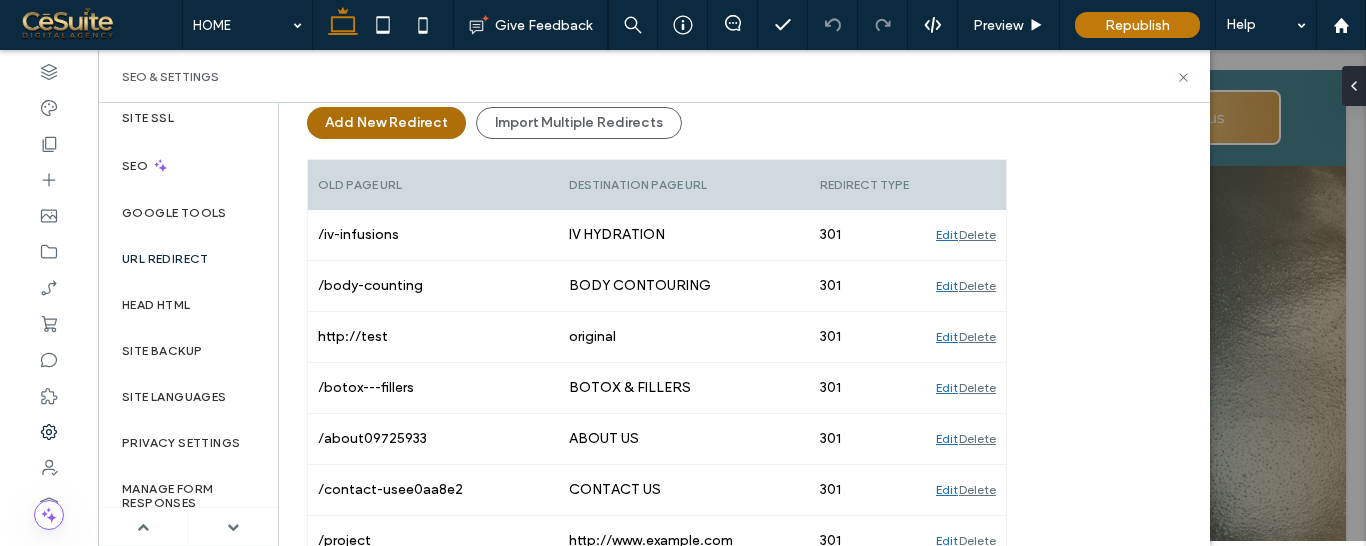 click on "Add New Redirect" at bounding box center (386, 123) 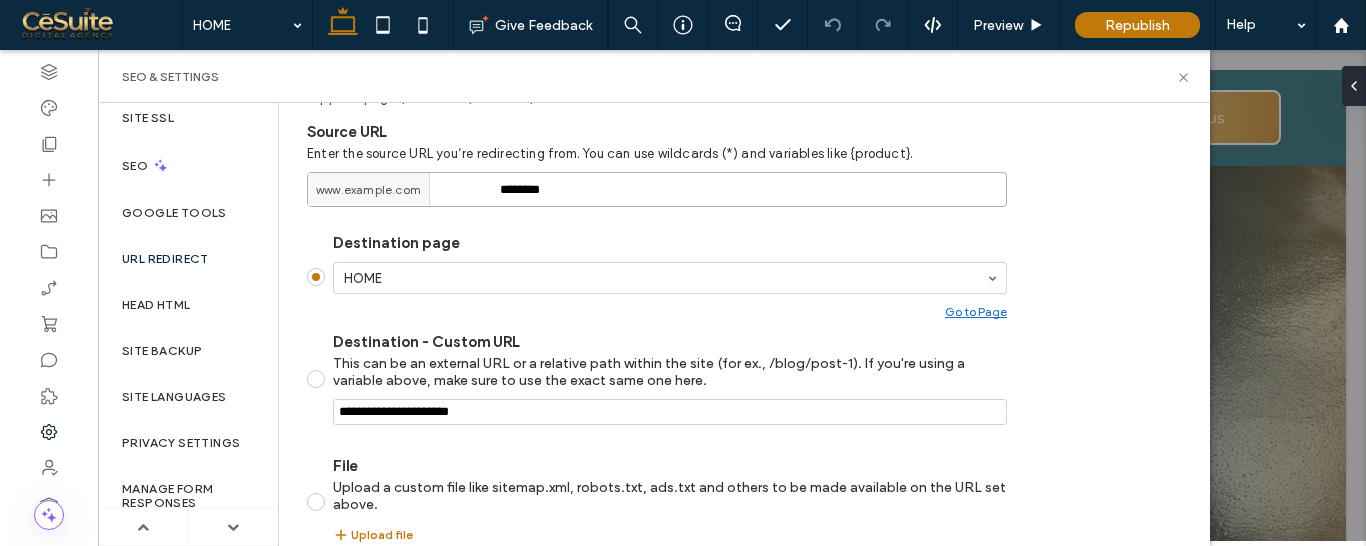 click on "********" at bounding box center [657, 189] 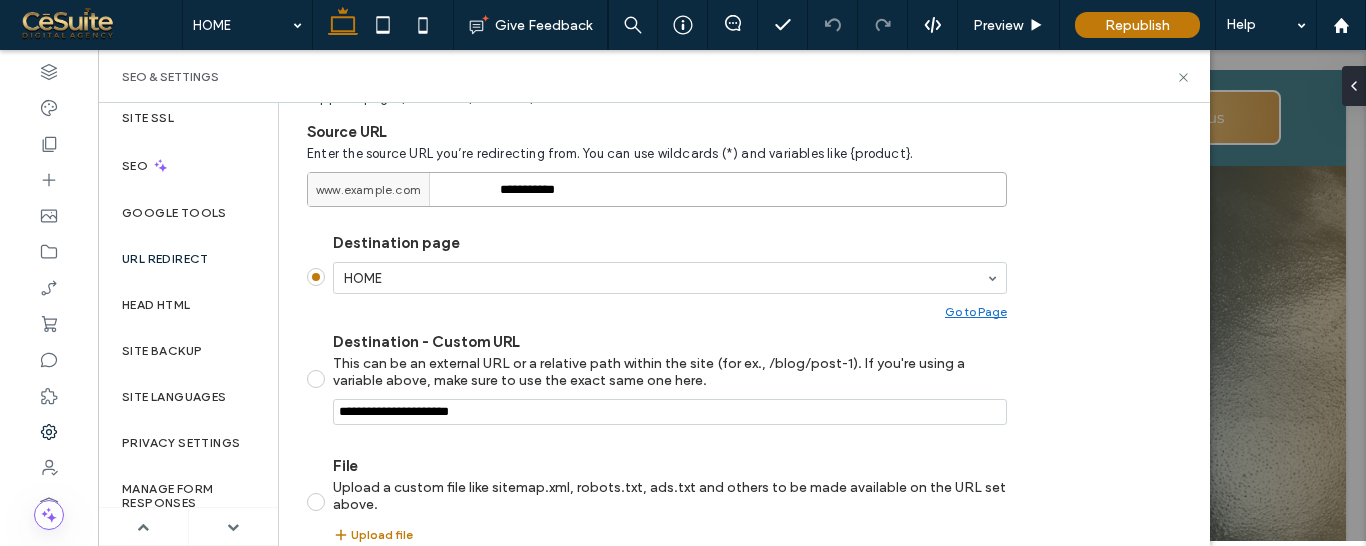 type on "**********" 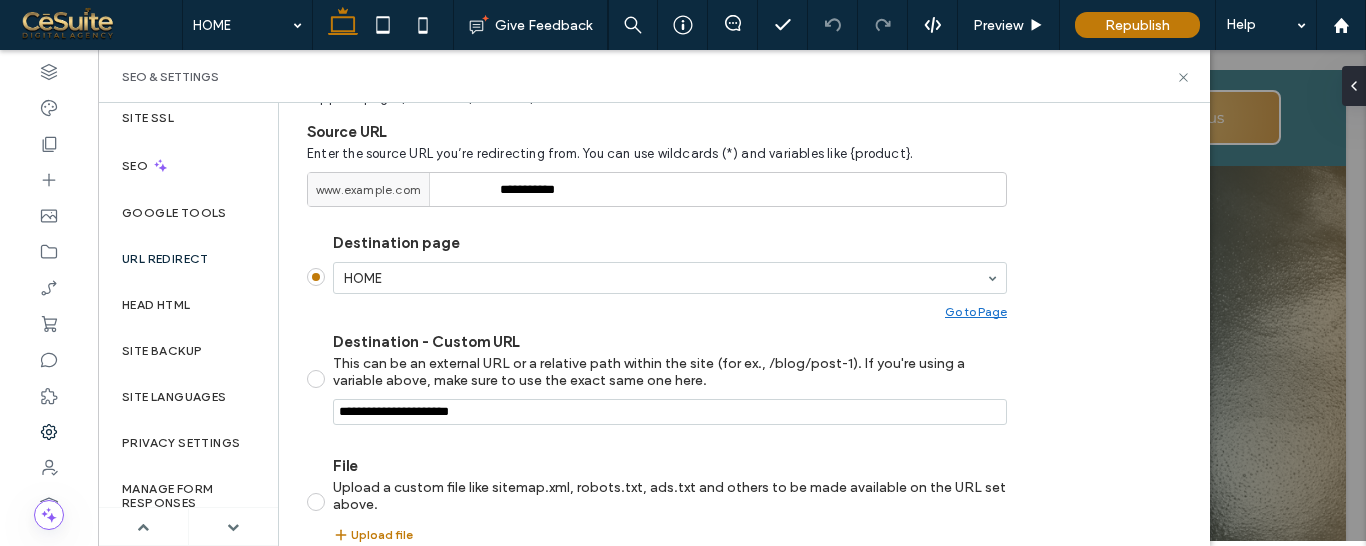 click at bounding box center (316, 379) 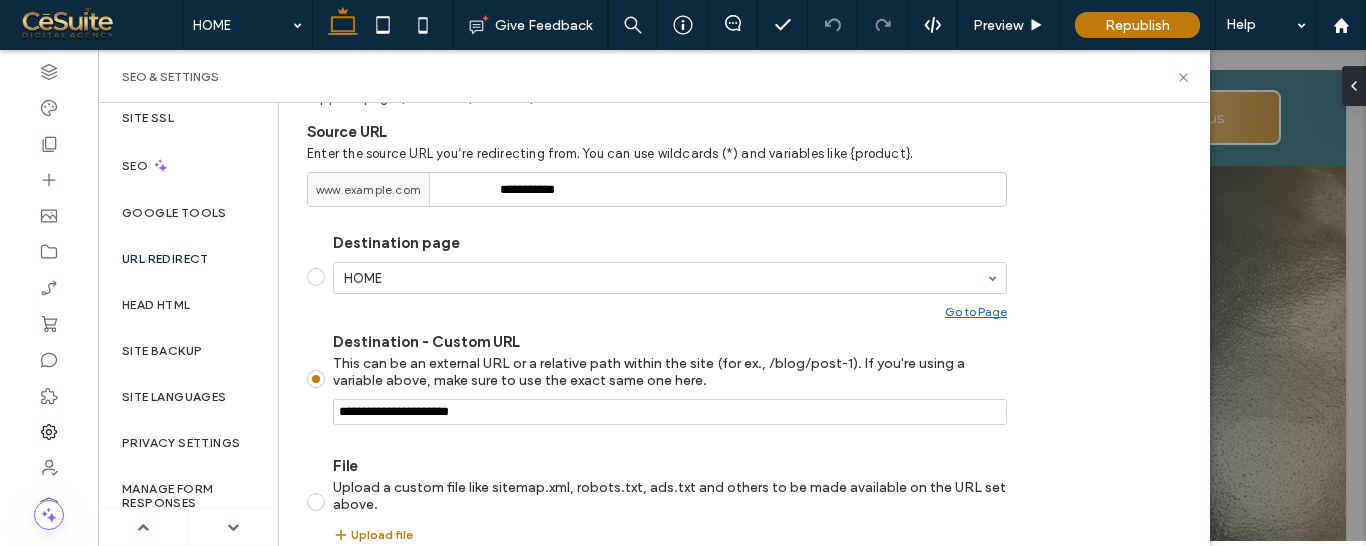 scroll, scrollTop: 381, scrollLeft: 0, axis: vertical 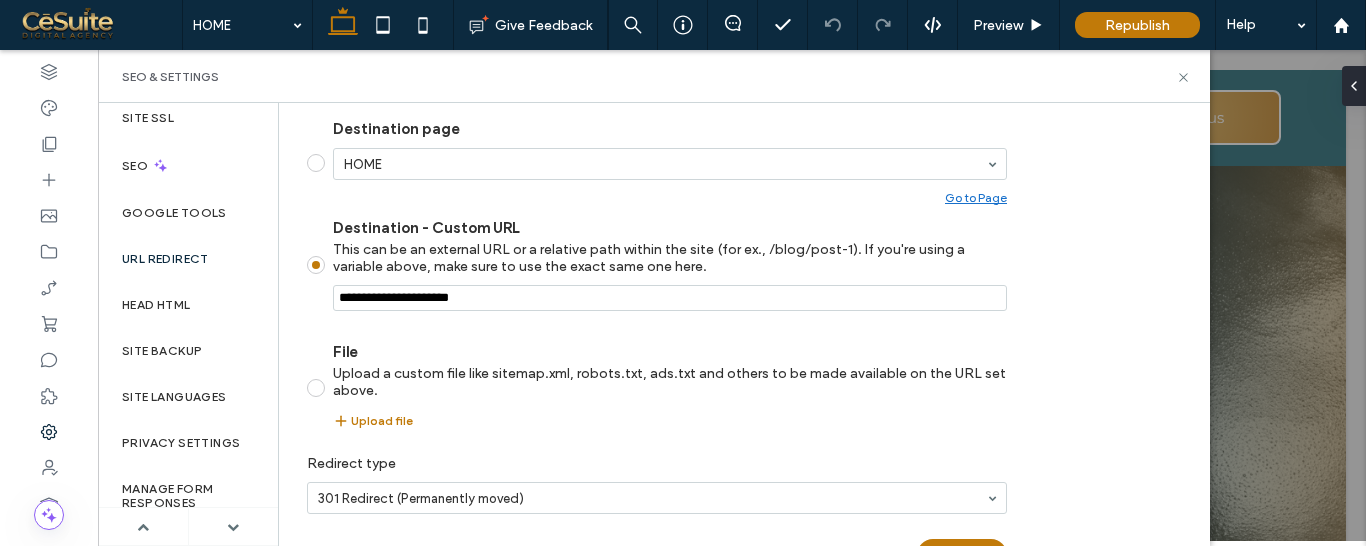click on "Destination - Custom URL This can be an external URL or a relative path within the site (for ex., /blog/post-1).
If you're using a variable above, make sure to use the exact same one here." at bounding box center (670, 298) 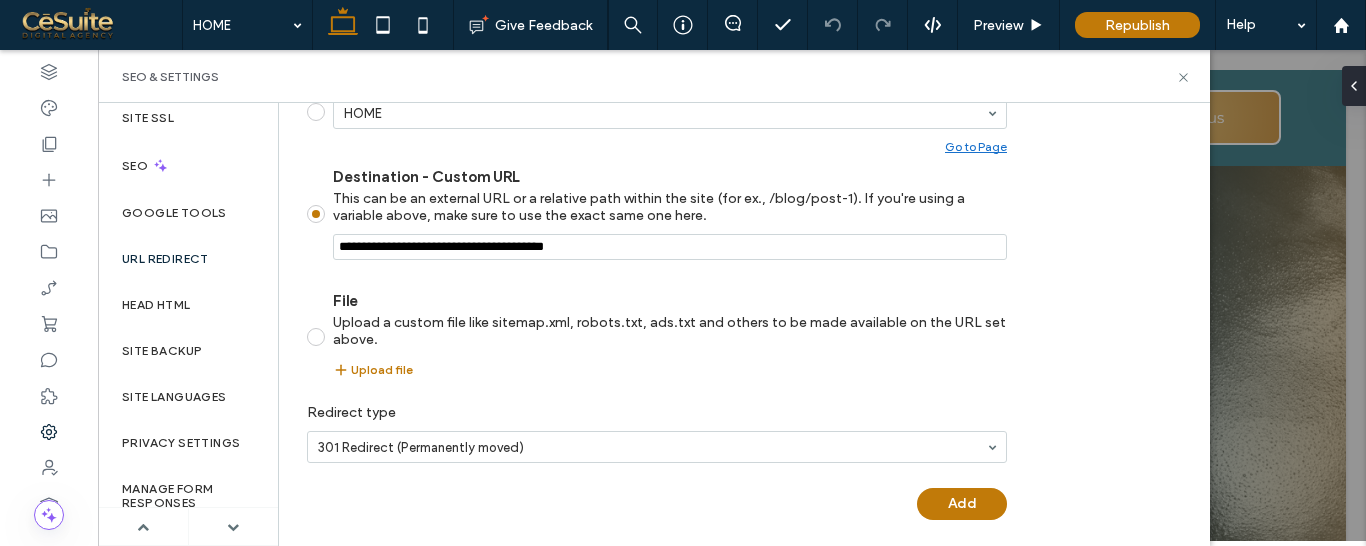 scroll, scrollTop: 445, scrollLeft: 0, axis: vertical 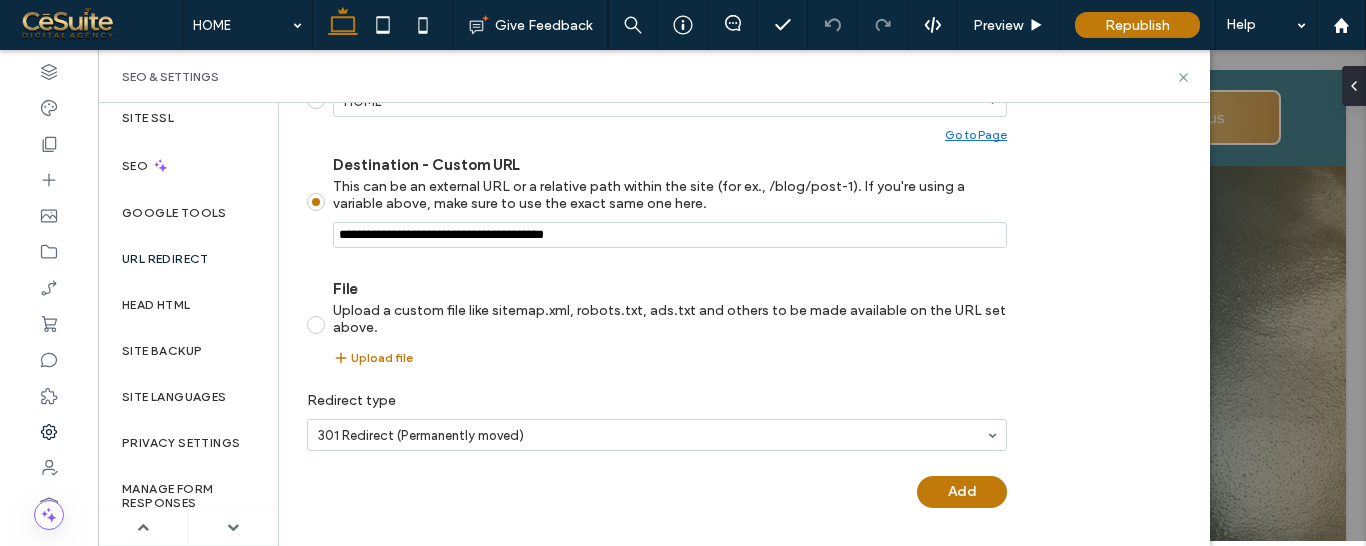 click at bounding box center [316, 325] 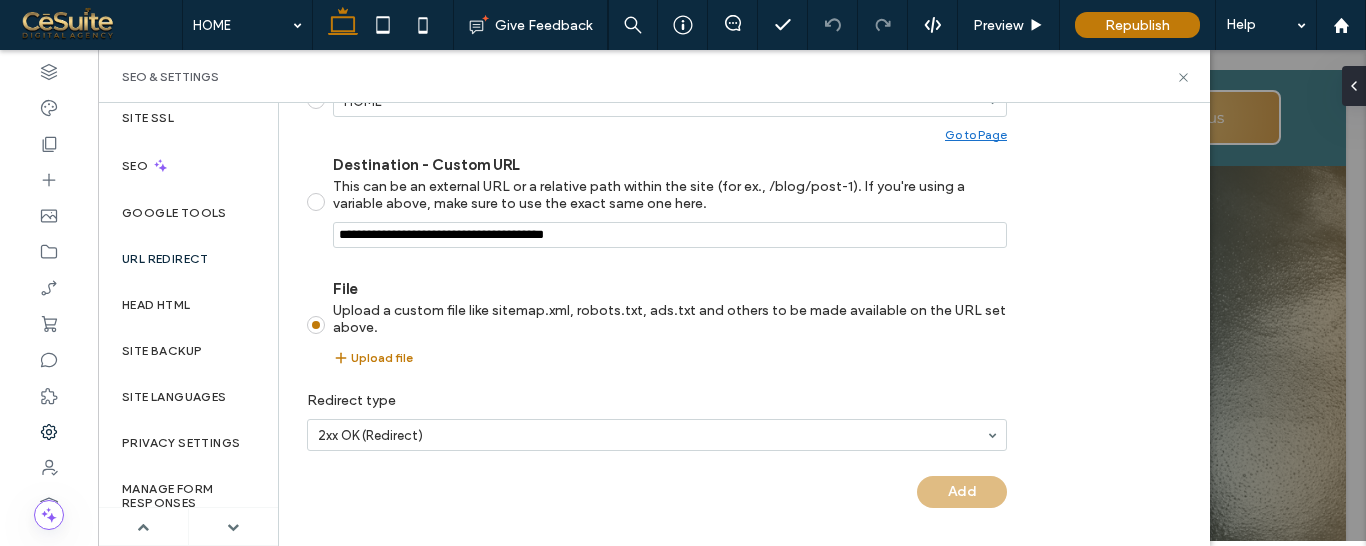 click at bounding box center [316, 325] 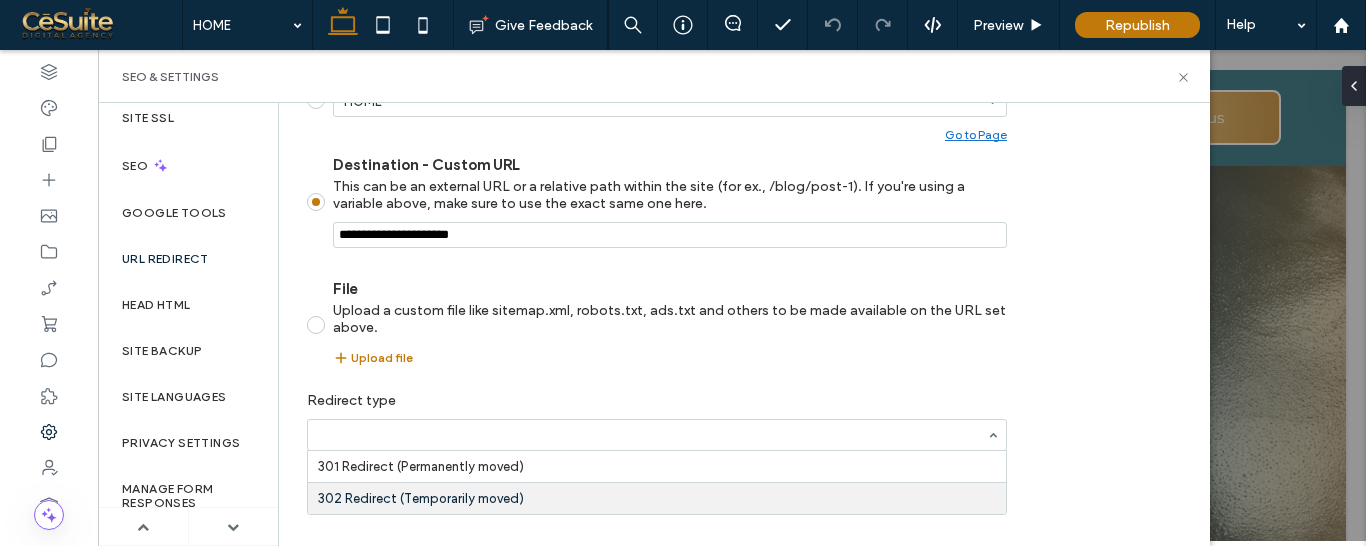 click at bounding box center (652, 435) 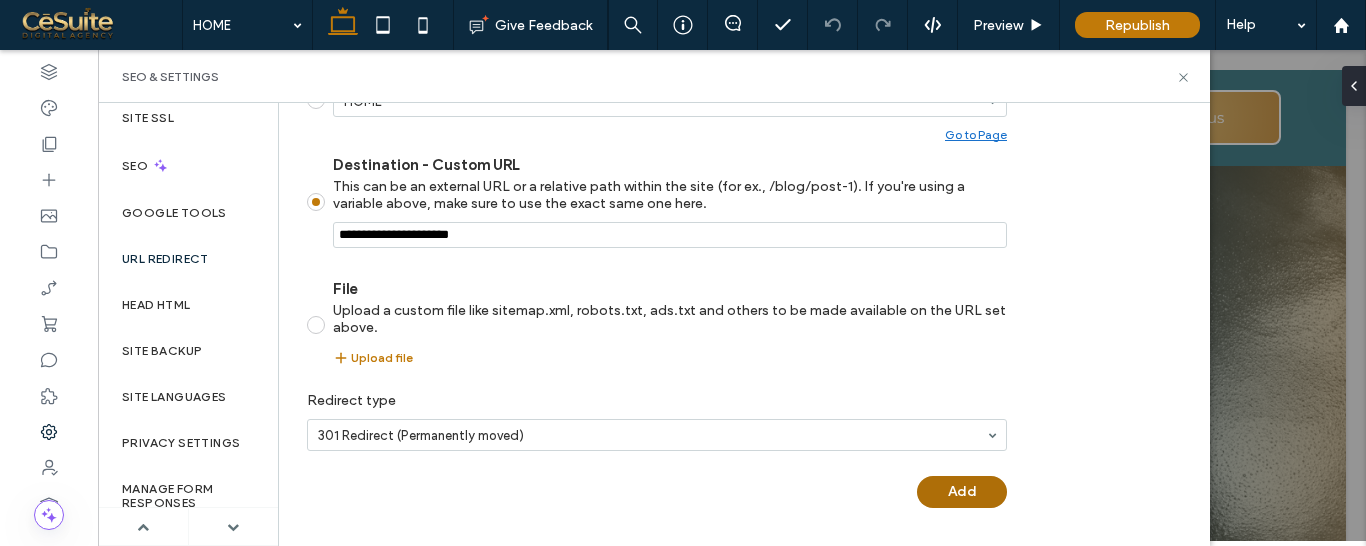 click on "Add" at bounding box center [962, 492] 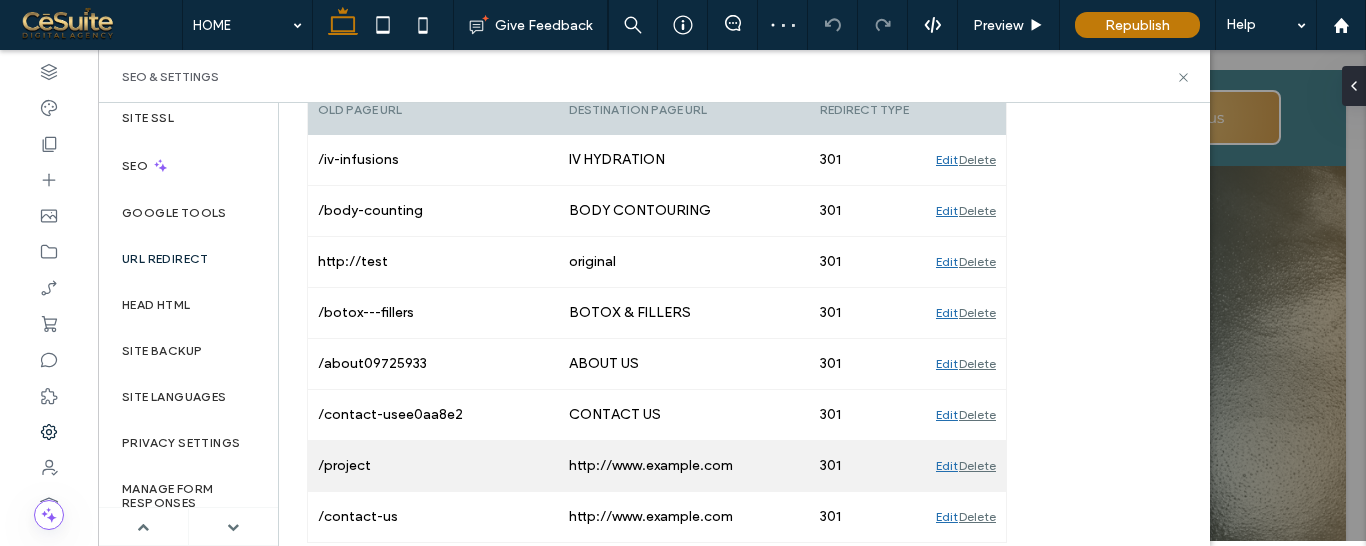 scroll, scrollTop: 381, scrollLeft: 0, axis: vertical 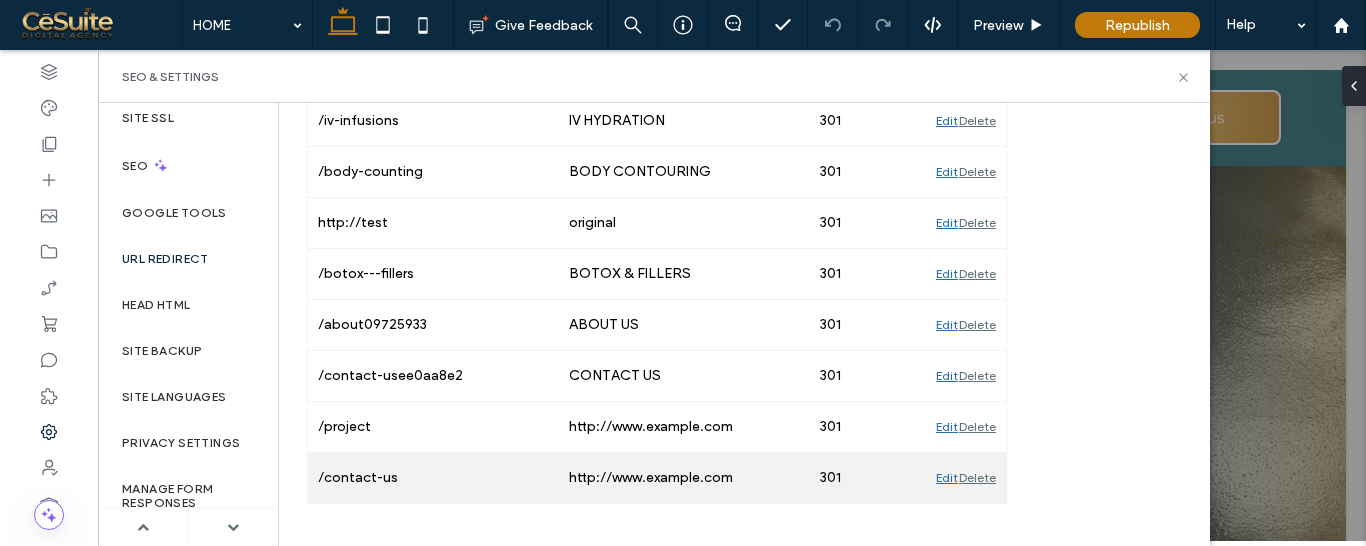 click on "Edit" at bounding box center (947, 478) 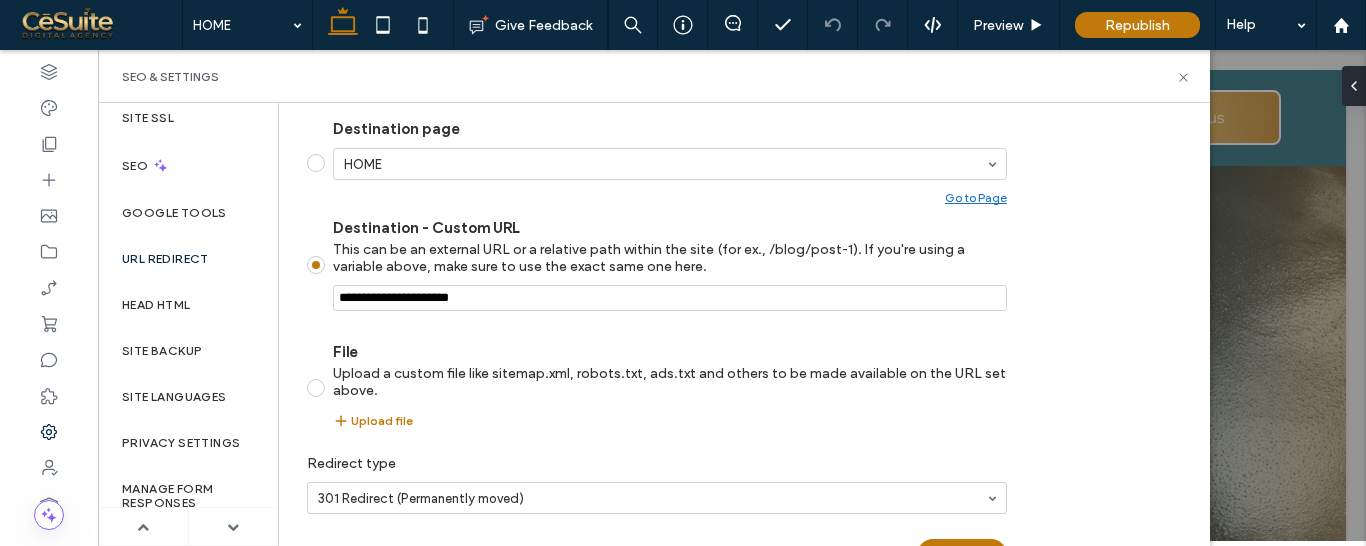 click on "Destination - Custom URL This can be an external URL or a relative path within the site (for ex., /blog/post-1).
If you're using a variable above, make sure to use the exact same one here." at bounding box center [670, 298] 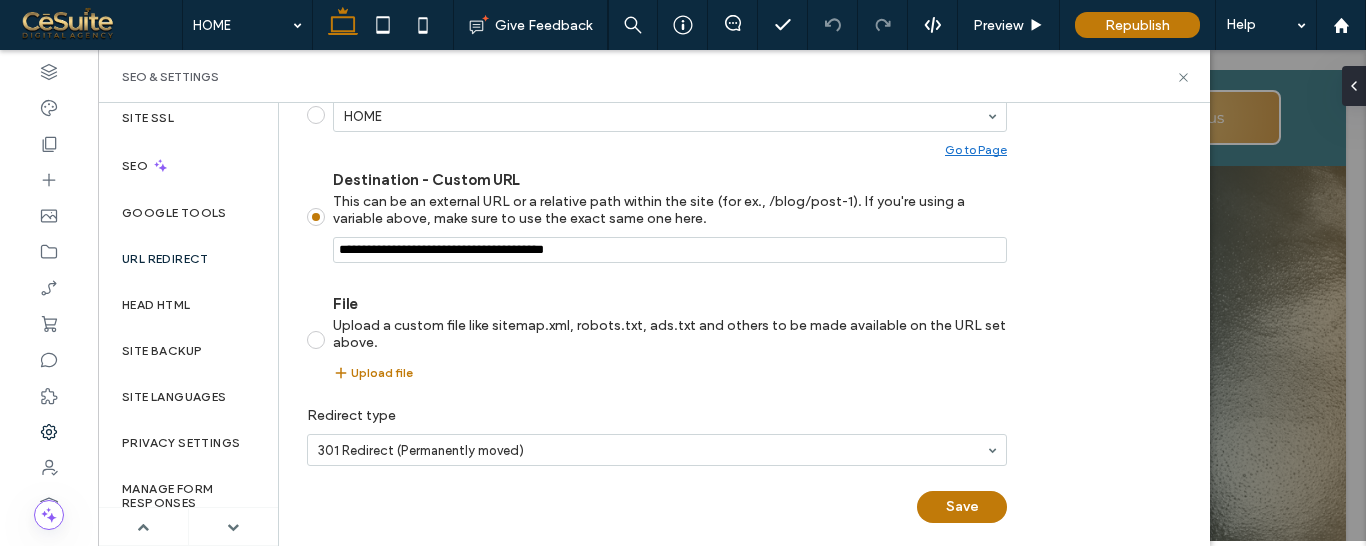 scroll, scrollTop: 445, scrollLeft: 0, axis: vertical 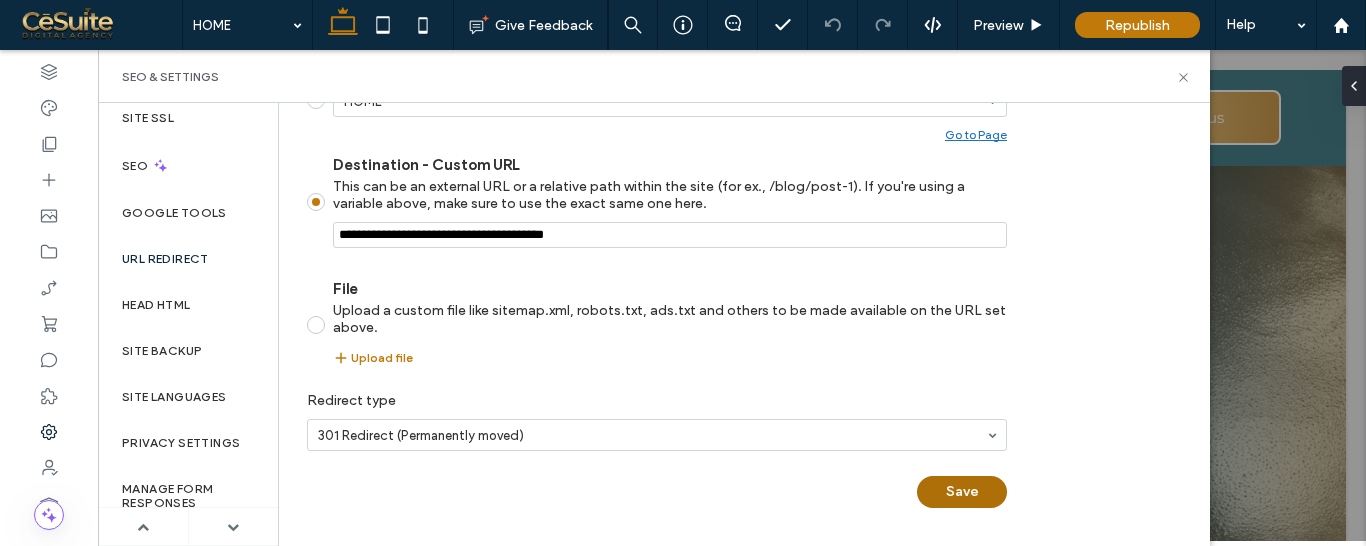 type on "**********" 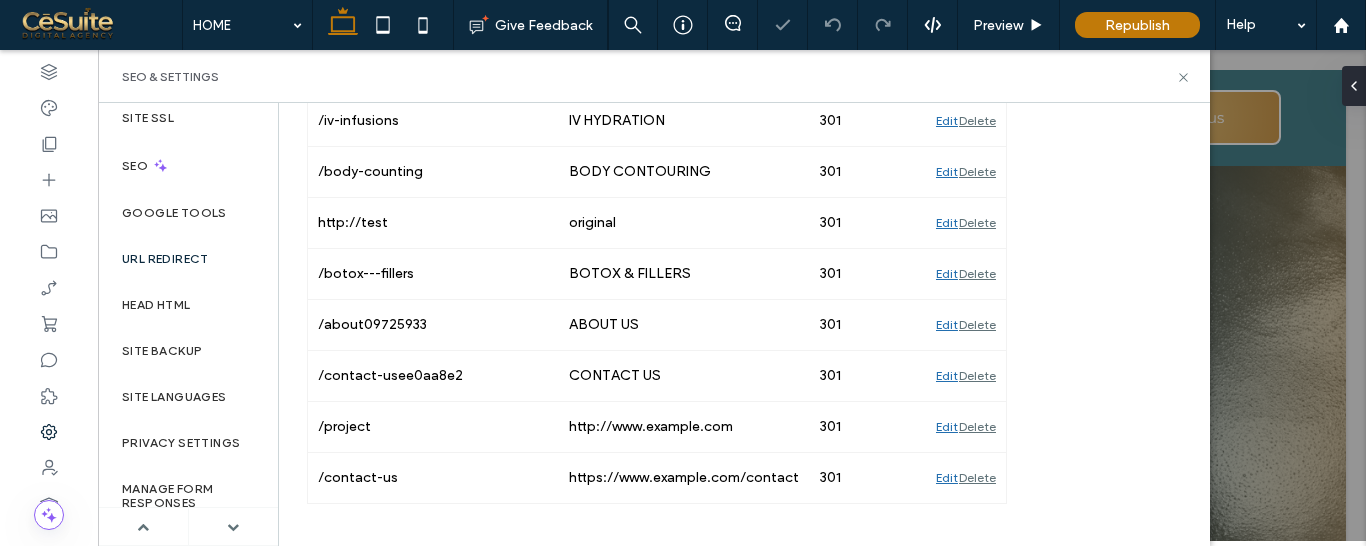 scroll, scrollTop: 381, scrollLeft: 0, axis: vertical 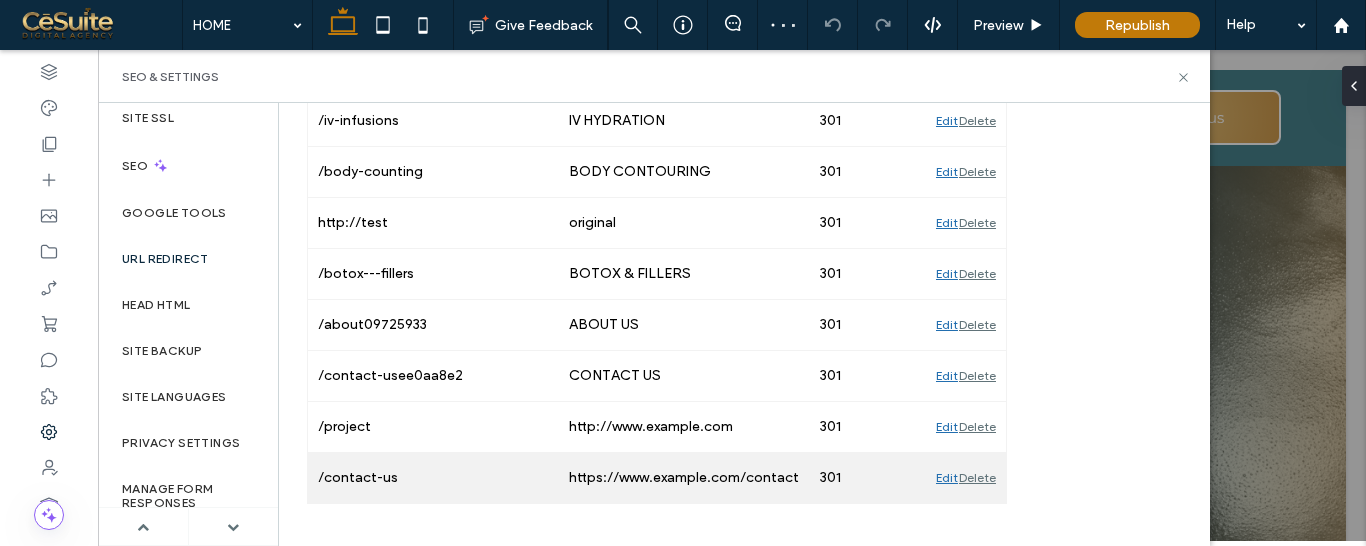 click on "Edit" at bounding box center [947, 478] 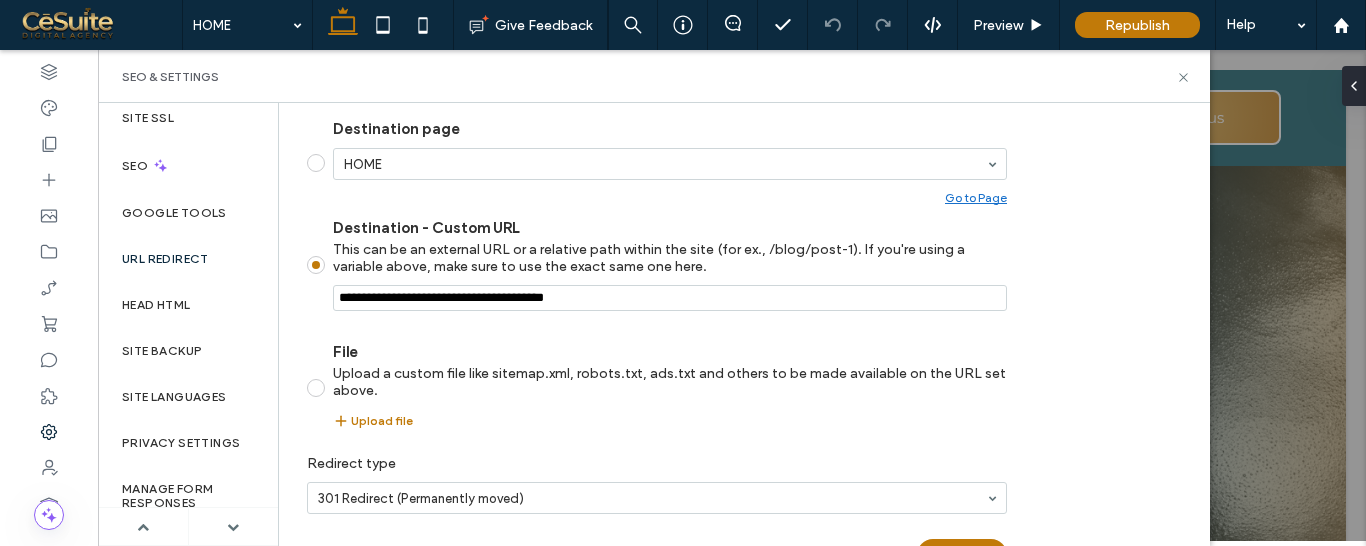 click on "SEO & Settings" at bounding box center (654, 76) 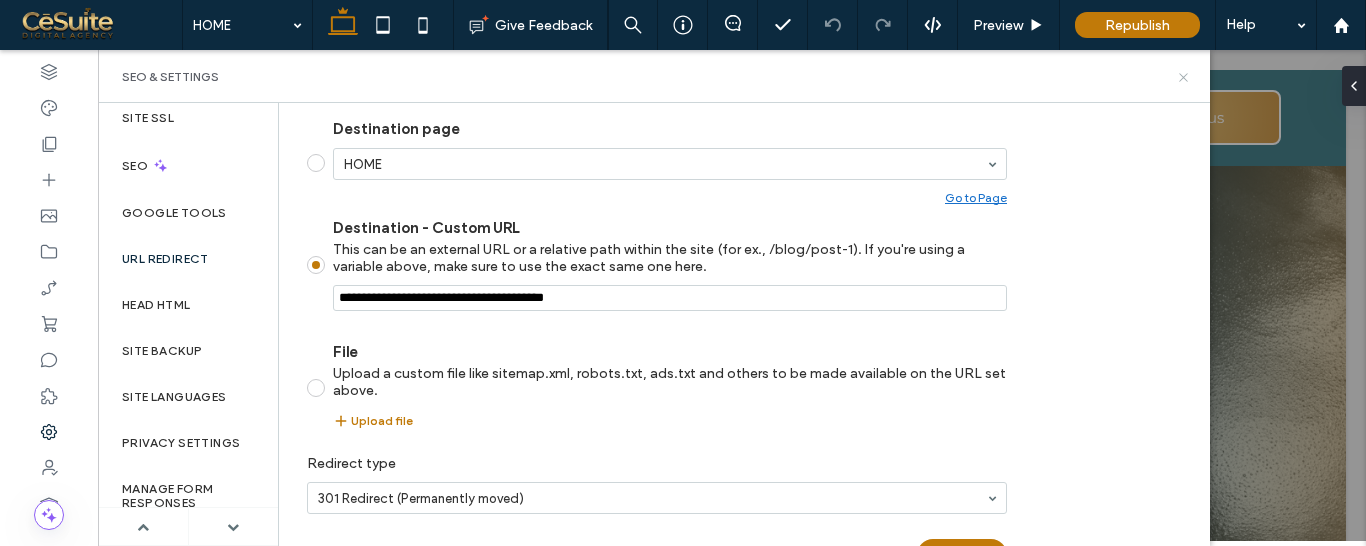 click 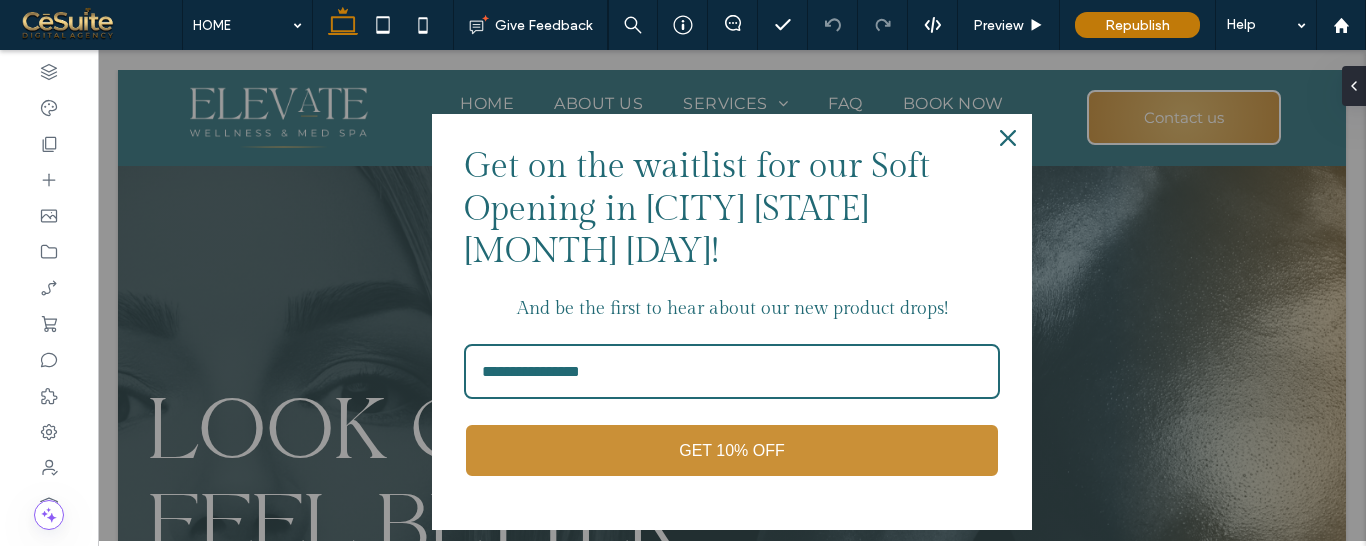 click on "Republish" at bounding box center [1137, 25] 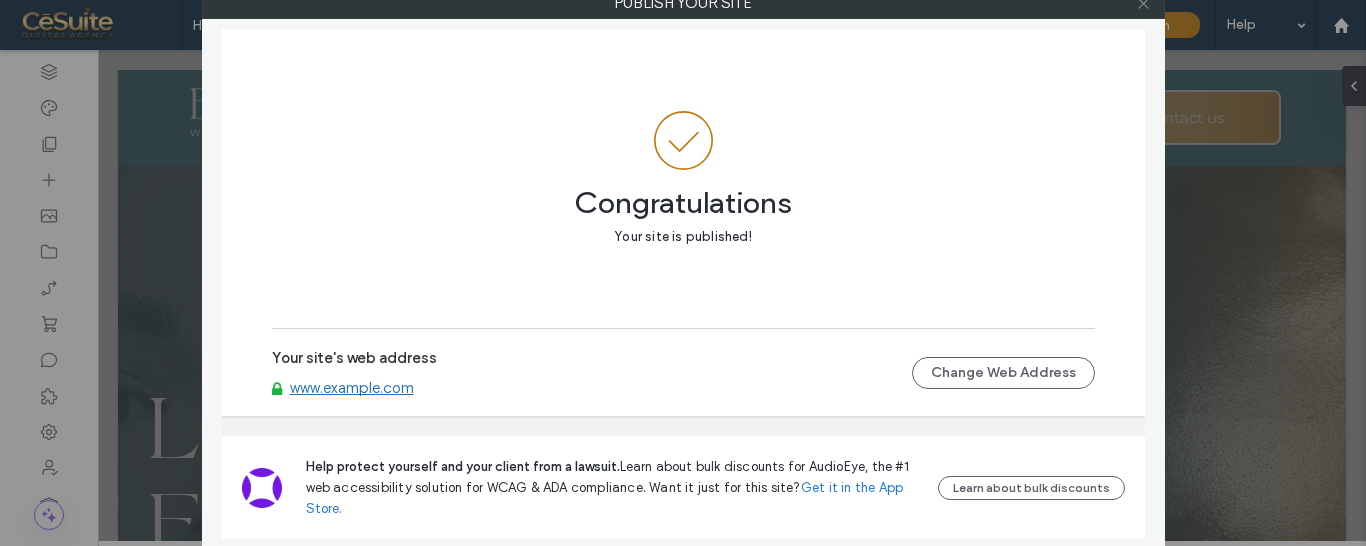 click 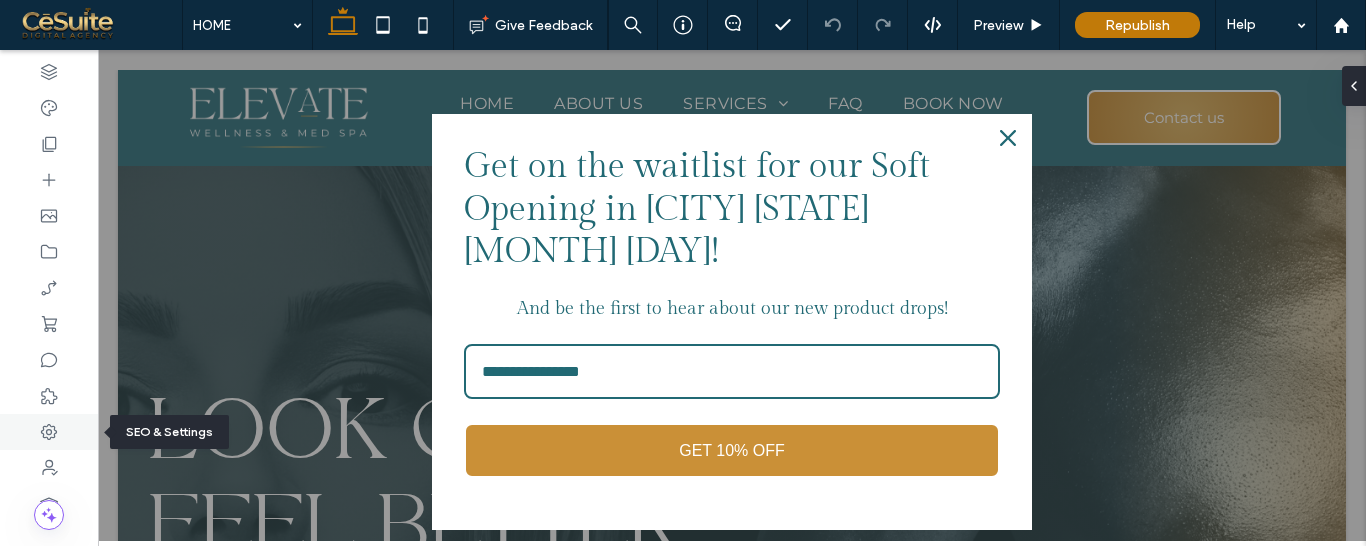 click 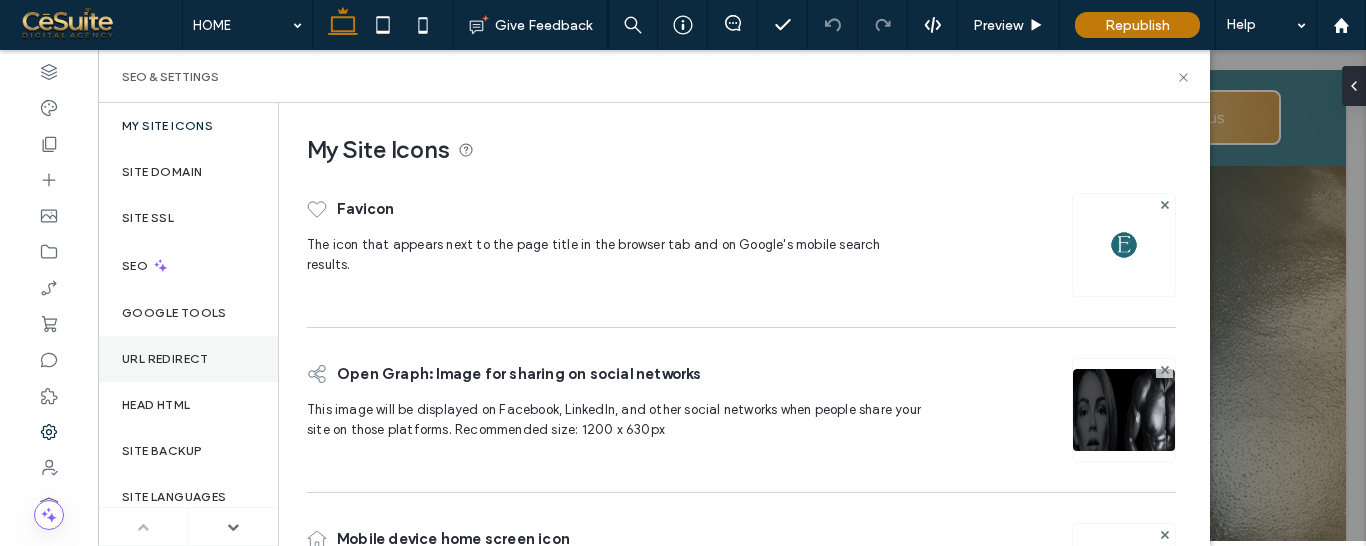 click on "URL Redirect" at bounding box center [165, 359] 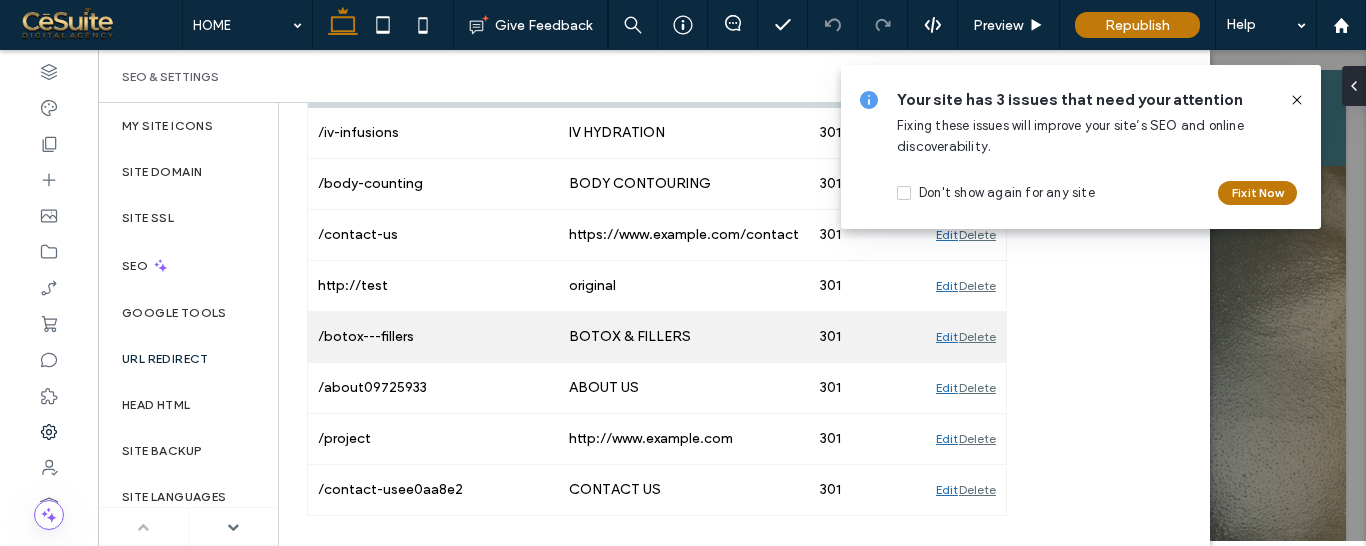scroll, scrollTop: 381, scrollLeft: 0, axis: vertical 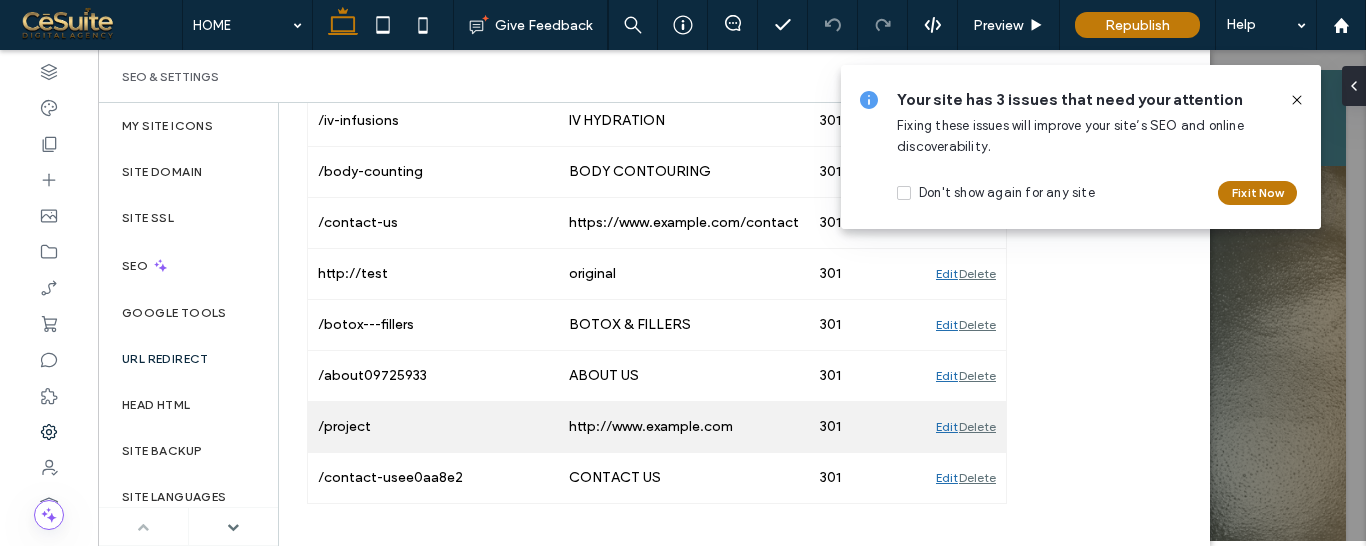 click on "Edit" at bounding box center (947, 427) 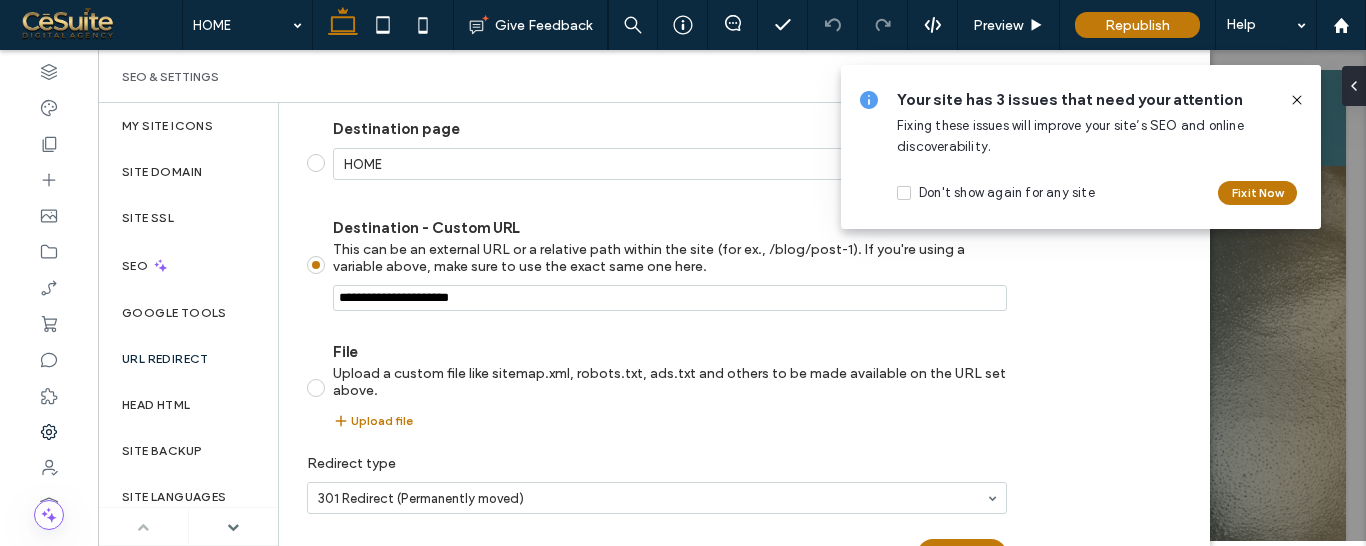 click on "Destination - Custom URL This can be an external URL or a relative path within the site (for ex., /blog/post-1).
If you're using a variable above, make sure to use the exact same one here." at bounding box center (670, 298) 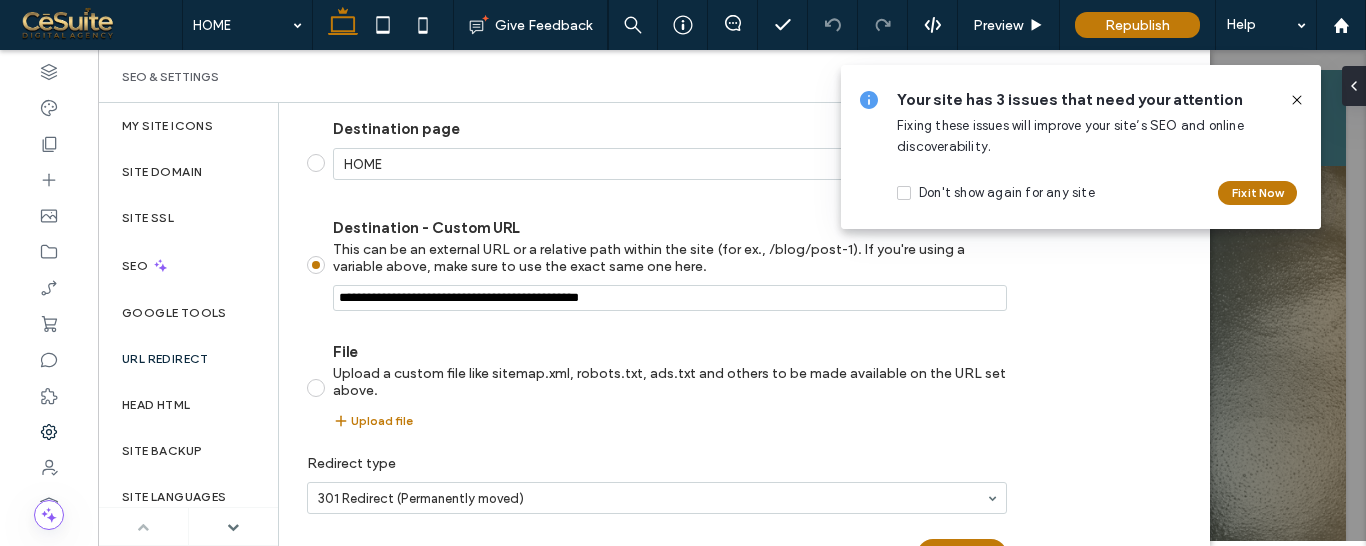 type on "**********" 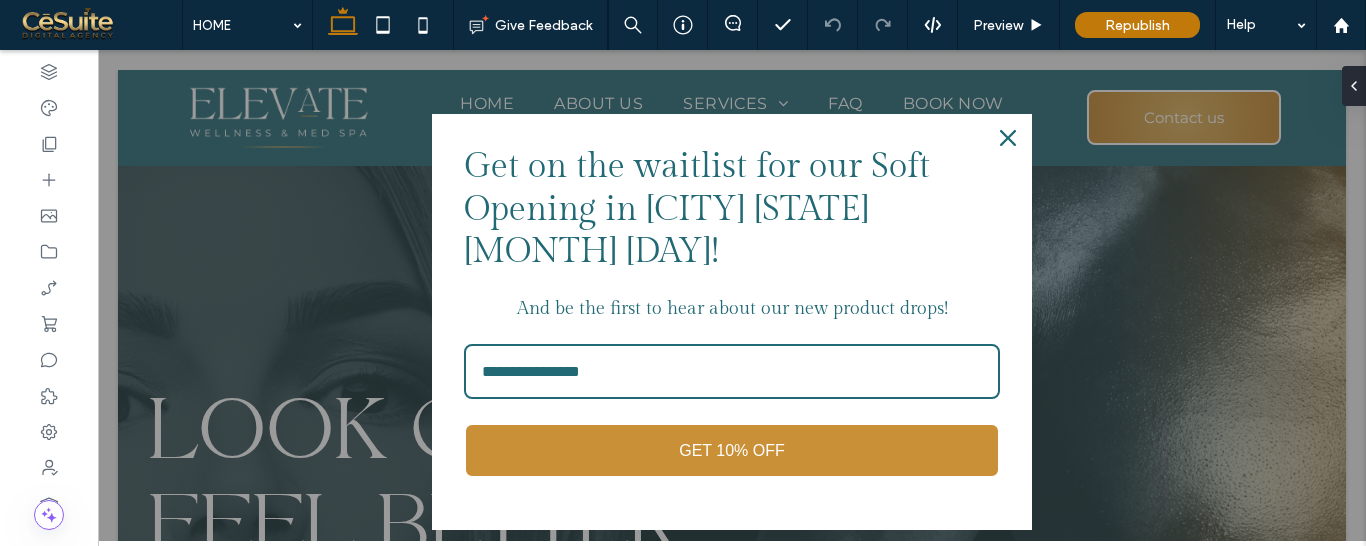 scroll, scrollTop: 102, scrollLeft: 0, axis: vertical 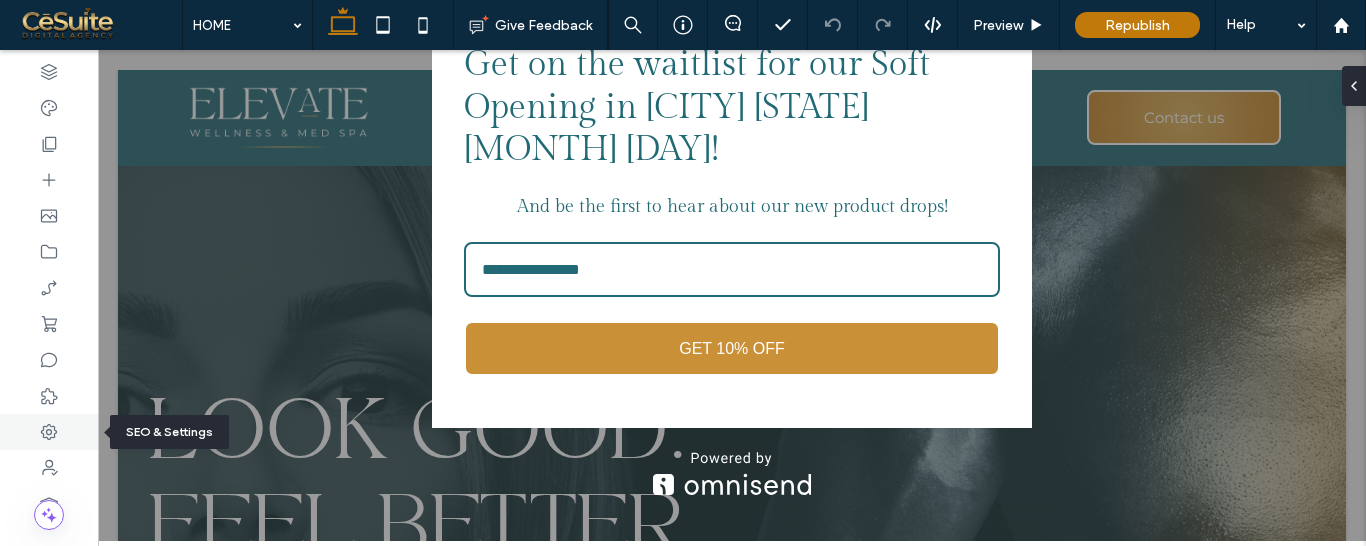 click 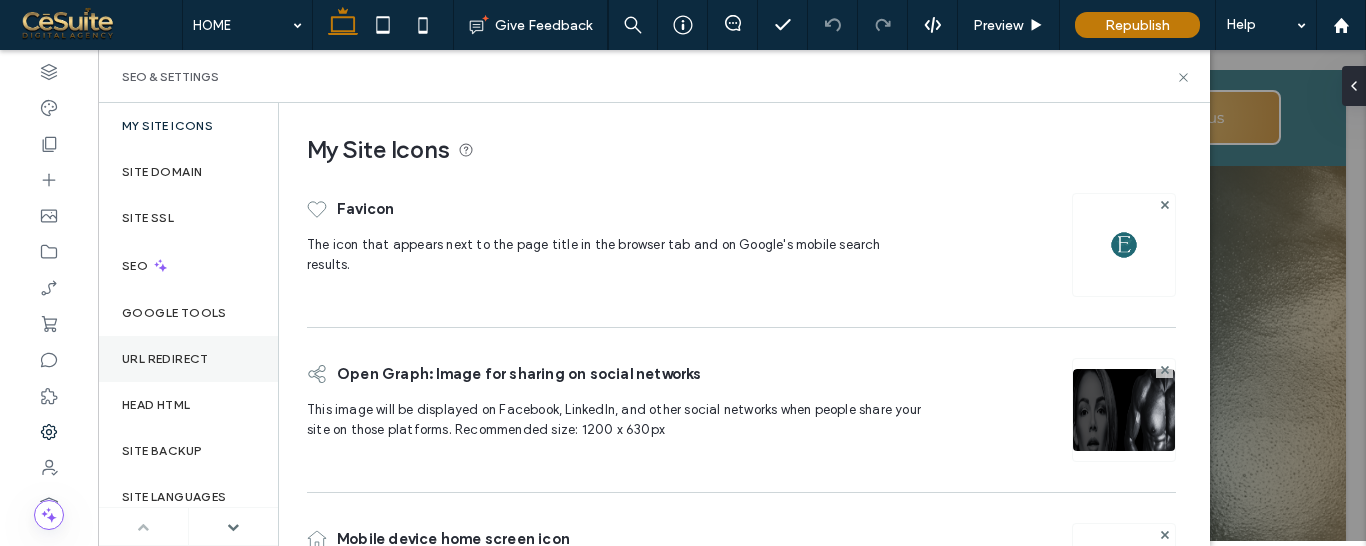 click on "URL Redirect" at bounding box center [188, 359] 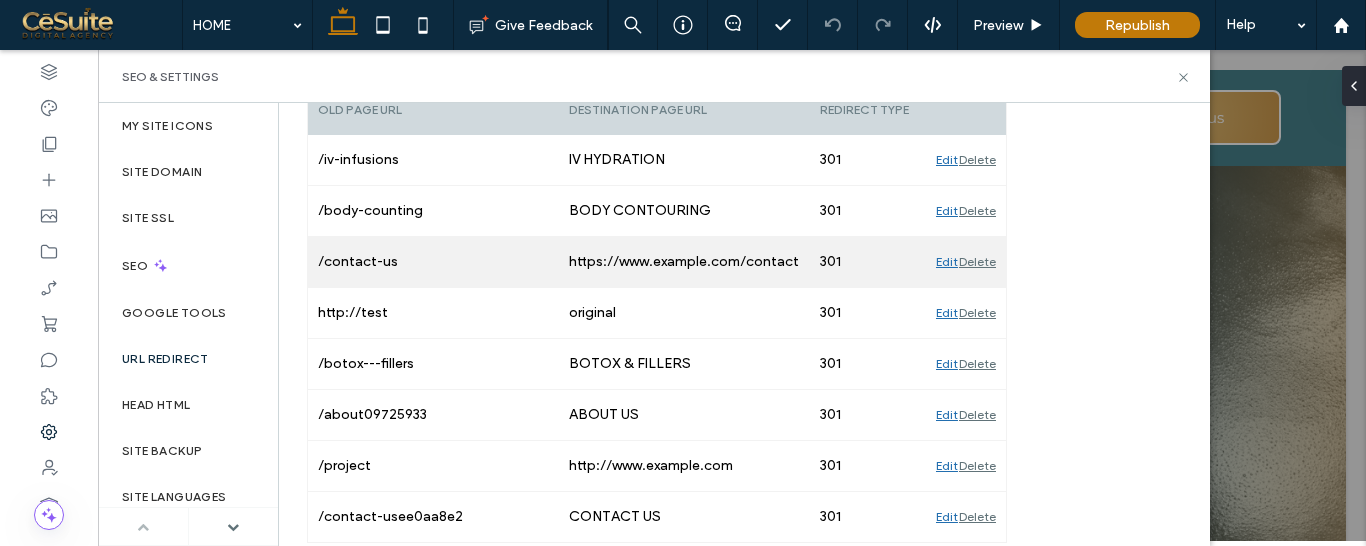 scroll, scrollTop: 381, scrollLeft: 0, axis: vertical 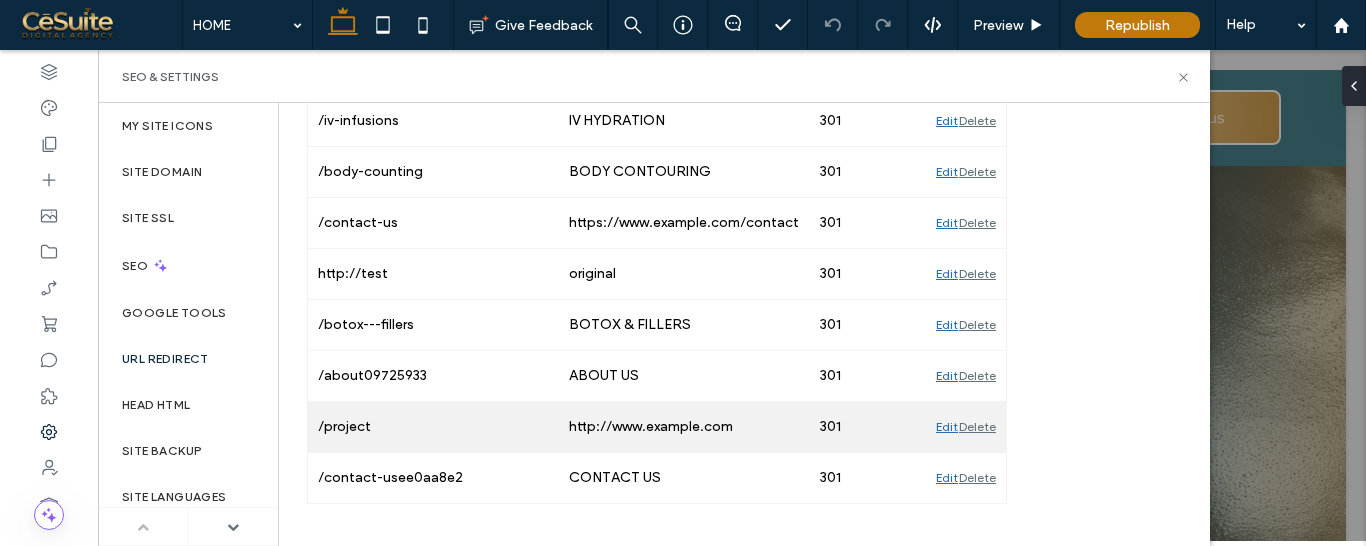 click on "Edit" at bounding box center (947, 427) 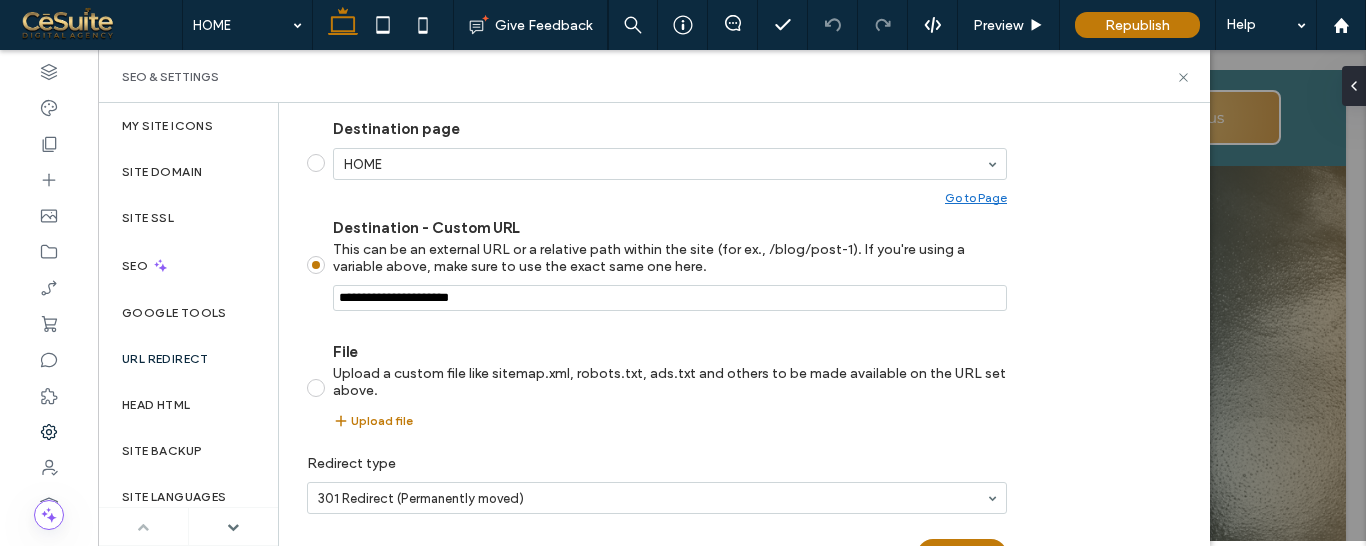 click on "Destination - Custom URL This can be an external URL or a relative path within the site (for ex., /blog/post-1).
If you're using a variable above, make sure to use the exact same one here." at bounding box center (670, 298) 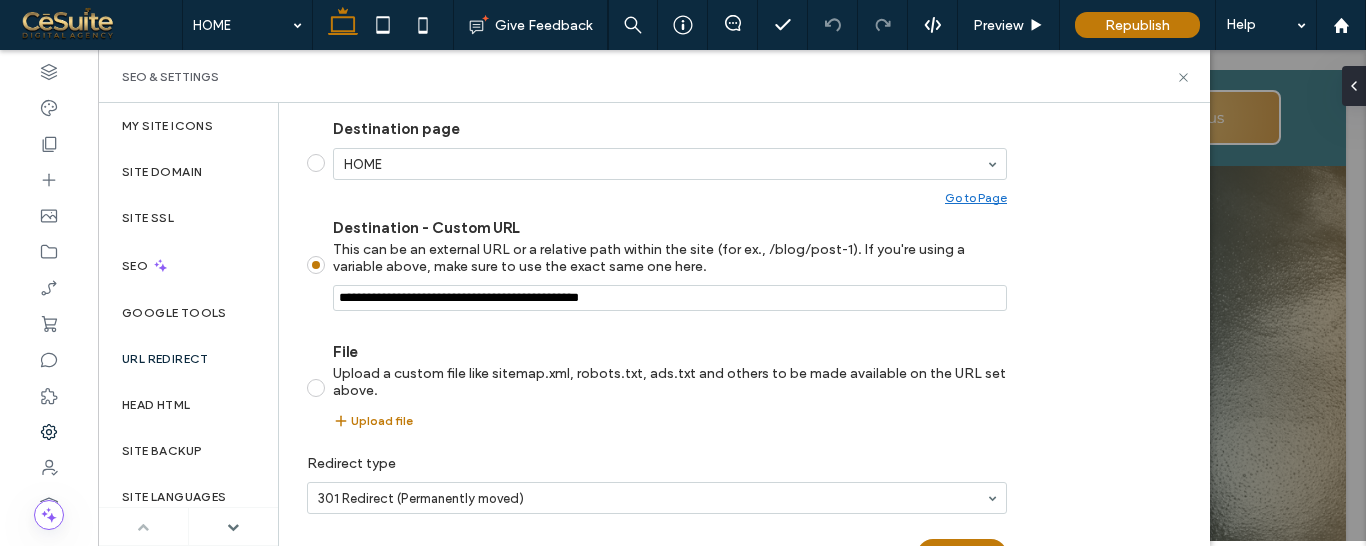 click on "File Upload a custom file like sitemap.xml, robots.txt, ads.txt and others to be made available on the URL set above." at bounding box center [670, 371] 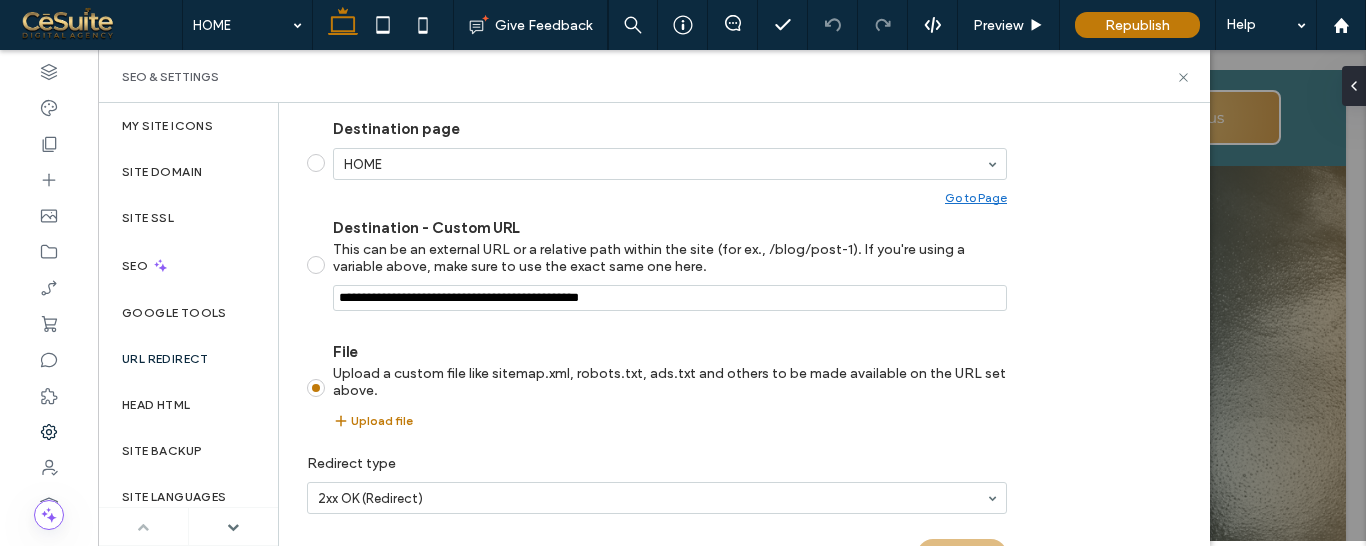 click on "Destination - Custom URL This can be an external URL or a relative path within the site (for ex., /blog/post-1).
If you're using a variable above, make sure to use the exact same one here." at bounding box center (657, 265) 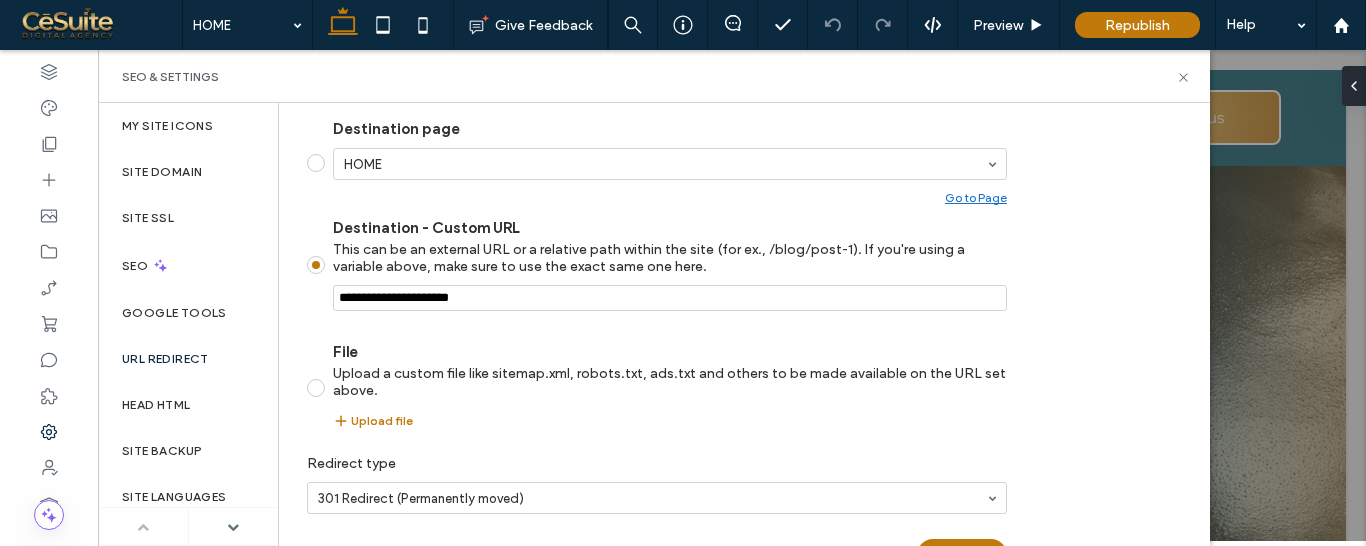 click on "Destination - Custom URL This can be an external URL or a relative path within the site (for ex., /blog/post-1).
If you're using a variable above, make sure to use the exact same one here." at bounding box center [670, 298] 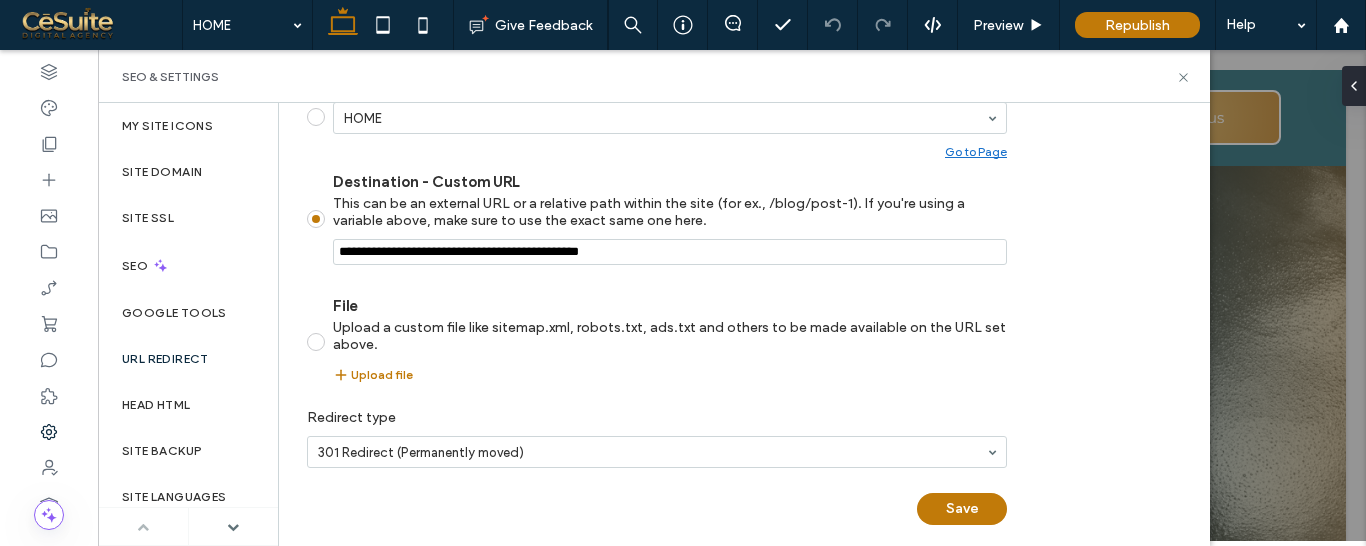 scroll, scrollTop: 445, scrollLeft: 0, axis: vertical 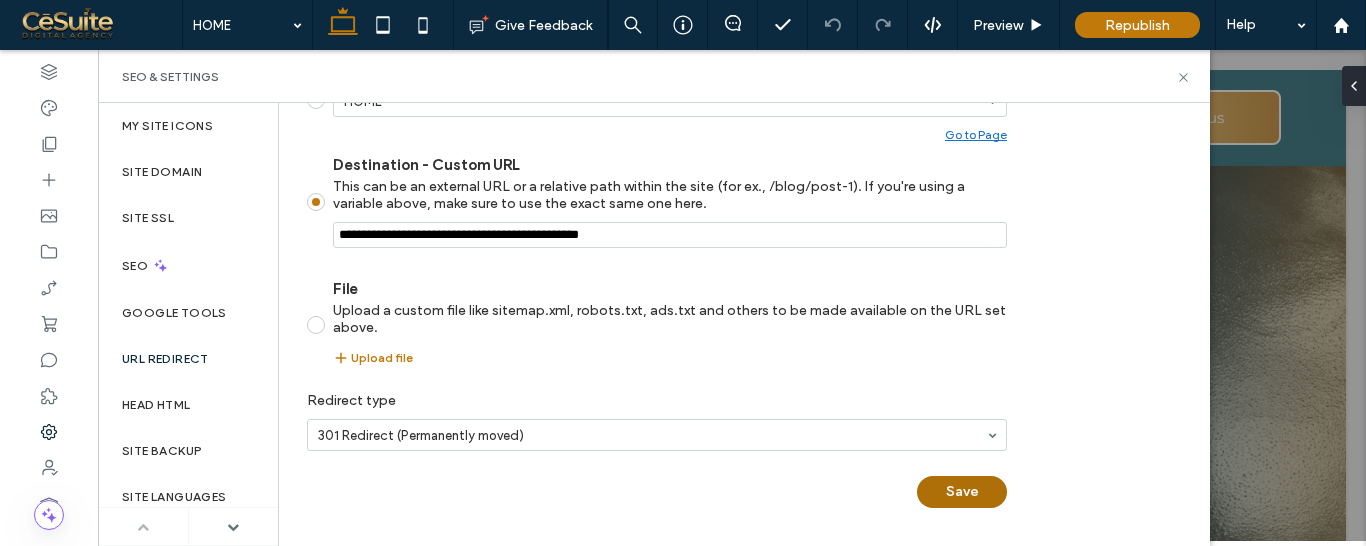 type on "**********" 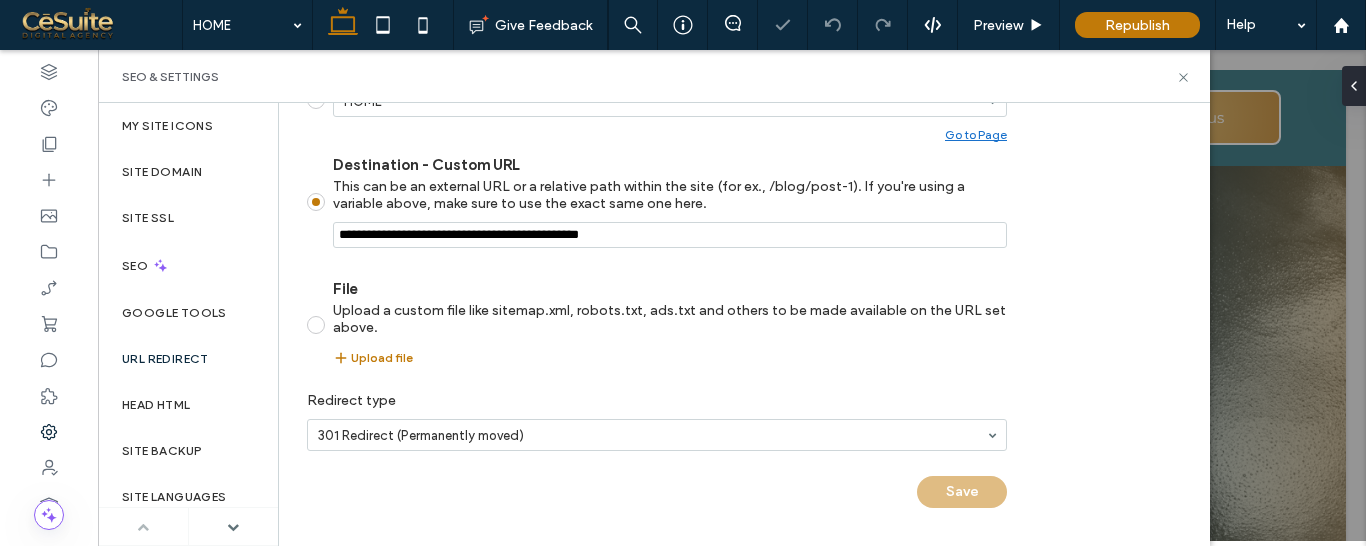 scroll, scrollTop: 381, scrollLeft: 0, axis: vertical 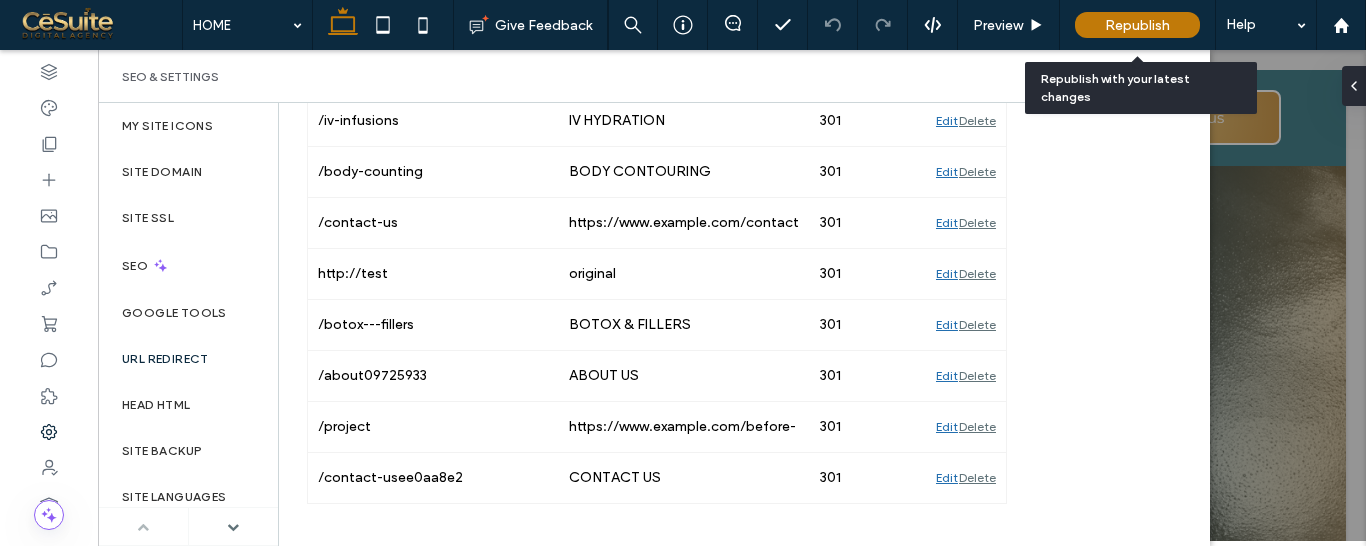 click on "Republish" at bounding box center [1137, 25] 